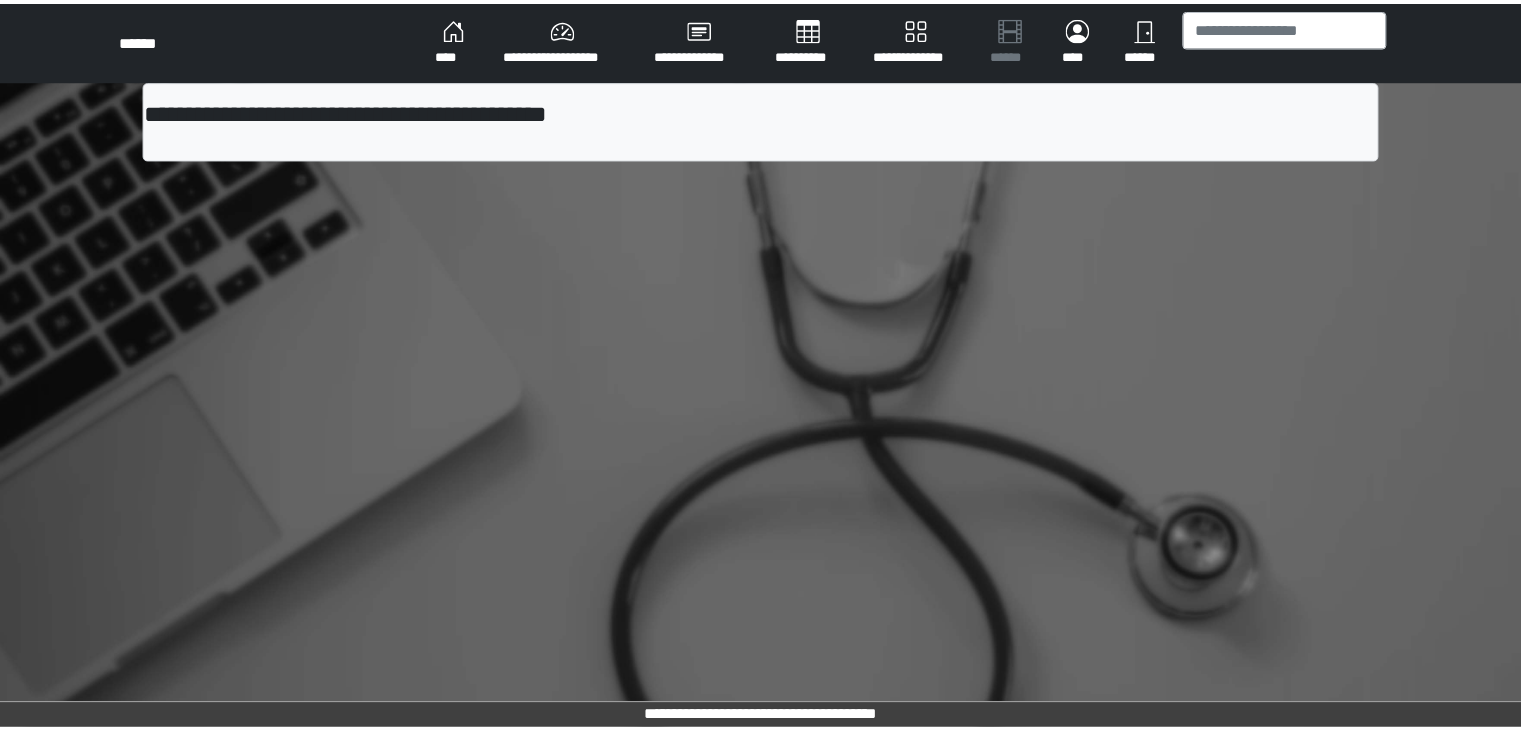 scroll, scrollTop: 0, scrollLeft: 0, axis: both 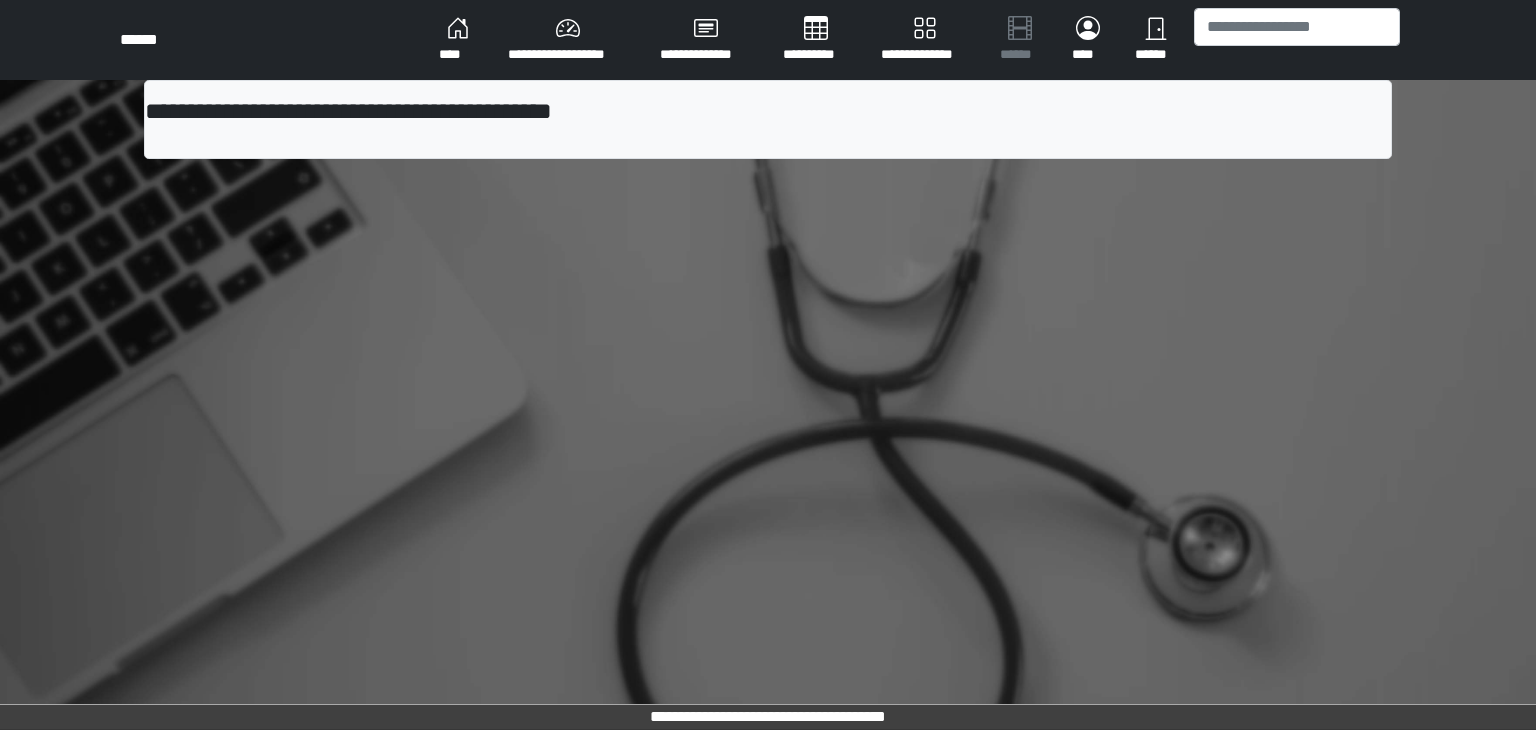 click at bounding box center (1297, 40) 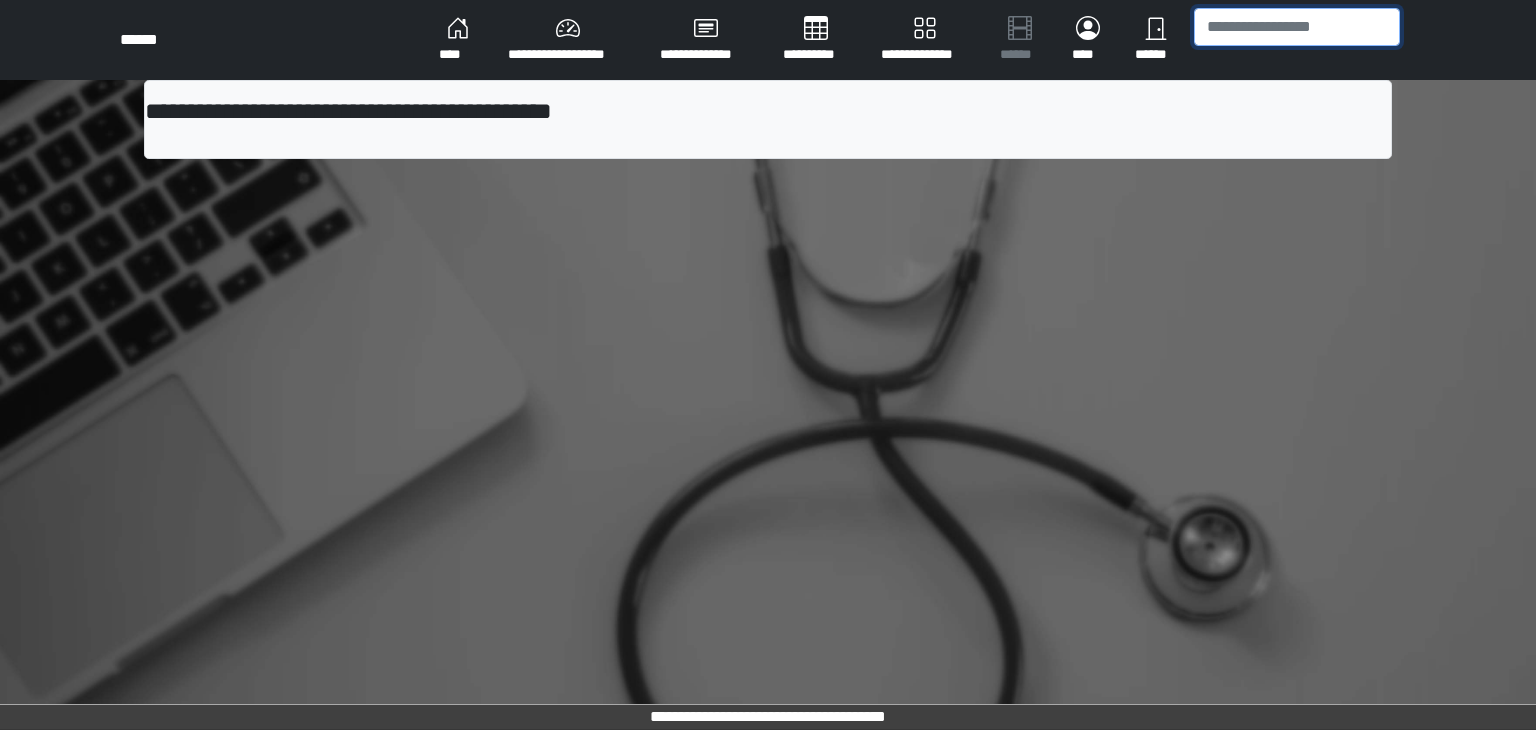 click at bounding box center (1297, 27) 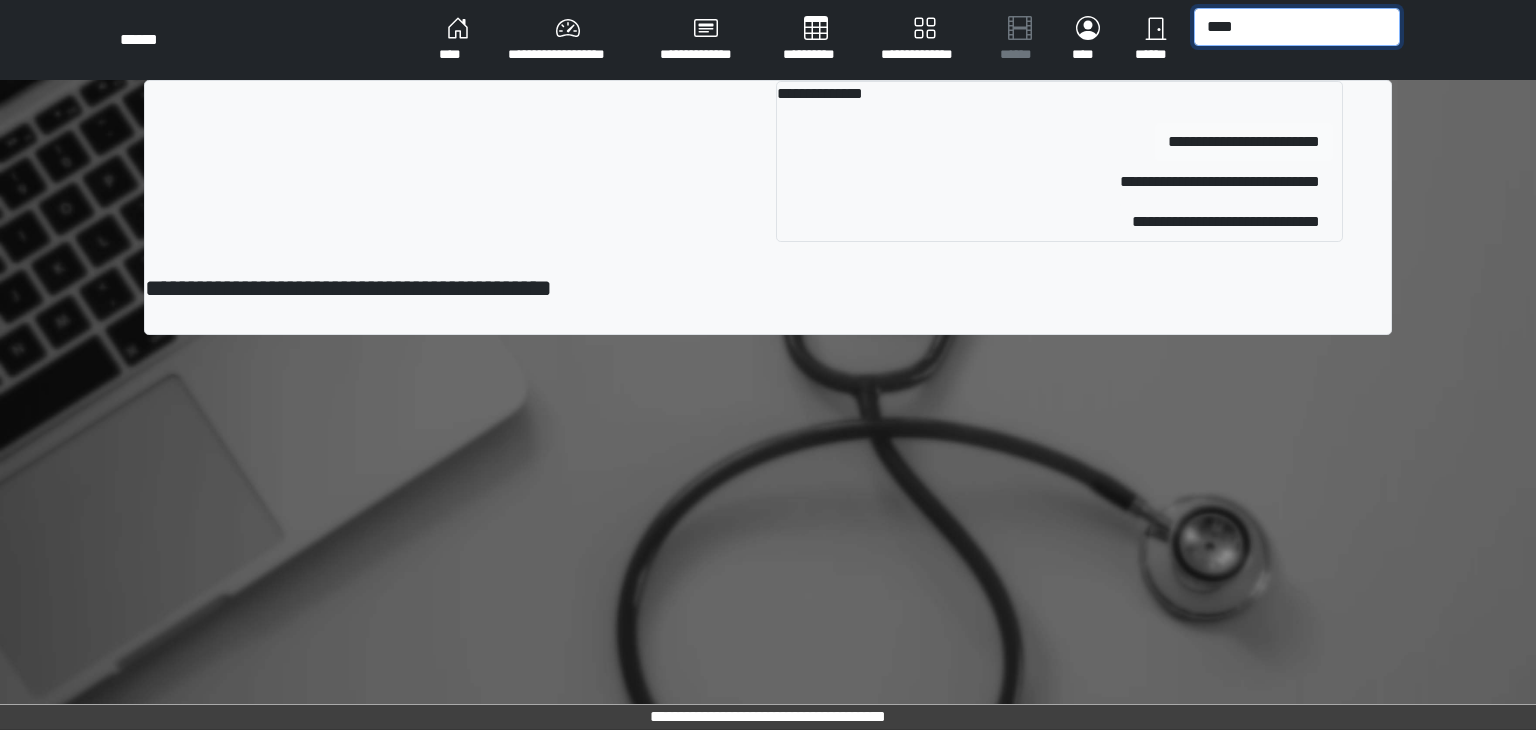 type on "****" 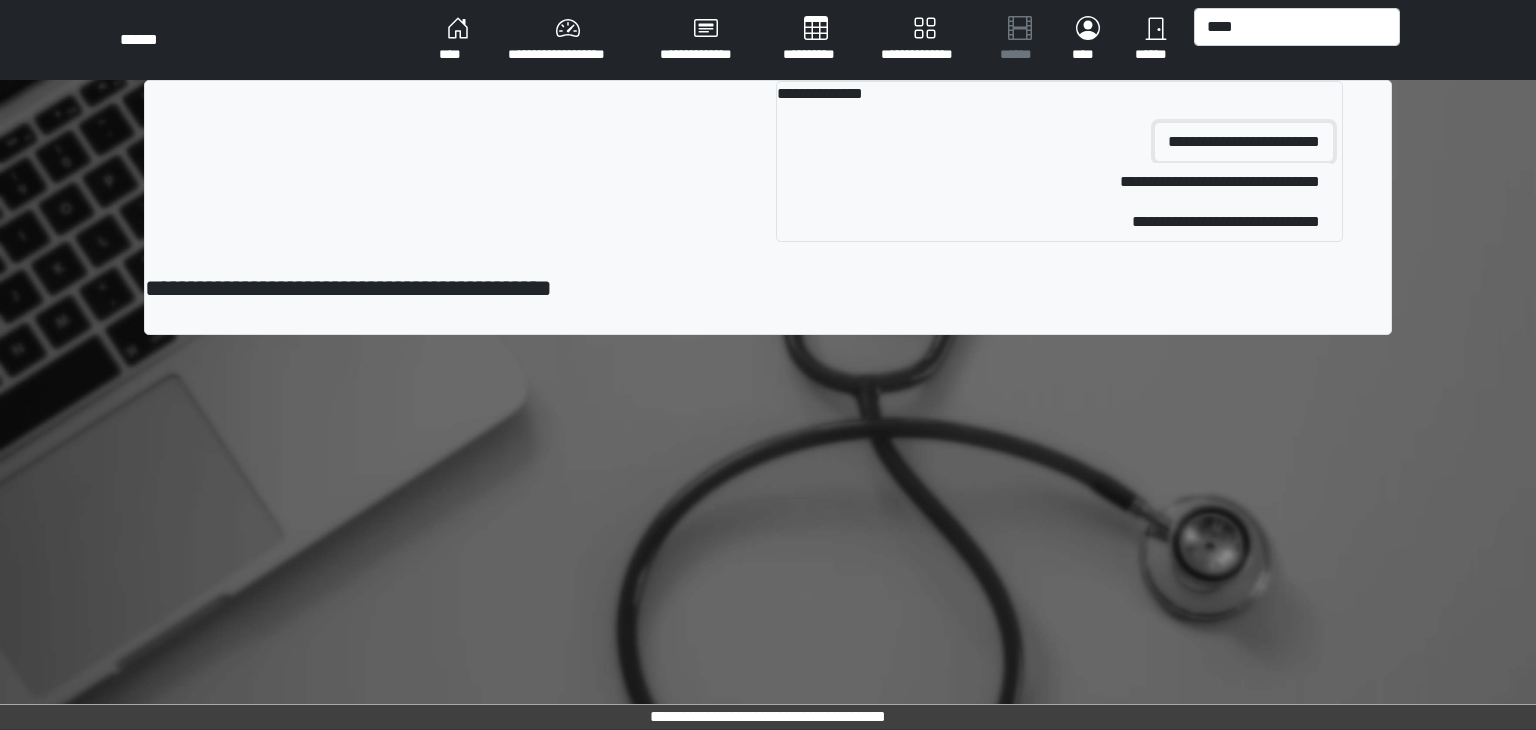 click on "**********" at bounding box center (1244, 142) 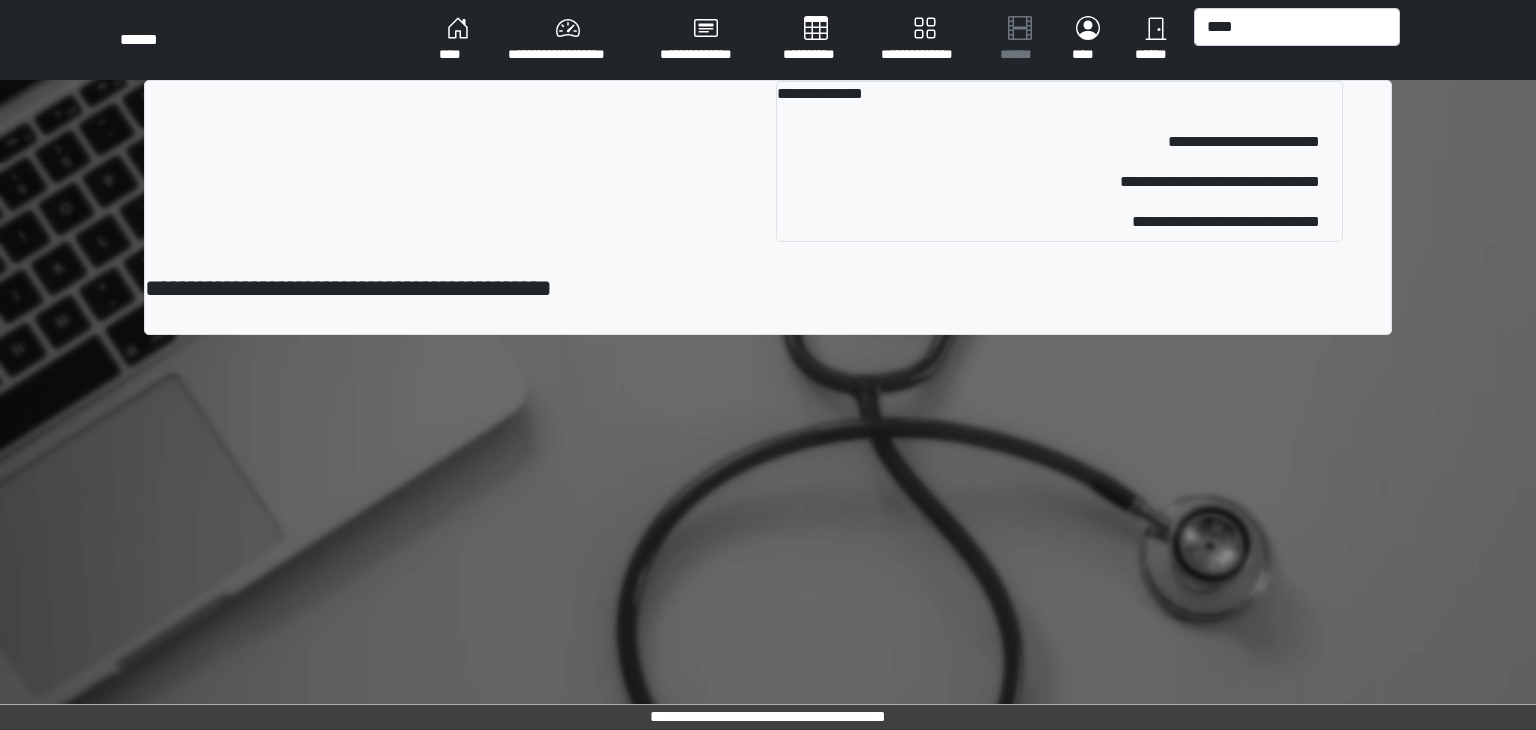 type 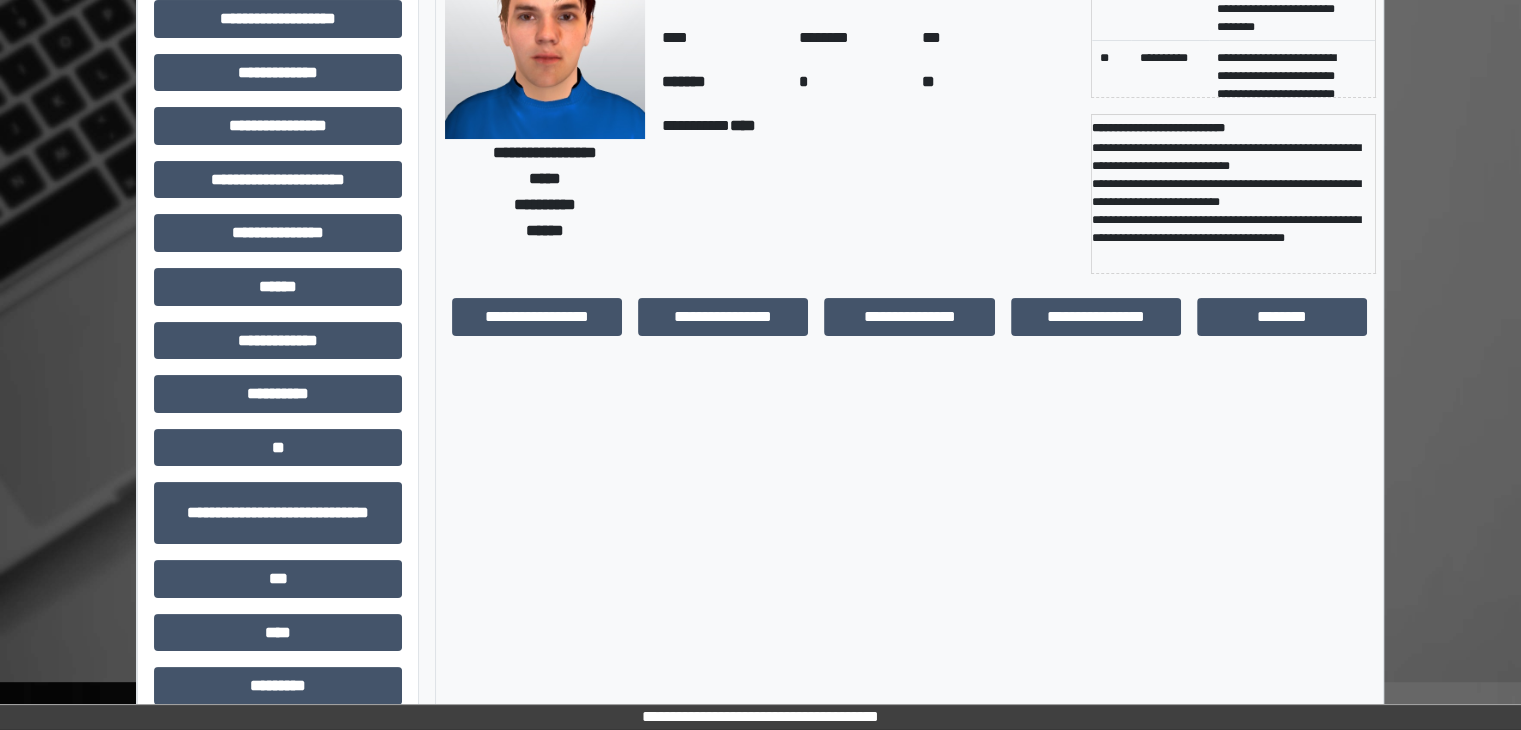 scroll, scrollTop: 192, scrollLeft: 0, axis: vertical 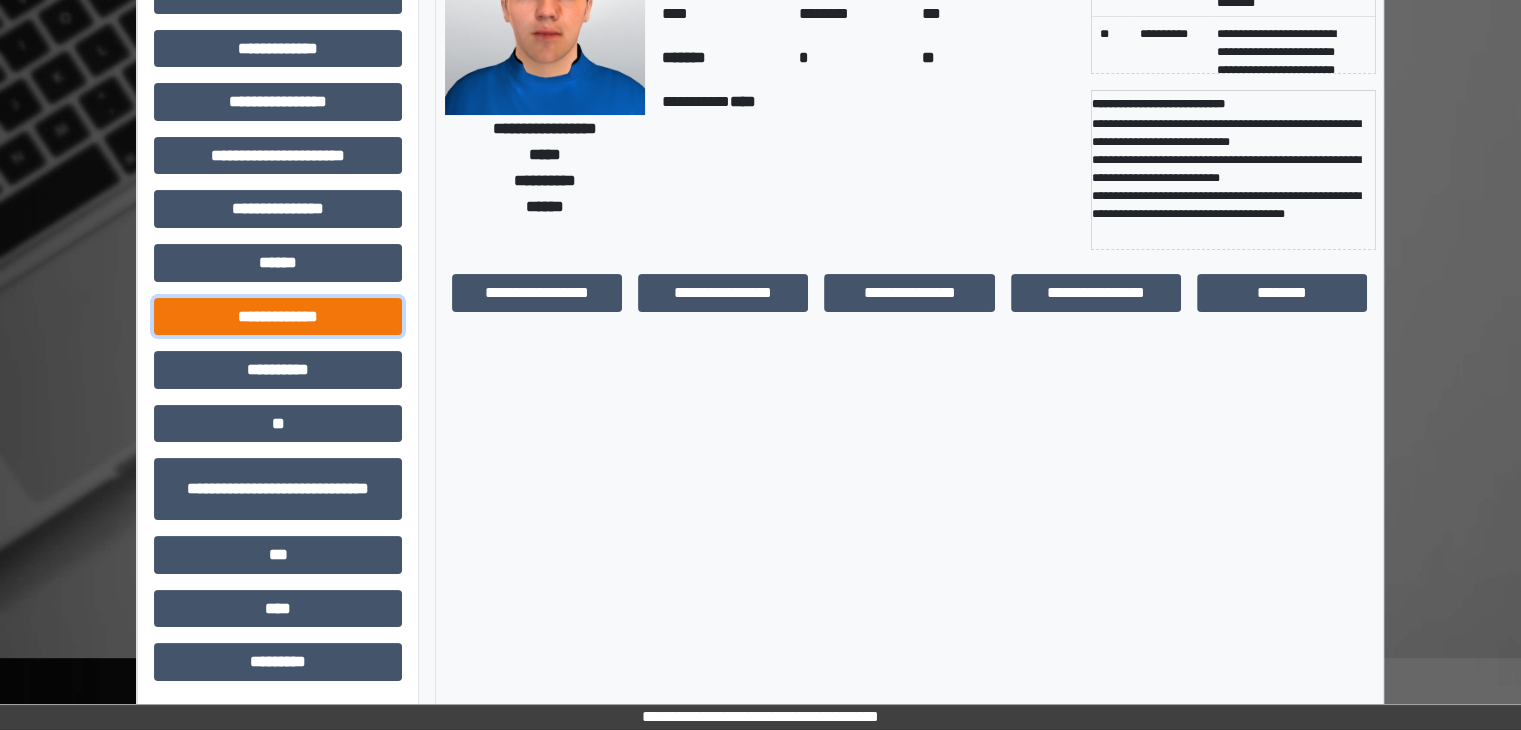 click on "**********" at bounding box center (278, 317) 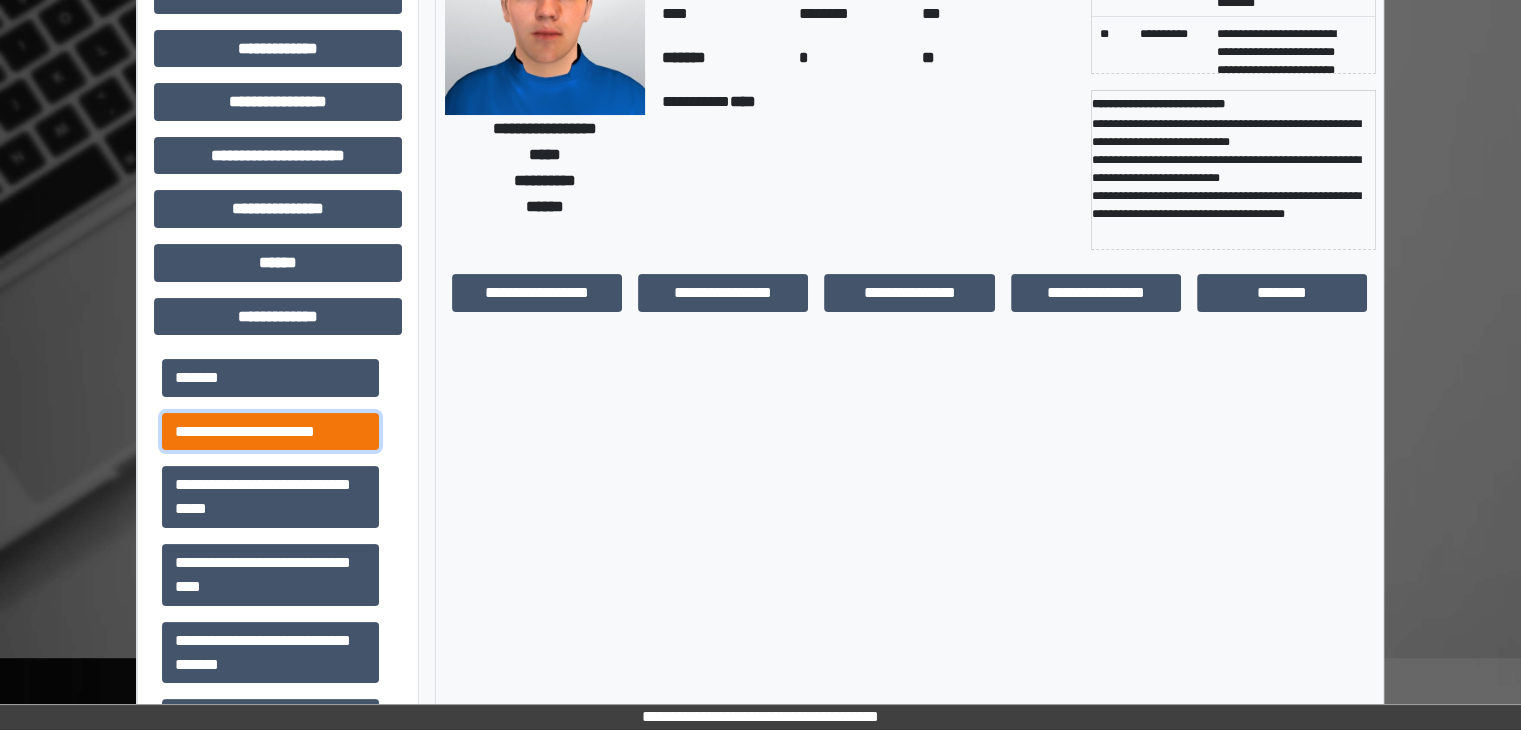 click on "**********" at bounding box center [270, 432] 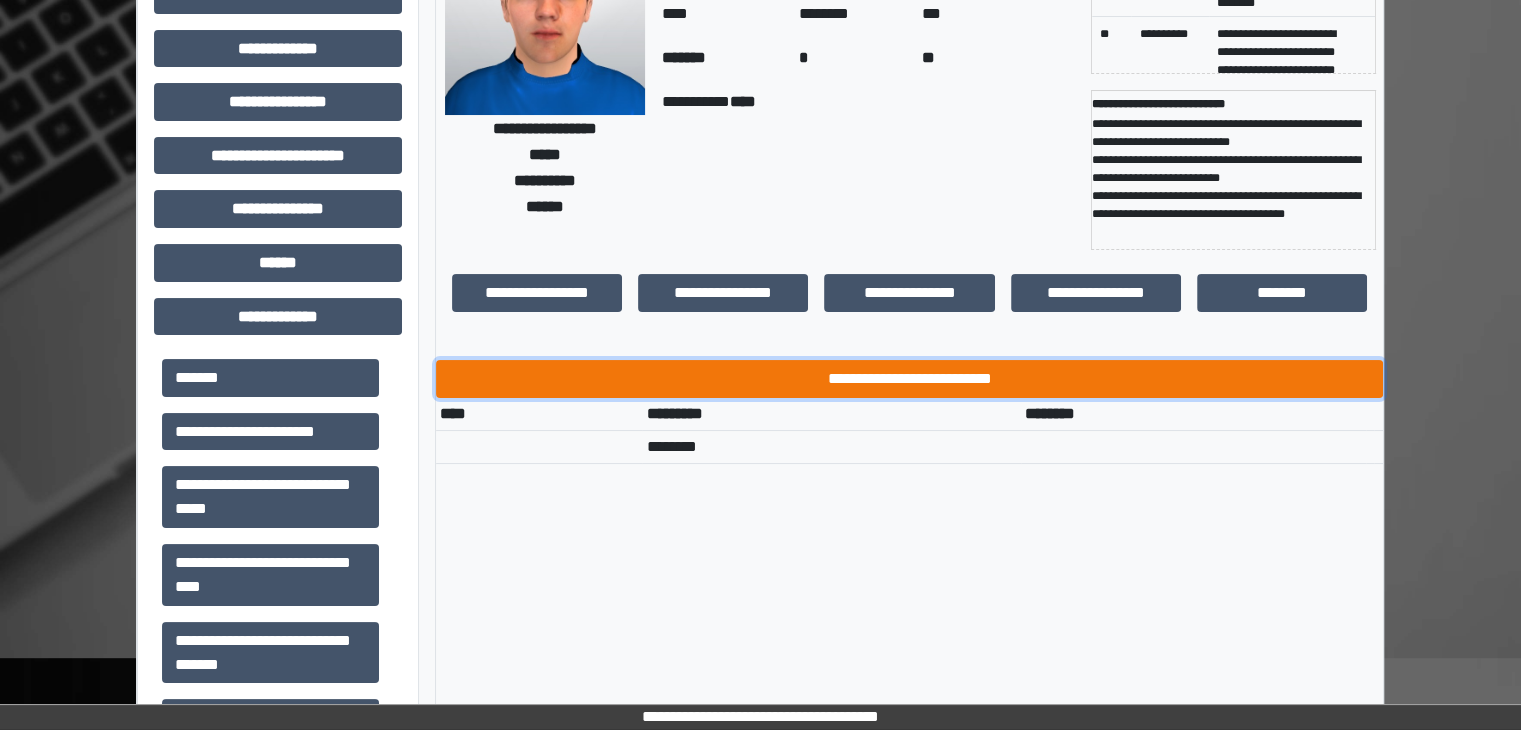 click on "**********" at bounding box center [909, 379] 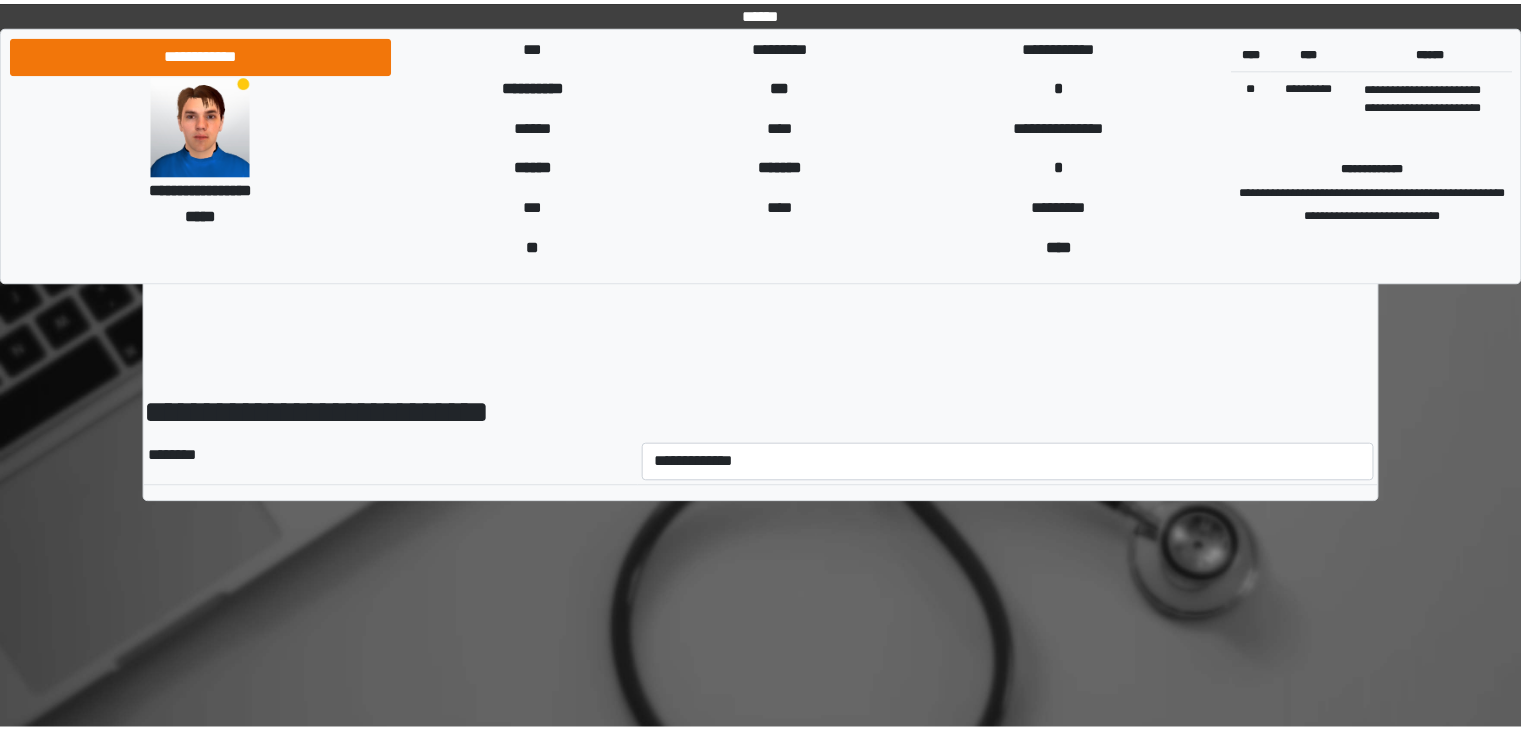 scroll, scrollTop: 0, scrollLeft: 0, axis: both 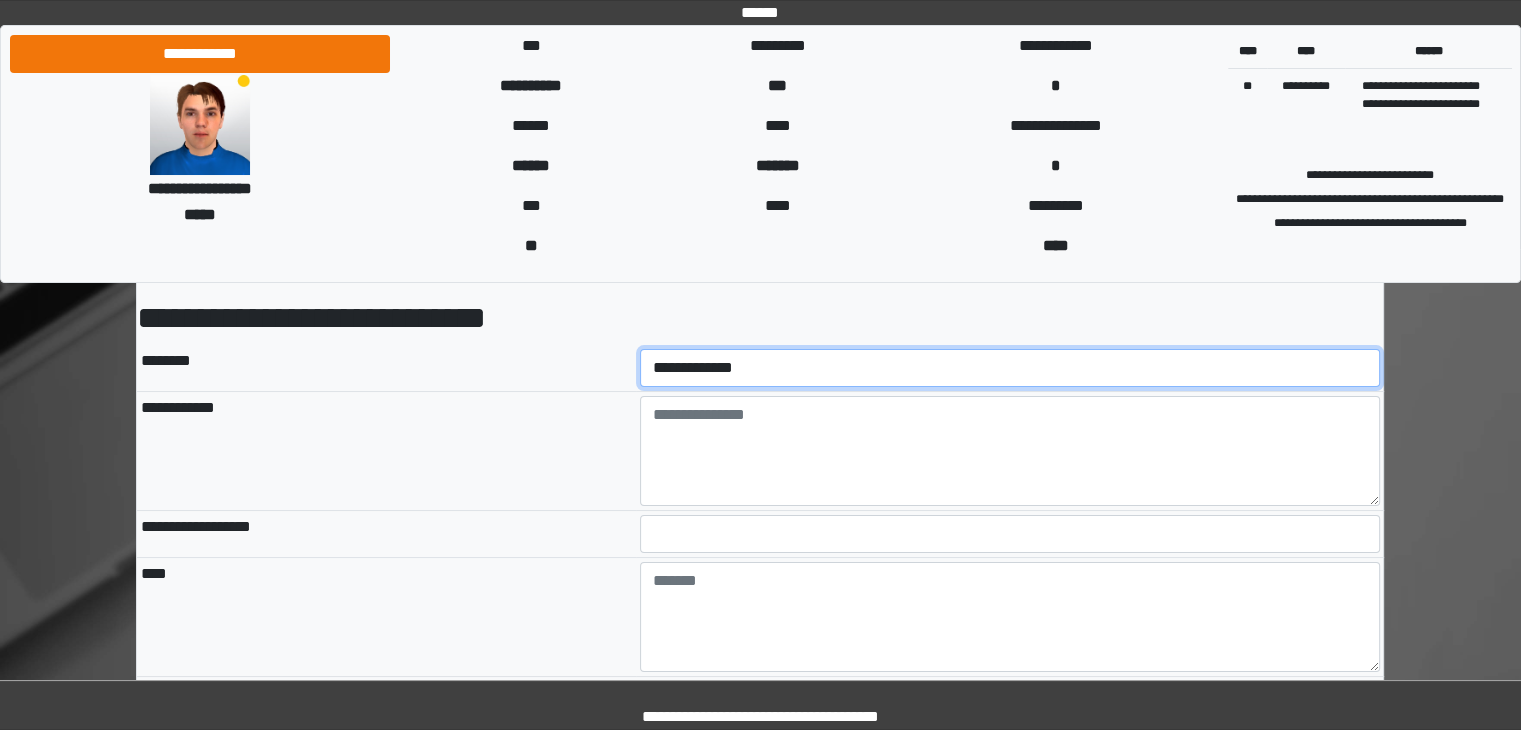 click on "**********" at bounding box center (1010, 368) 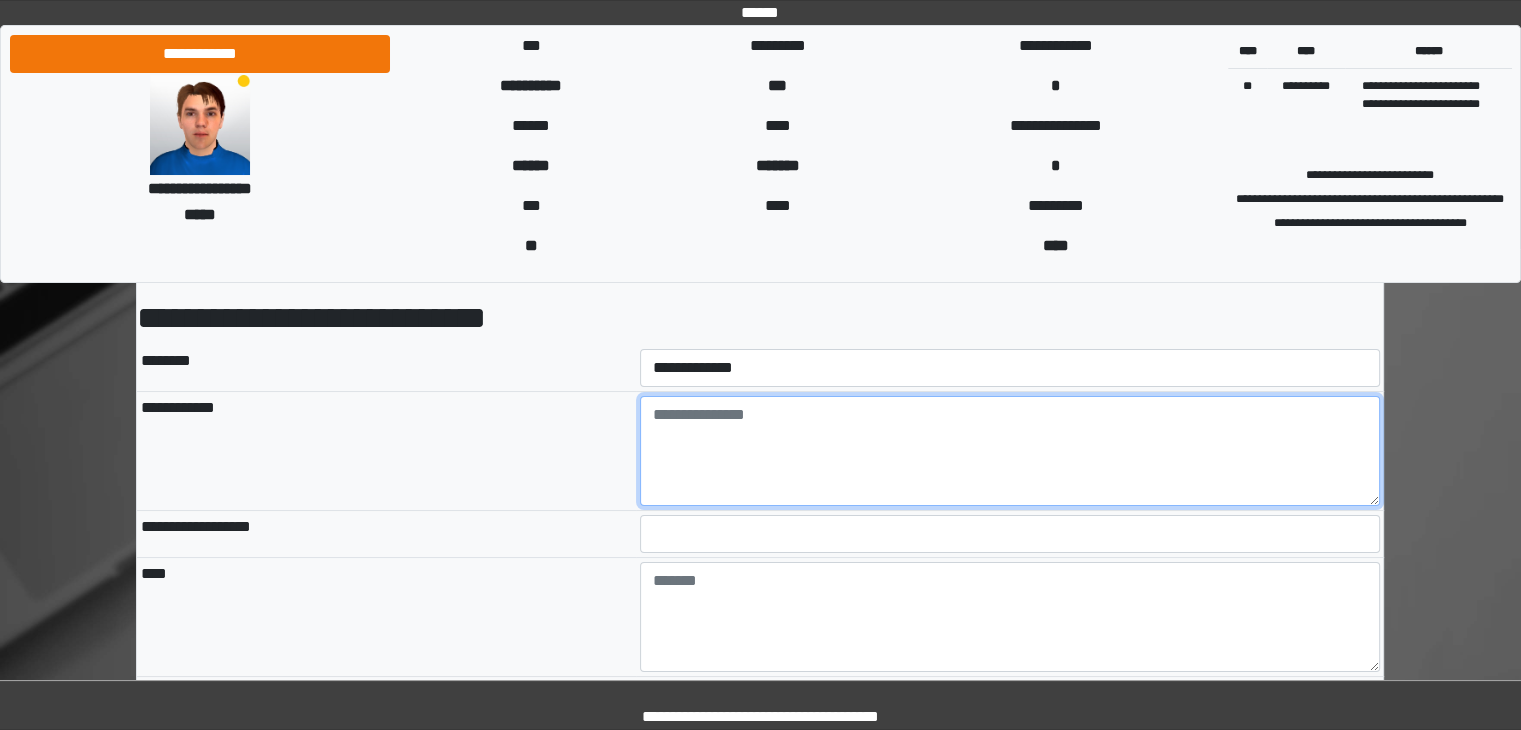 click at bounding box center (1010, 451) 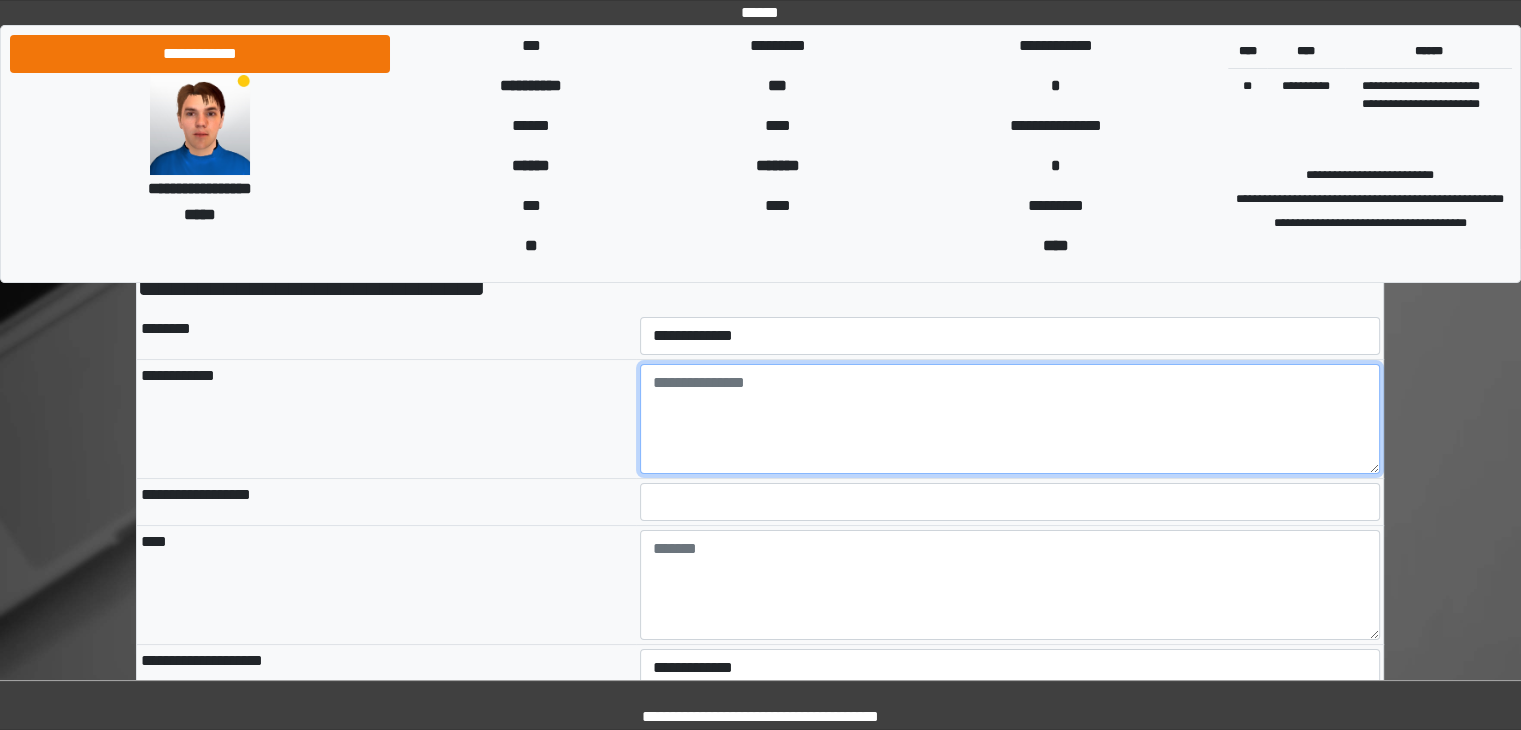 scroll, scrollTop: 134, scrollLeft: 0, axis: vertical 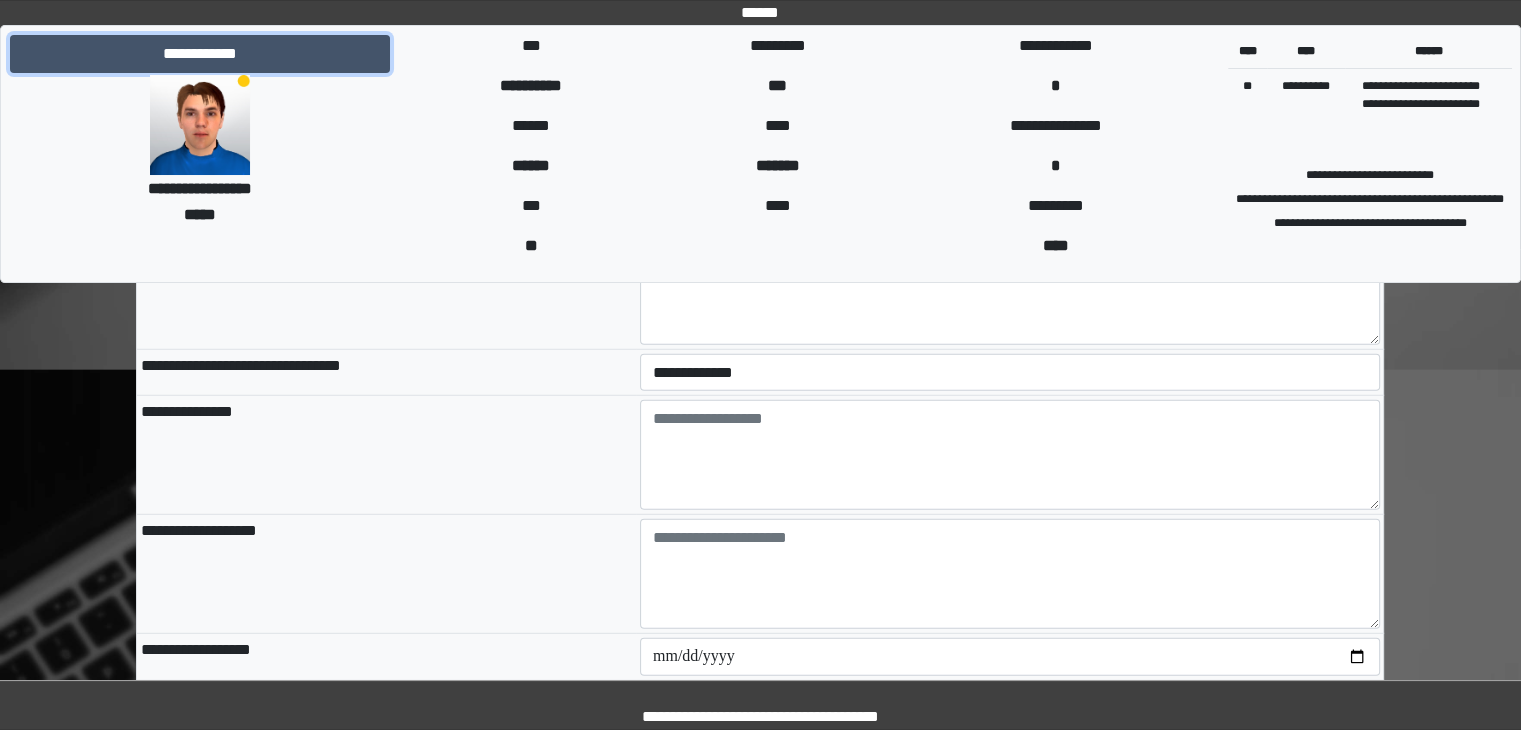 click on "**********" at bounding box center [200, 54] 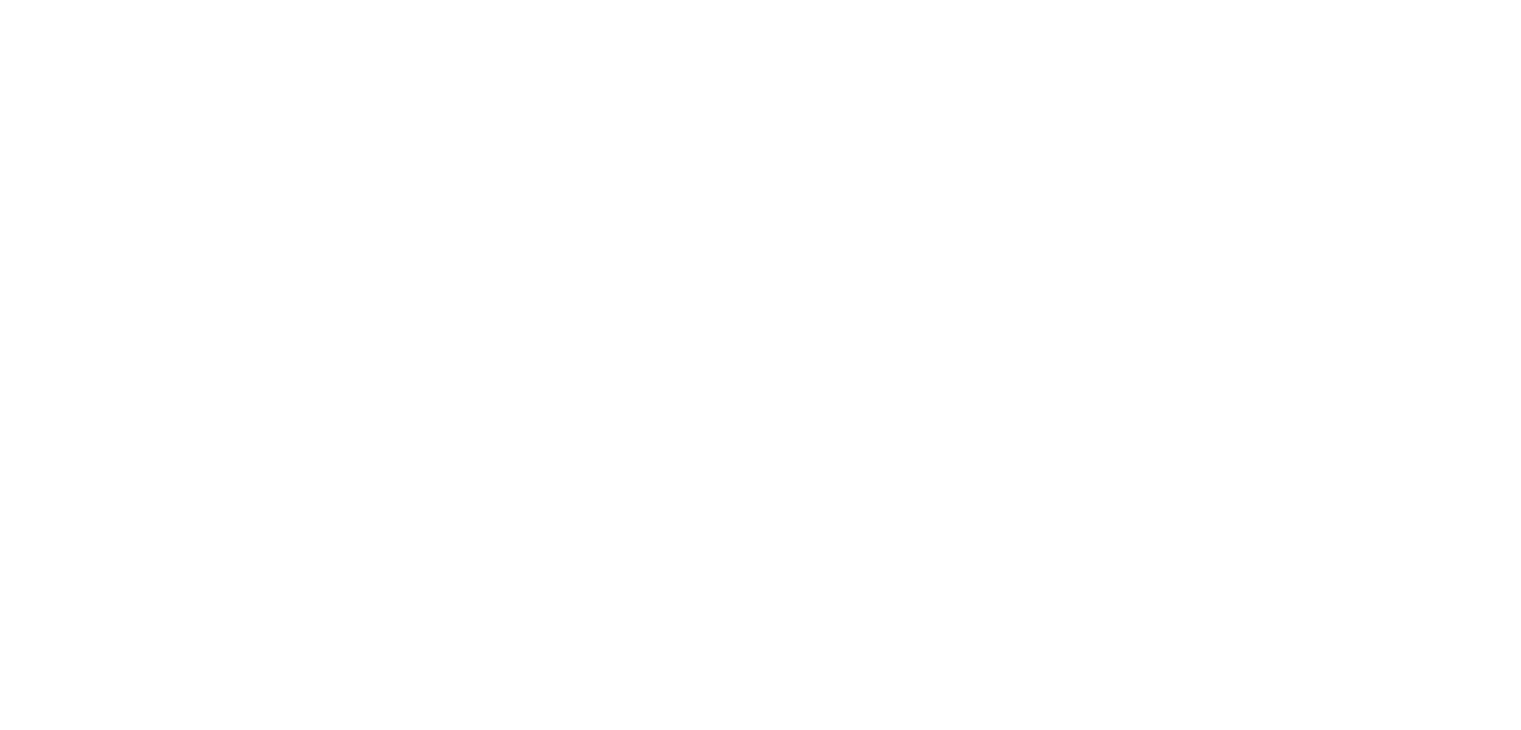 scroll, scrollTop: 0, scrollLeft: 0, axis: both 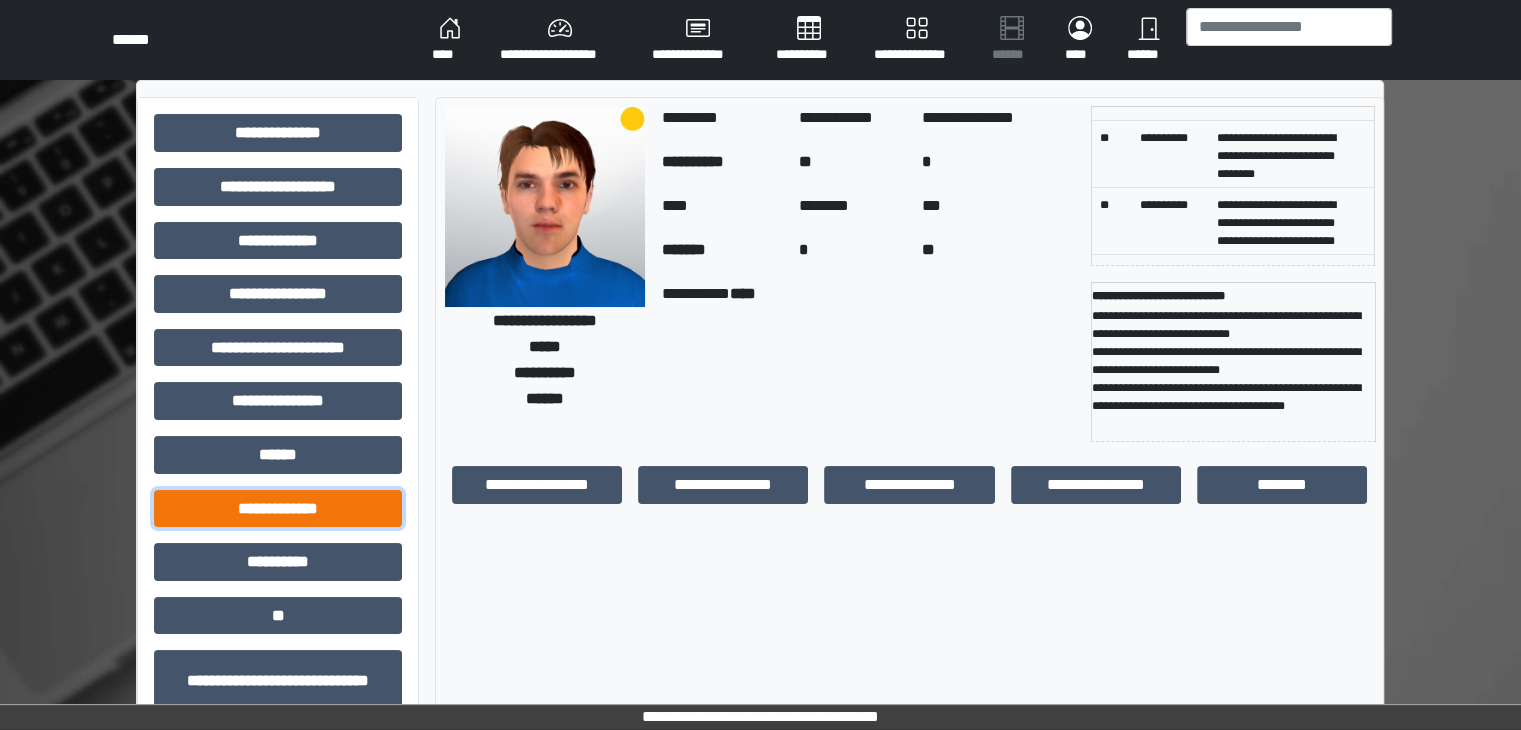 click on "**********" at bounding box center (278, 509) 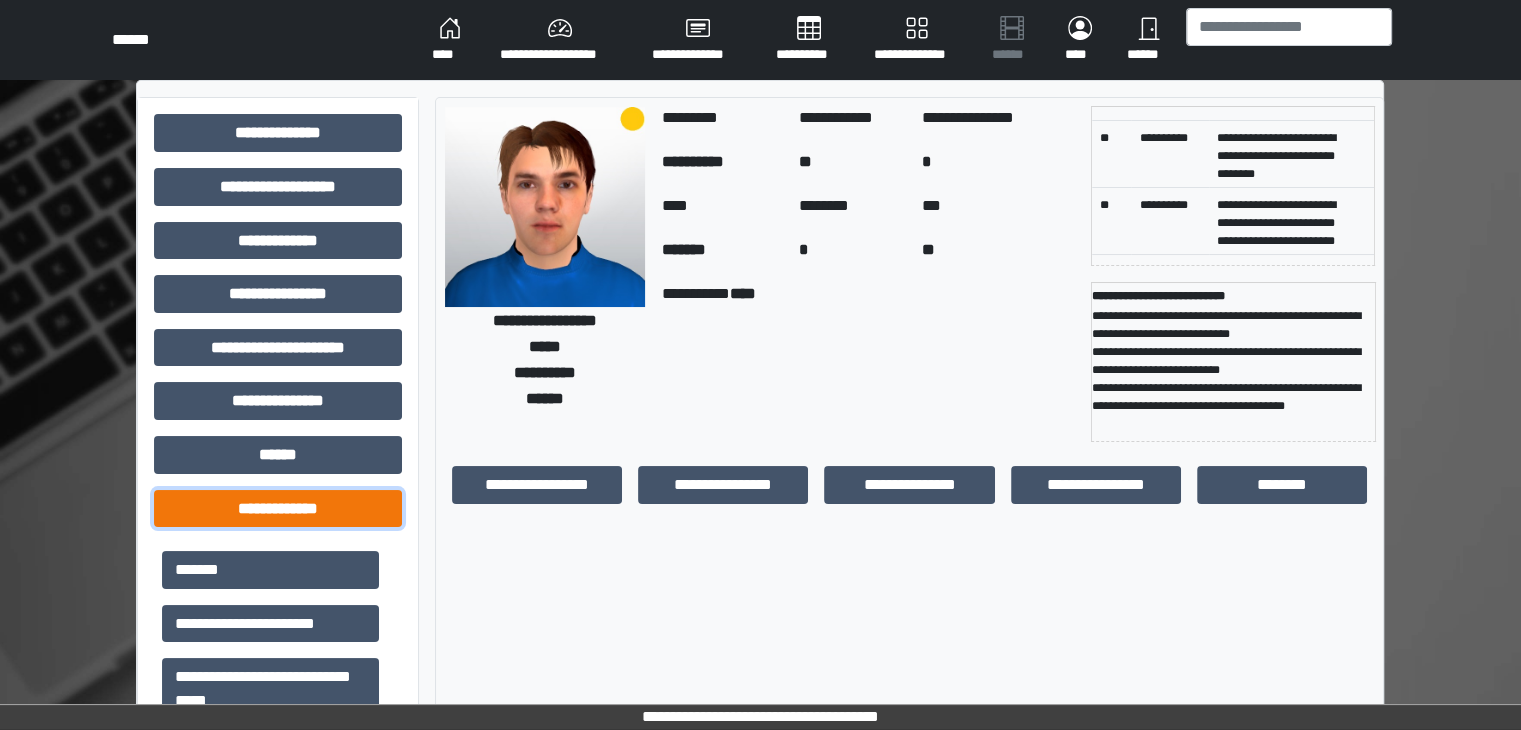 click on "**********" at bounding box center [278, 509] 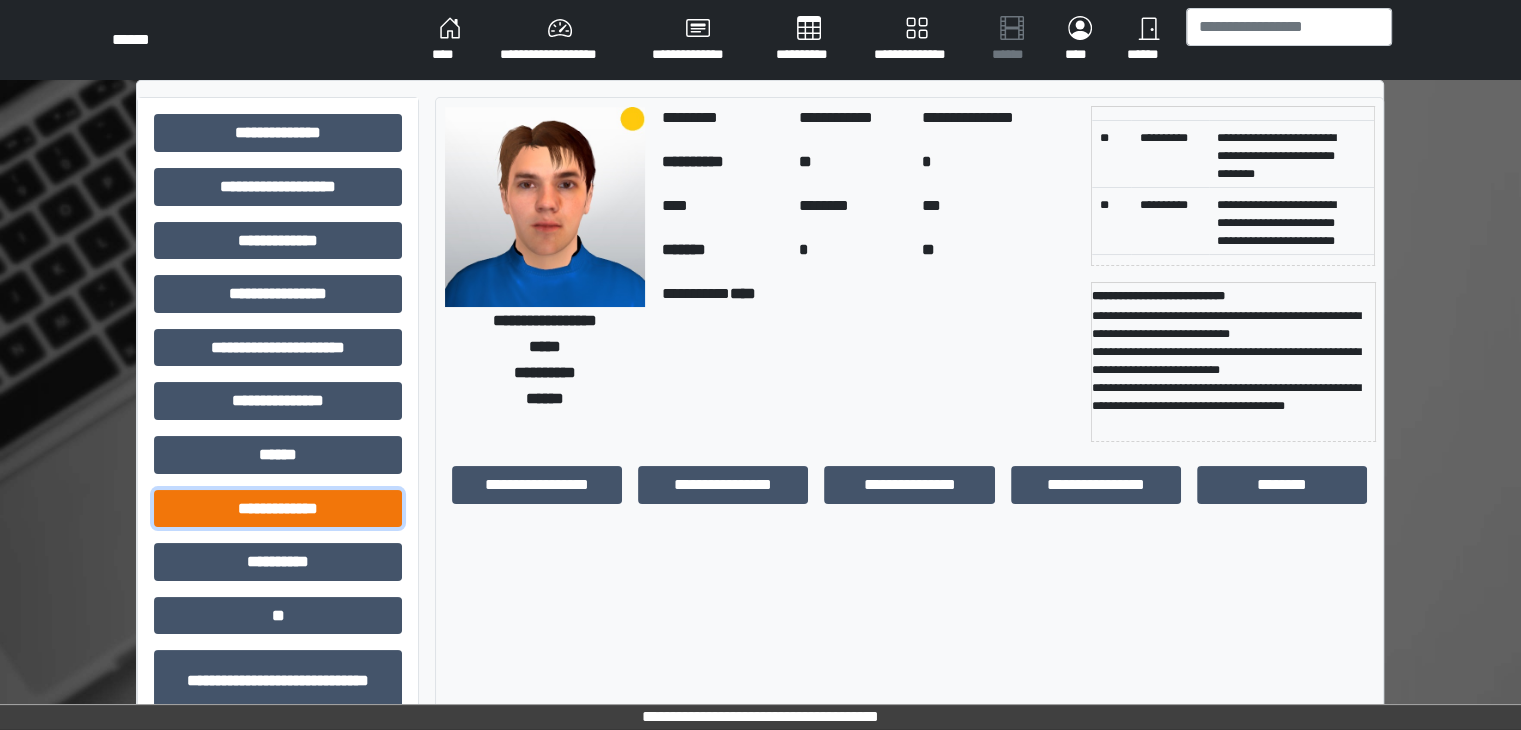 click on "**********" at bounding box center (278, 509) 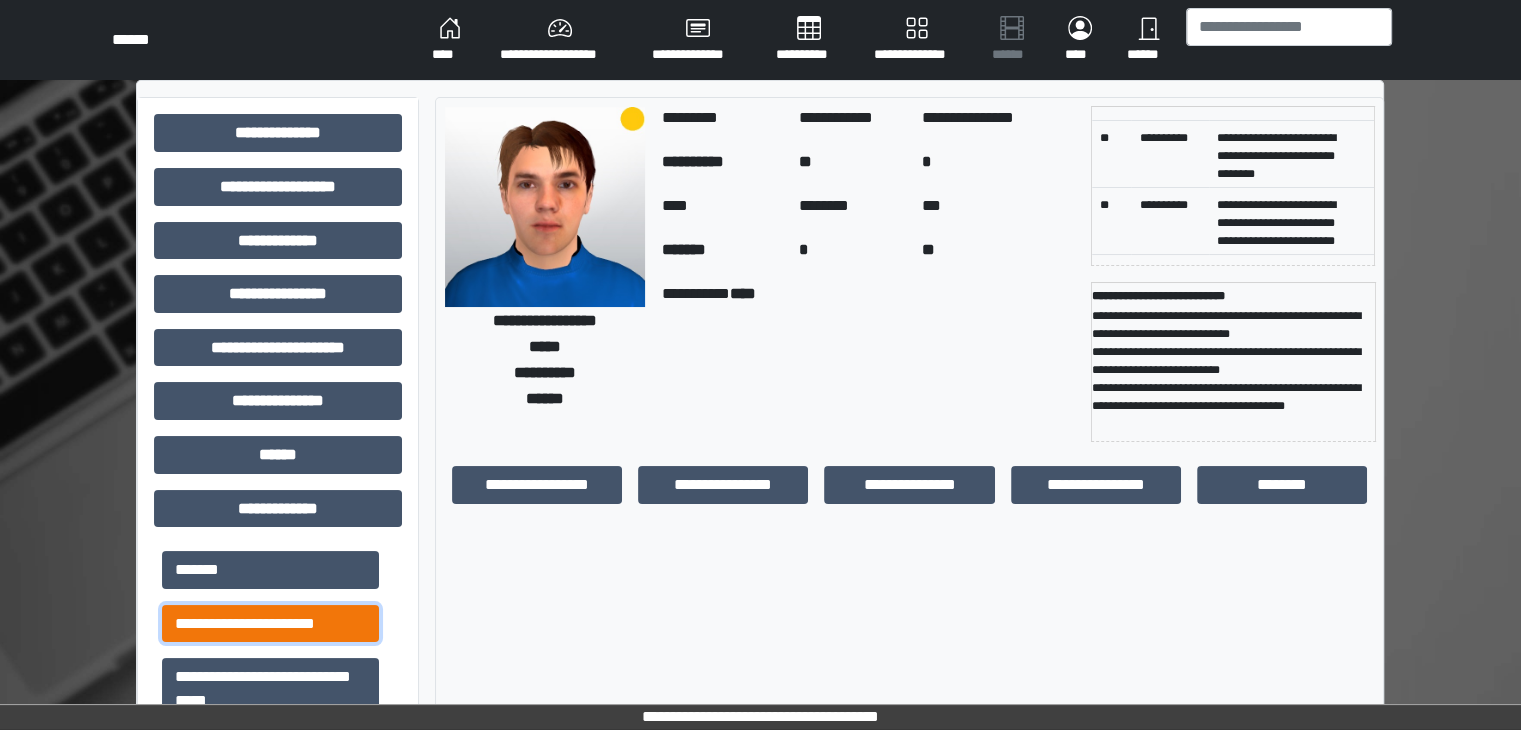 click on "**********" at bounding box center [270, 624] 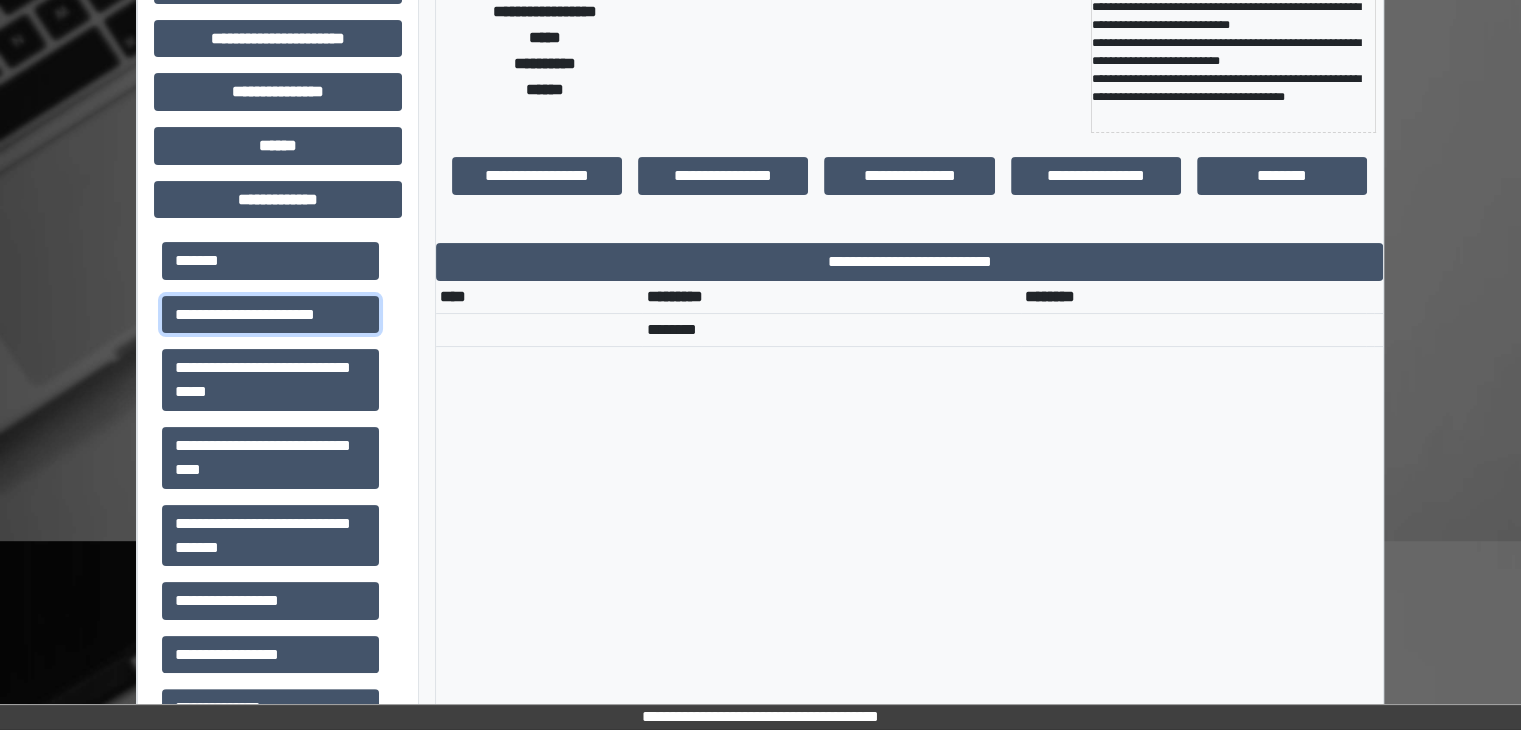 scroll, scrollTop: 316, scrollLeft: 0, axis: vertical 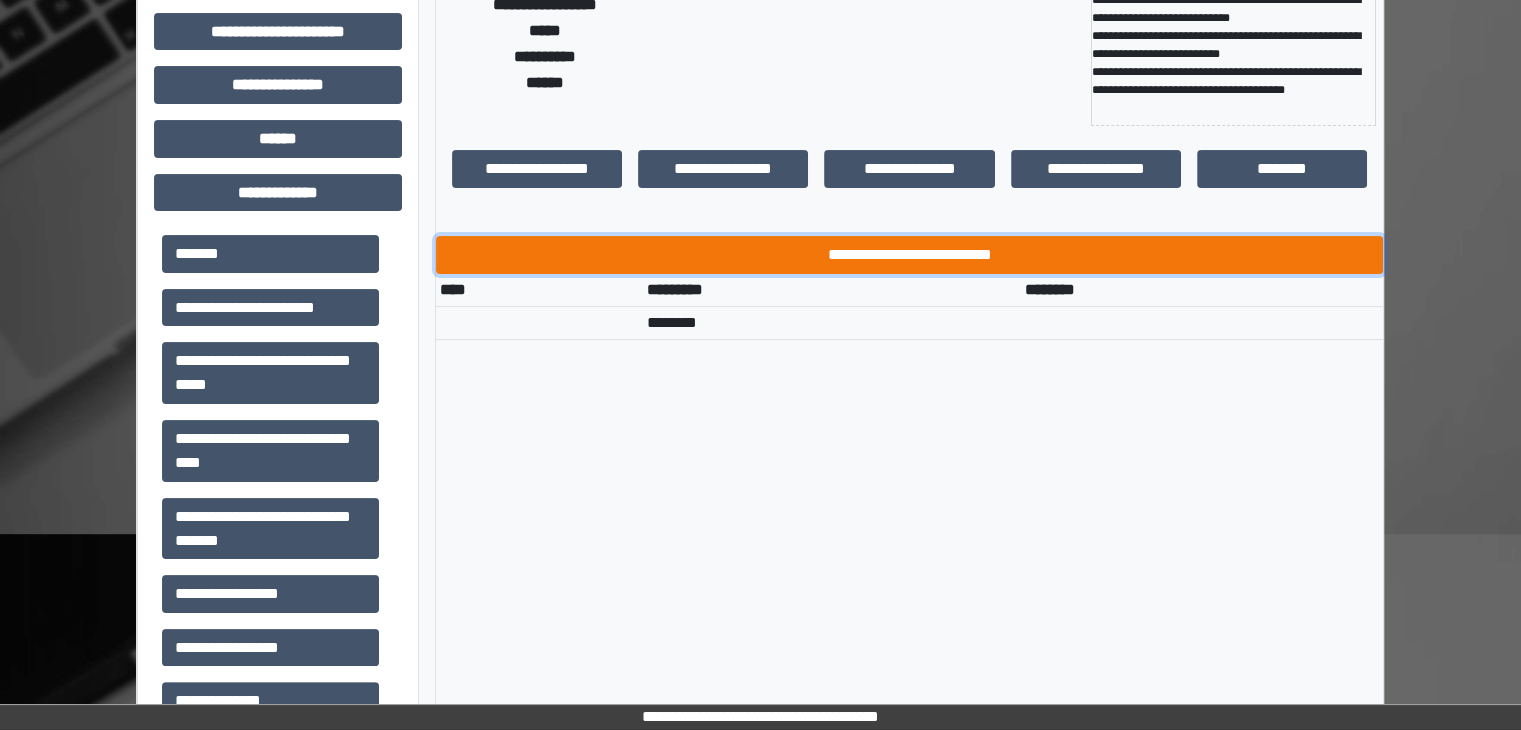click on "**********" at bounding box center (909, 255) 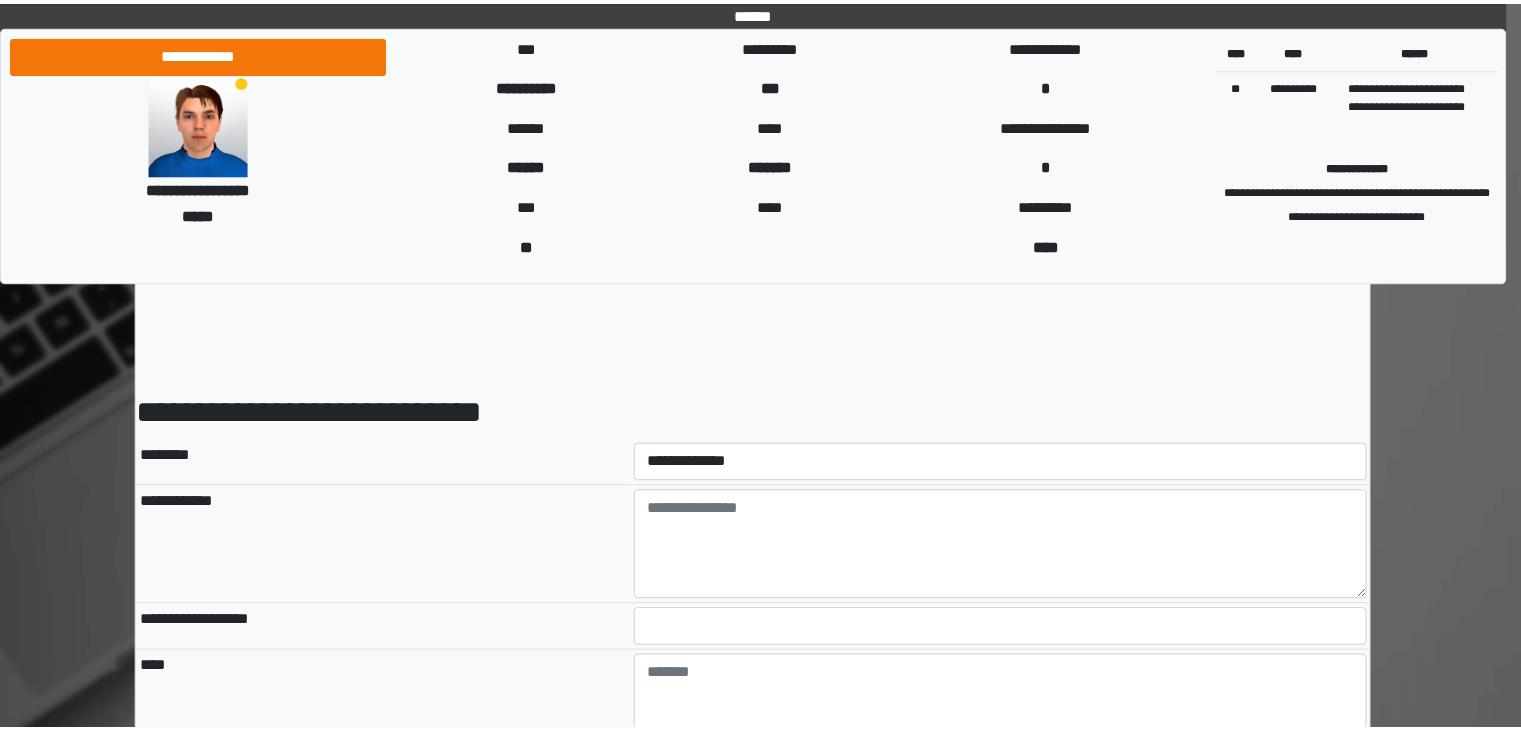 scroll, scrollTop: 0, scrollLeft: 0, axis: both 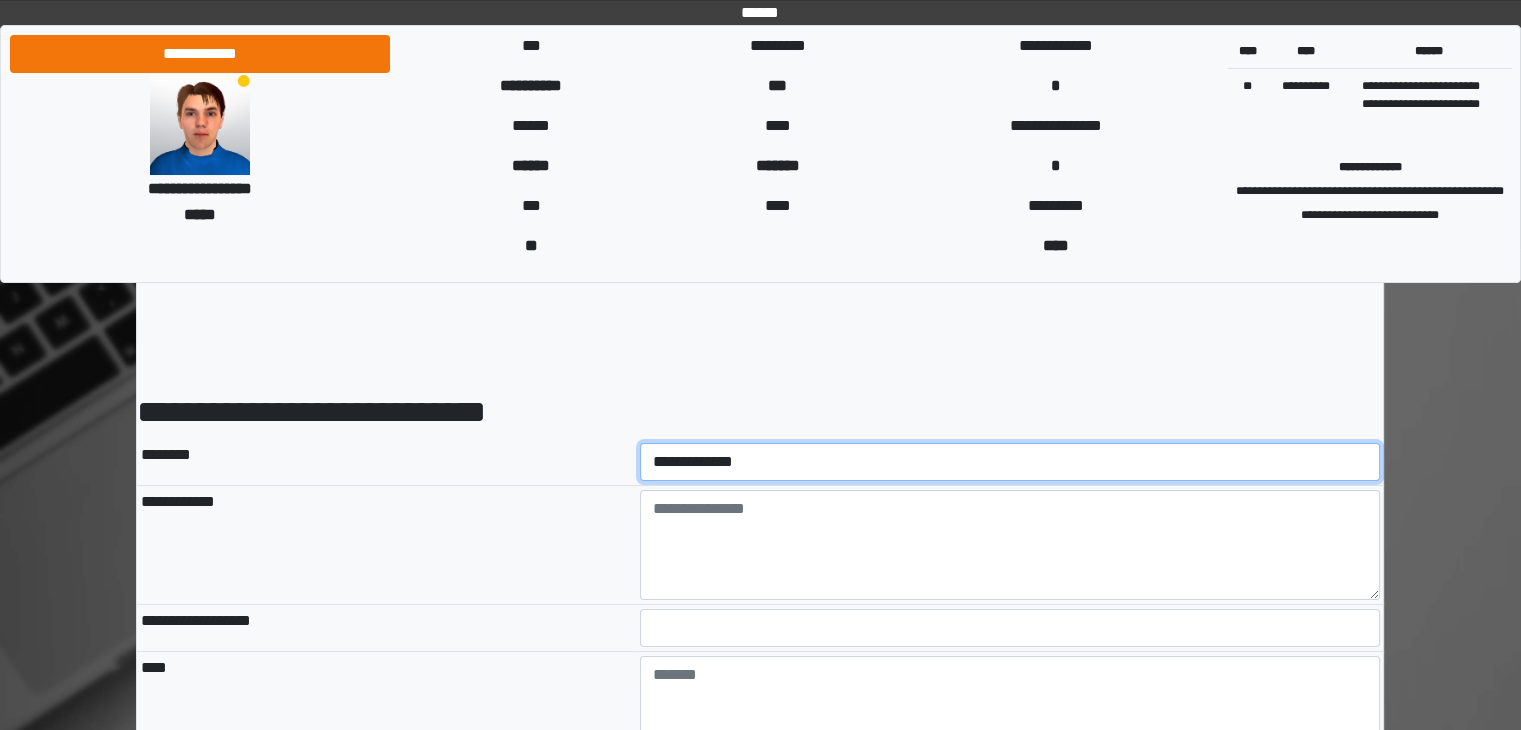click on "**********" at bounding box center (1010, 462) 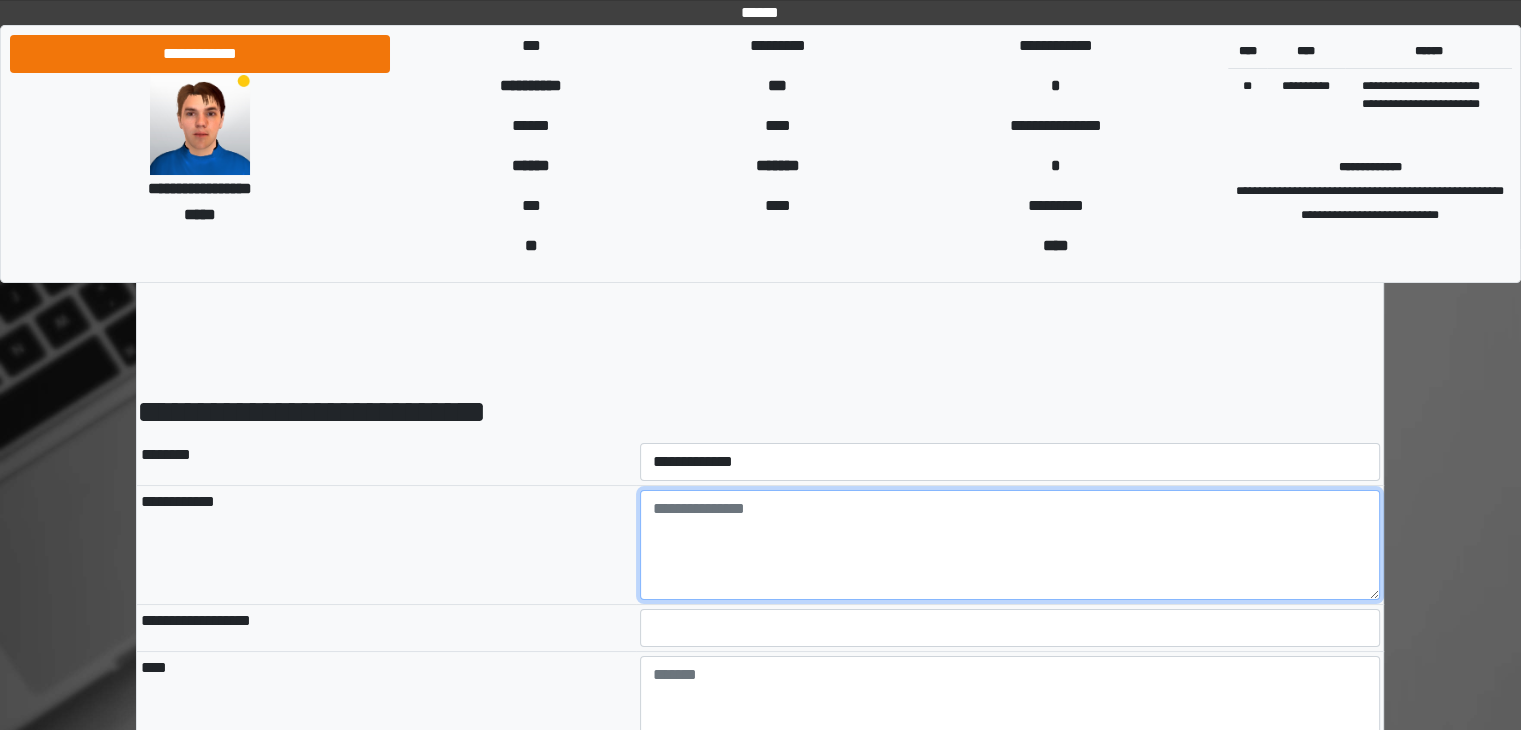 click at bounding box center [1010, 545] 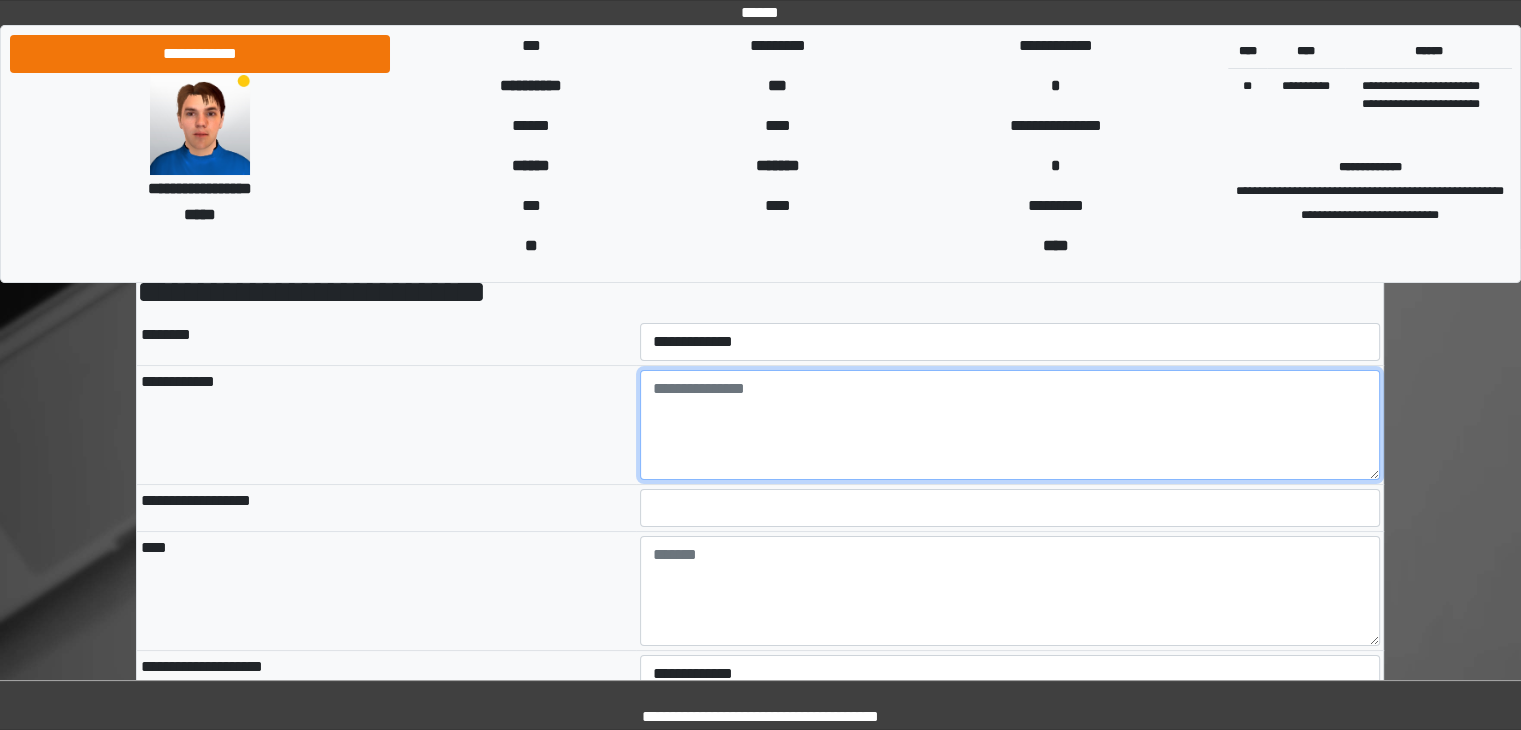 scroll, scrollTop: 160, scrollLeft: 0, axis: vertical 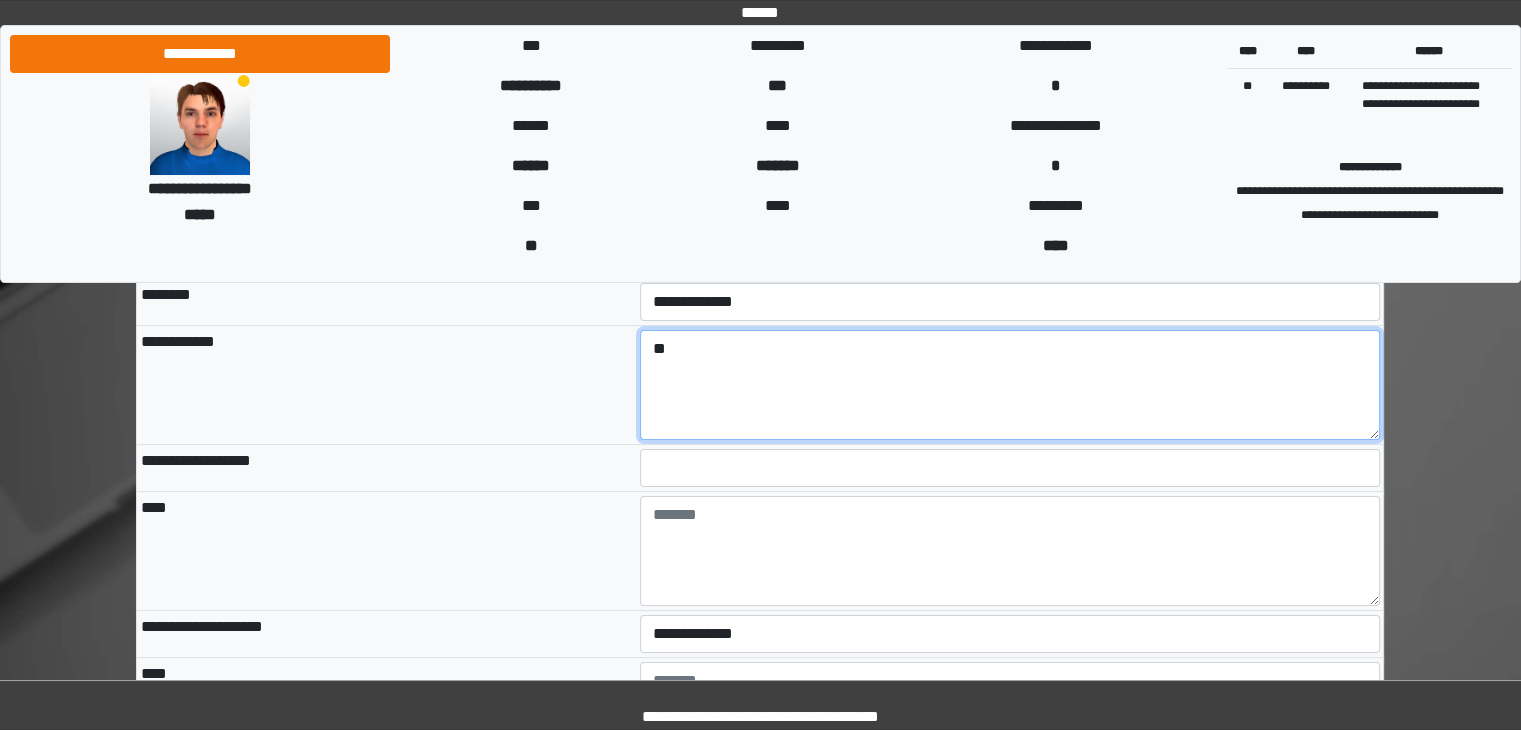 type on "**" 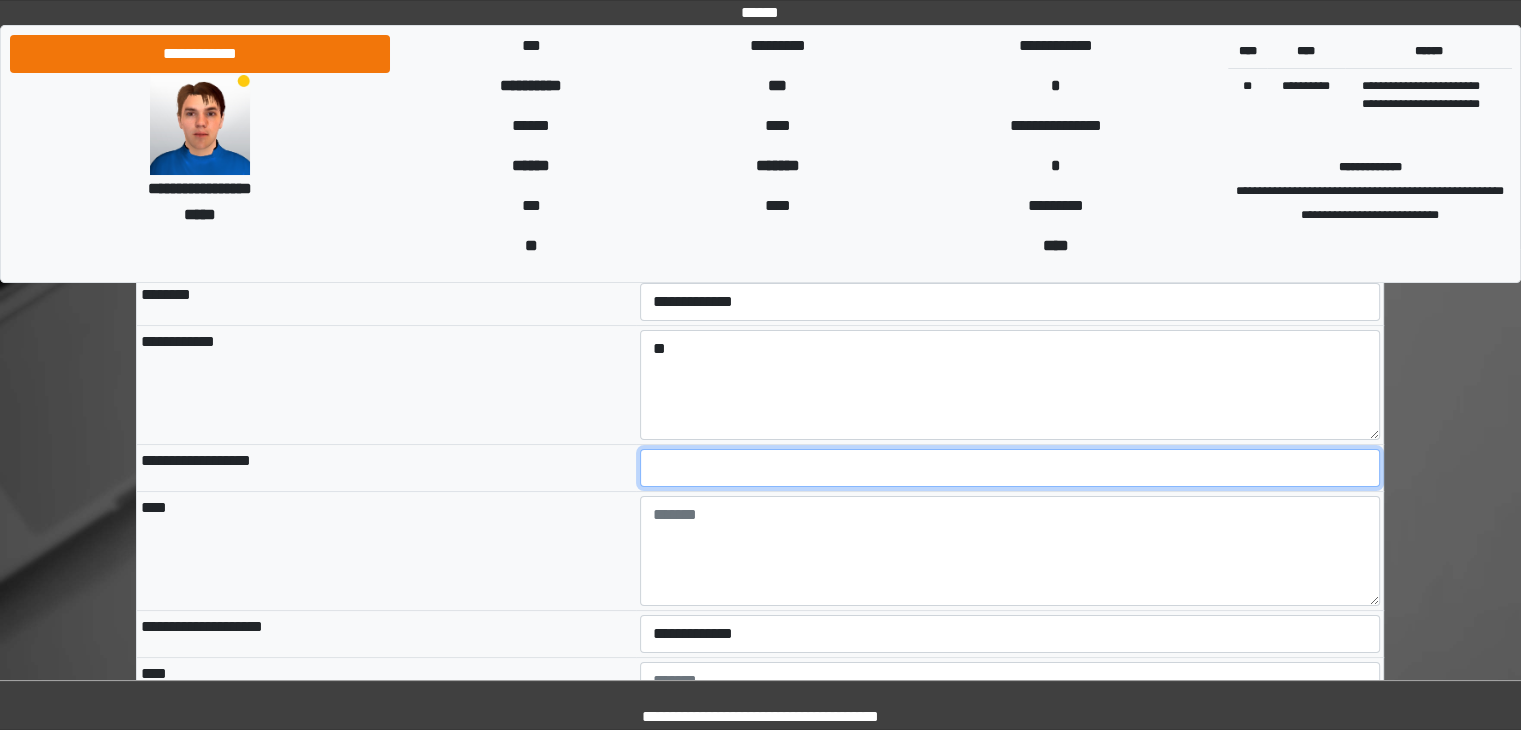 click at bounding box center (1010, 468) 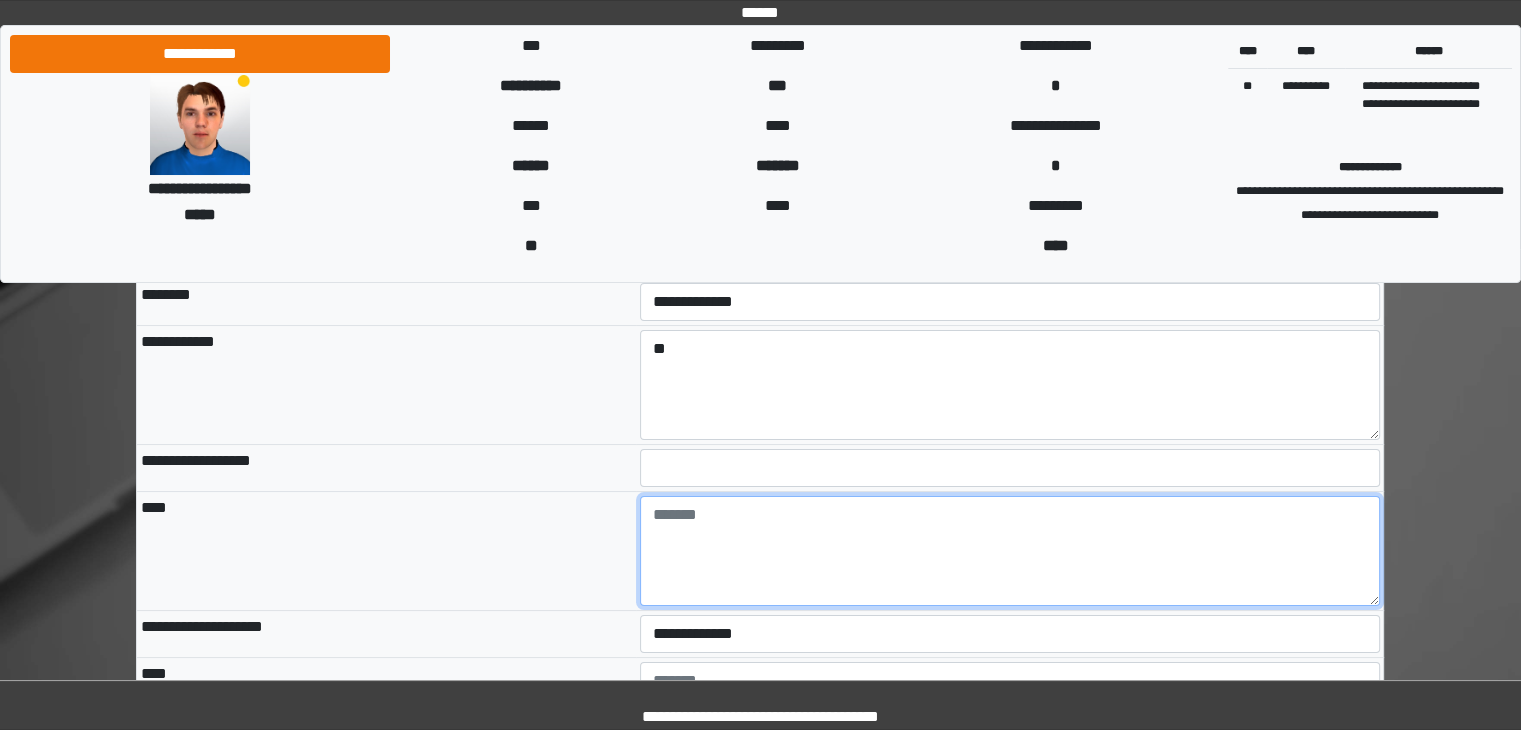 click at bounding box center [1010, 551] 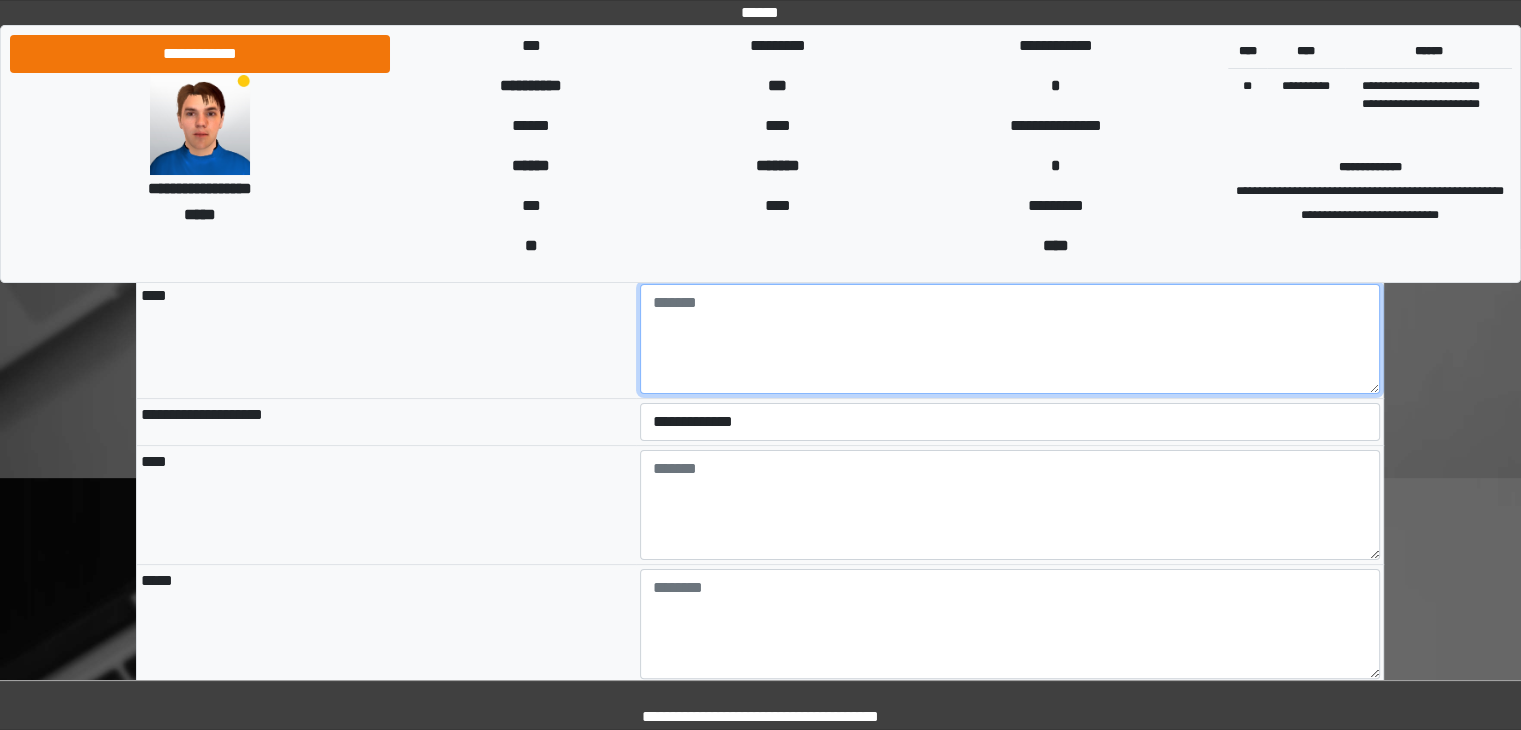 scroll, scrollTop: 394, scrollLeft: 0, axis: vertical 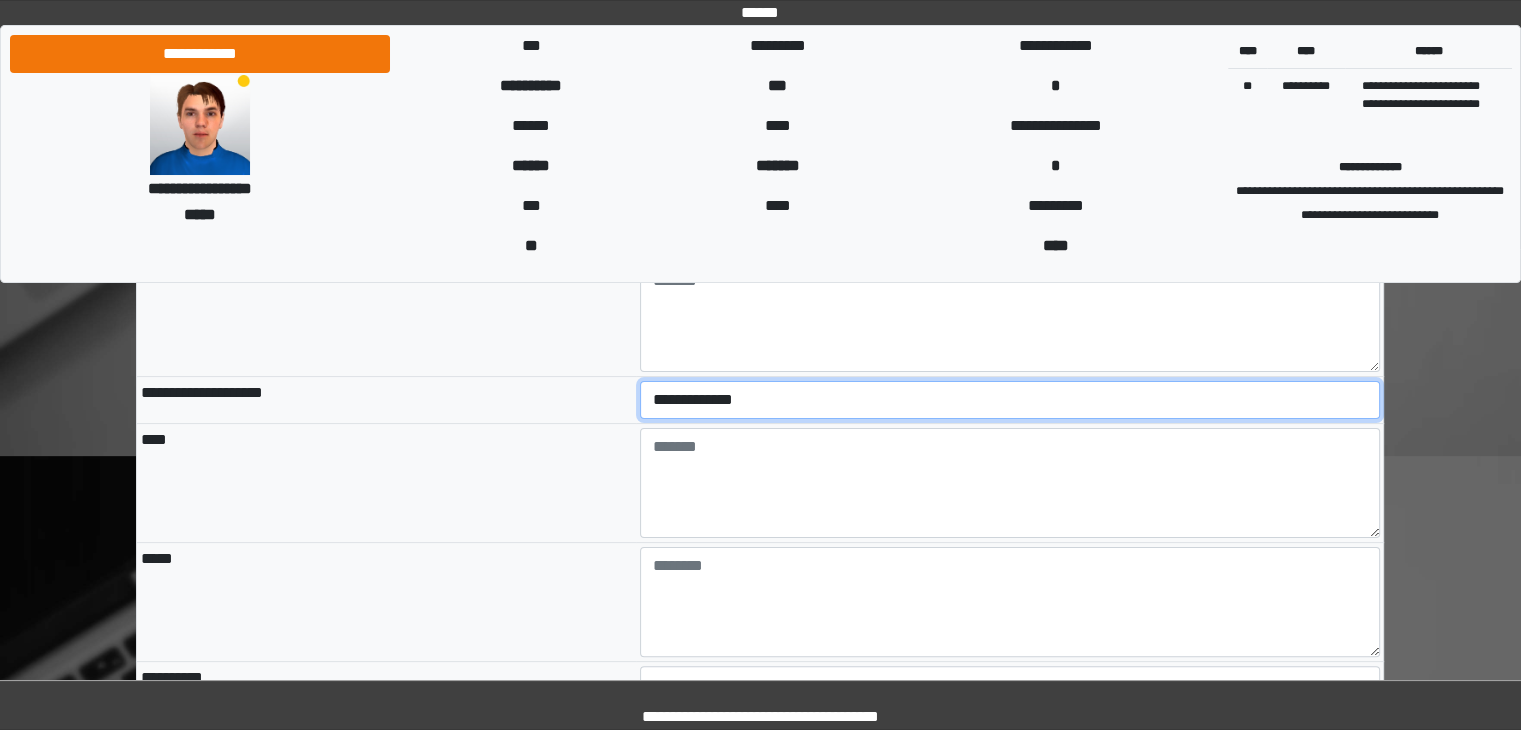 click on "**********" at bounding box center [1010, 400] 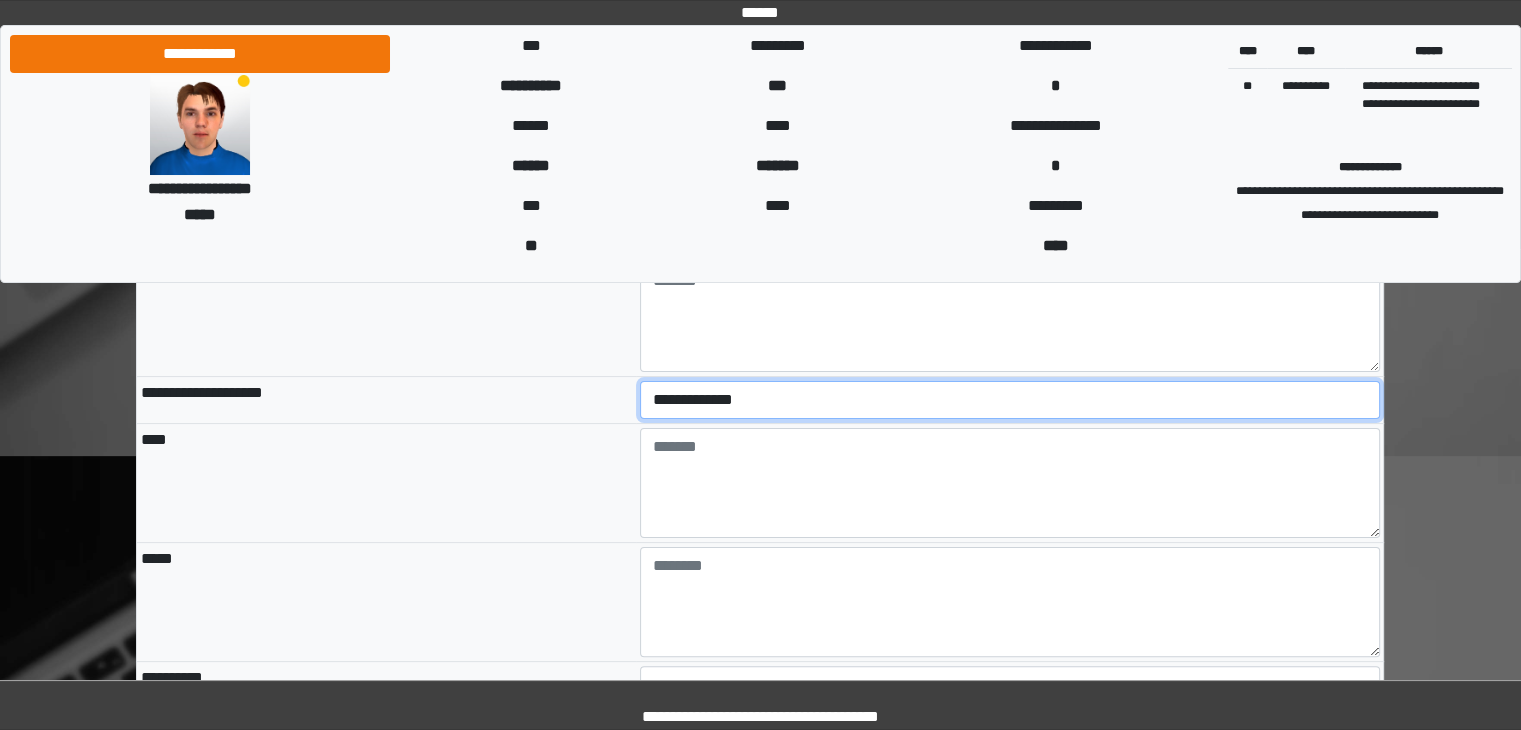 select on "*" 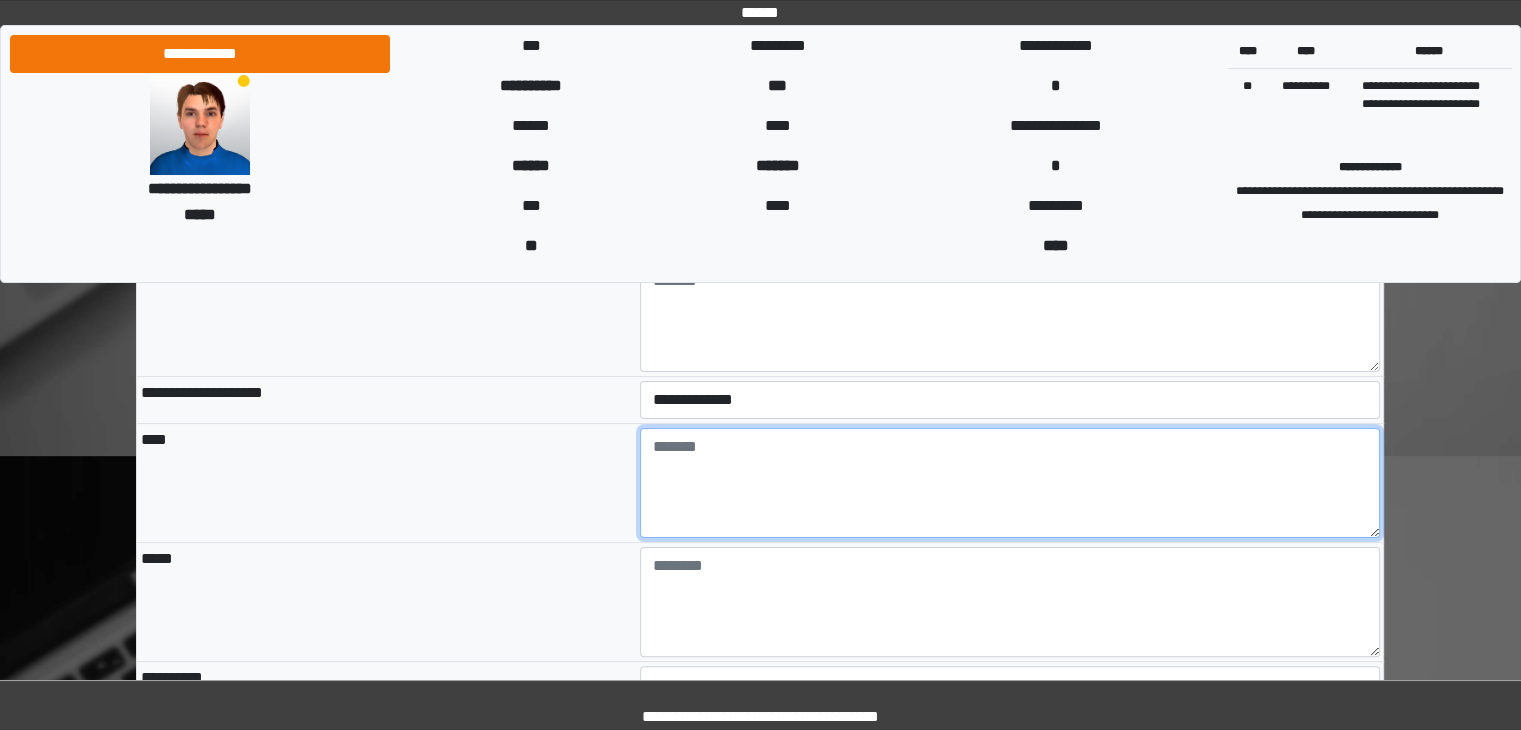 click at bounding box center (1010, 483) 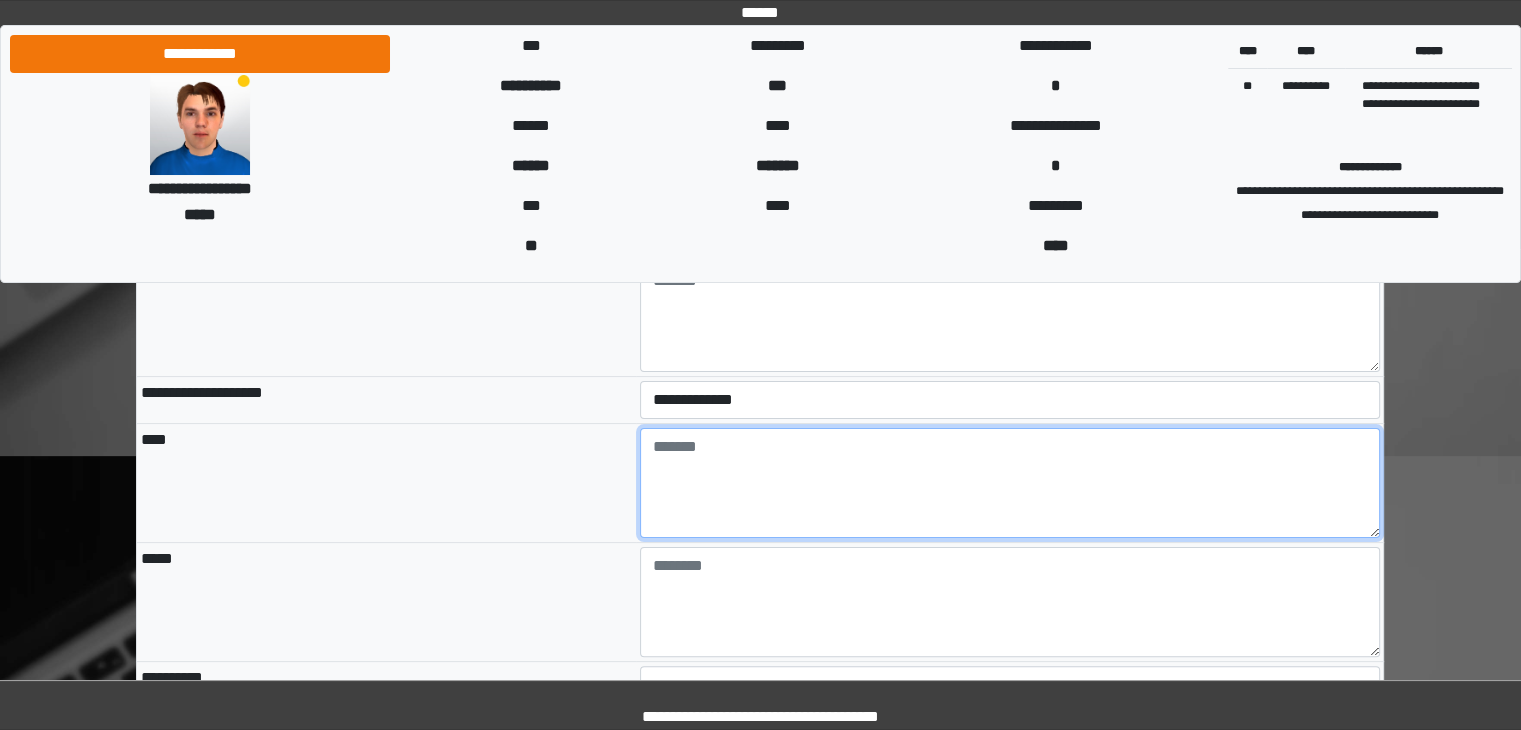 click at bounding box center [1010, 483] 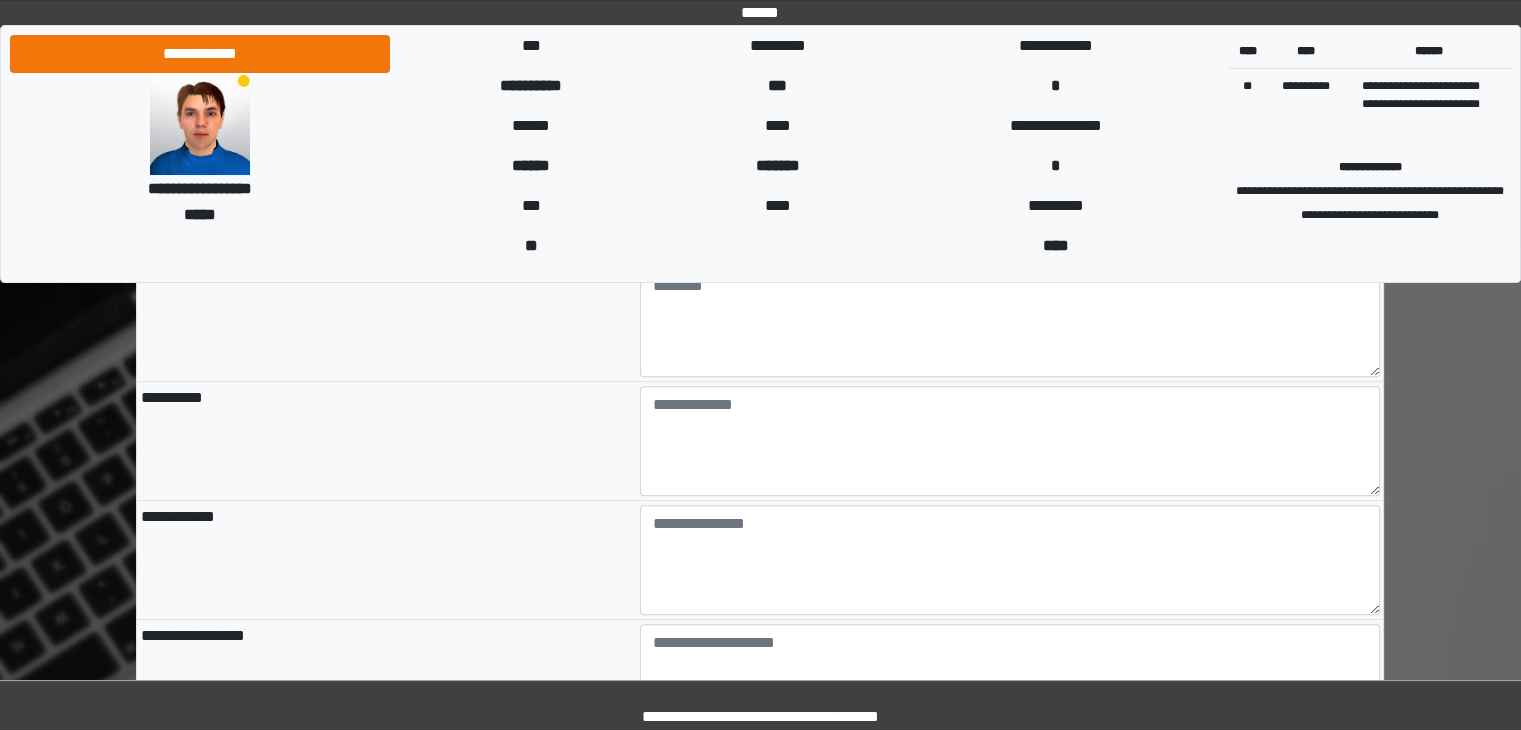 scroll, scrollTop: 714, scrollLeft: 0, axis: vertical 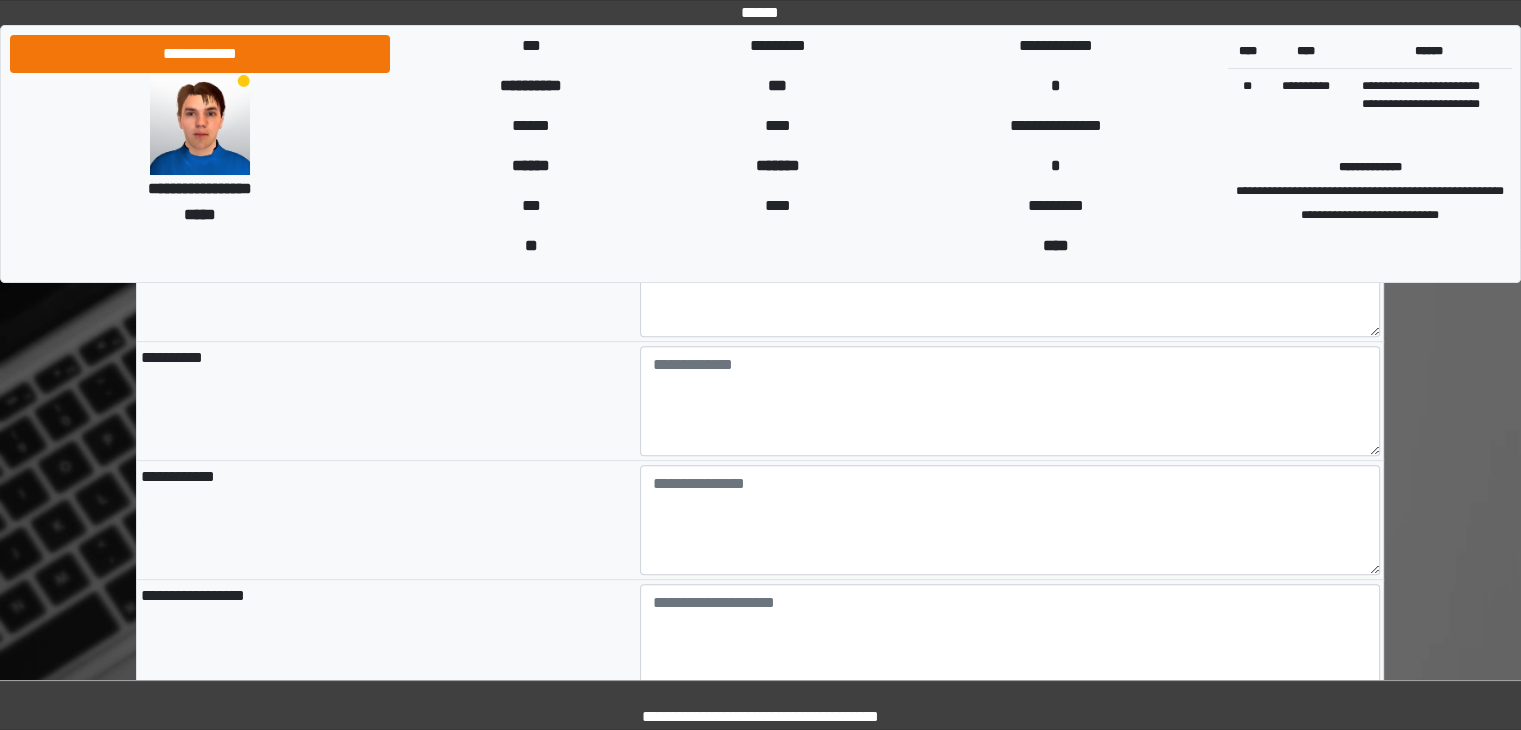 type on "**********" 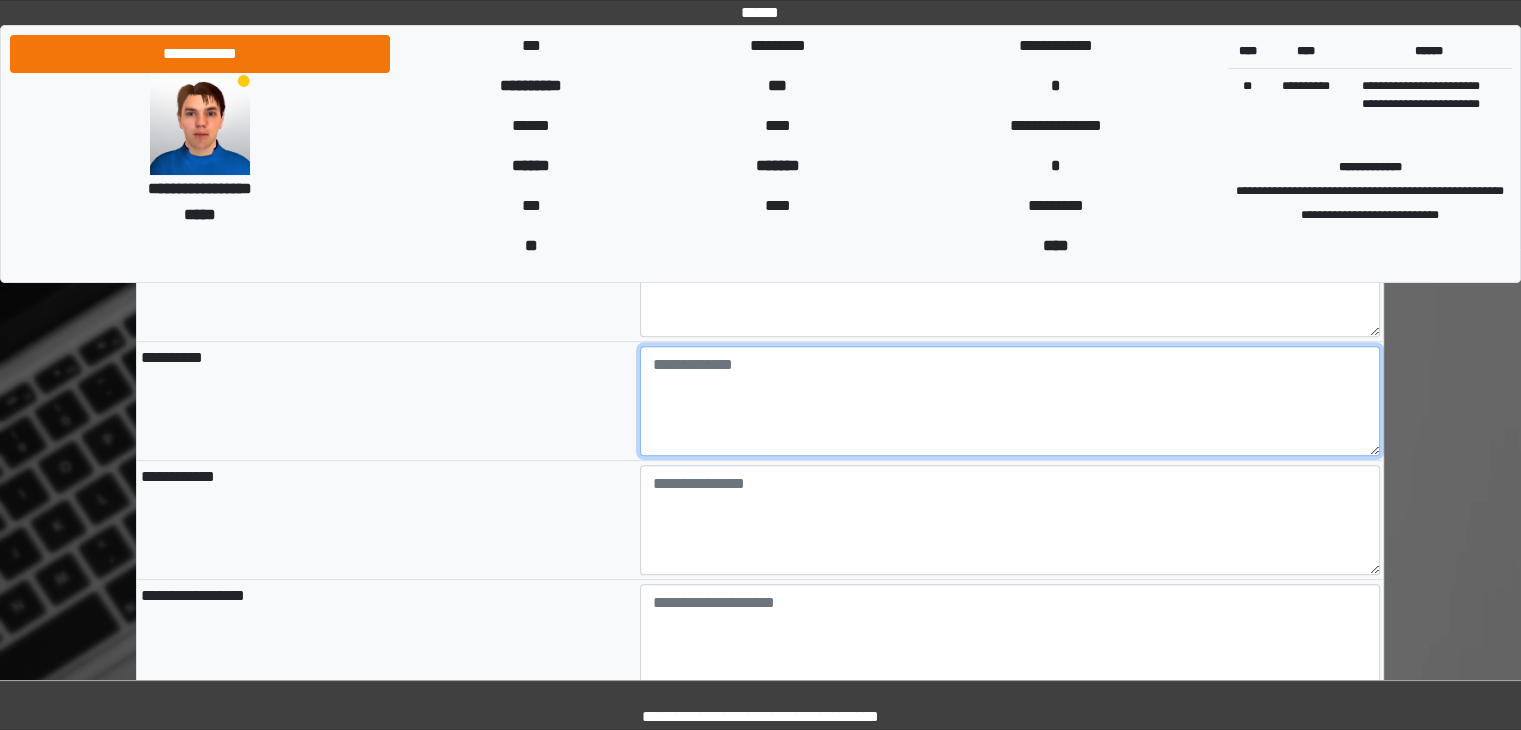 click at bounding box center [1010, 401] 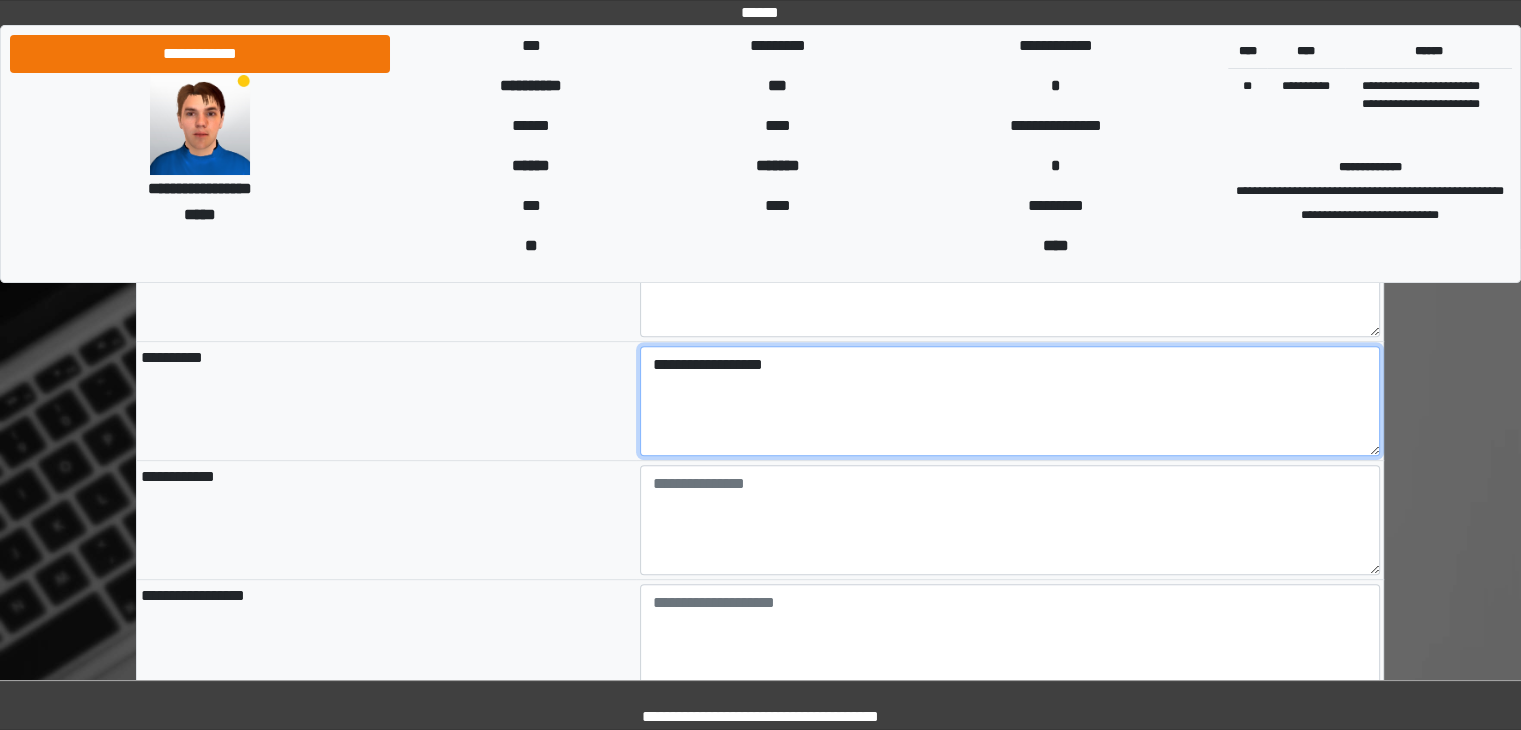 type on "**********" 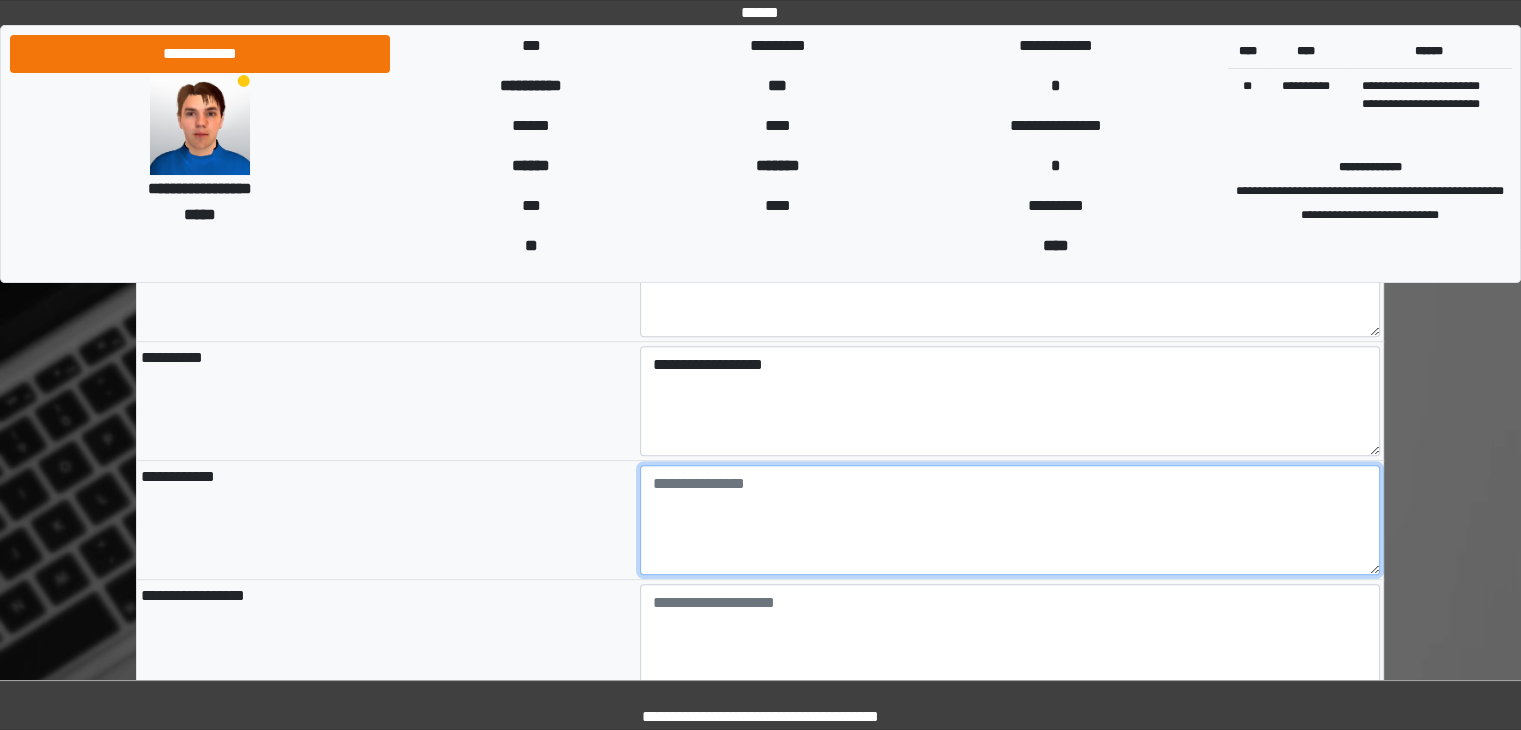 click at bounding box center [1010, 520] 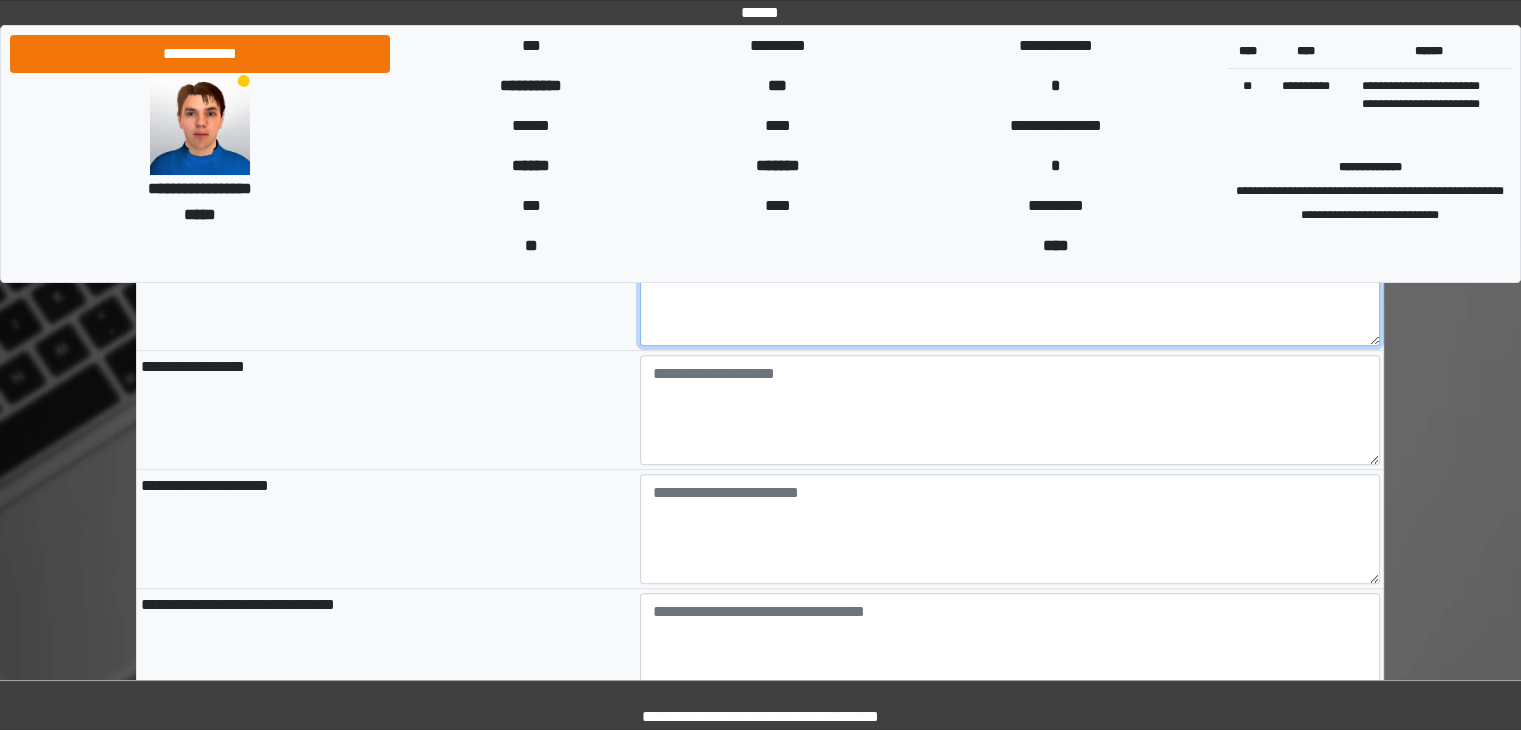 scroll, scrollTop: 954, scrollLeft: 0, axis: vertical 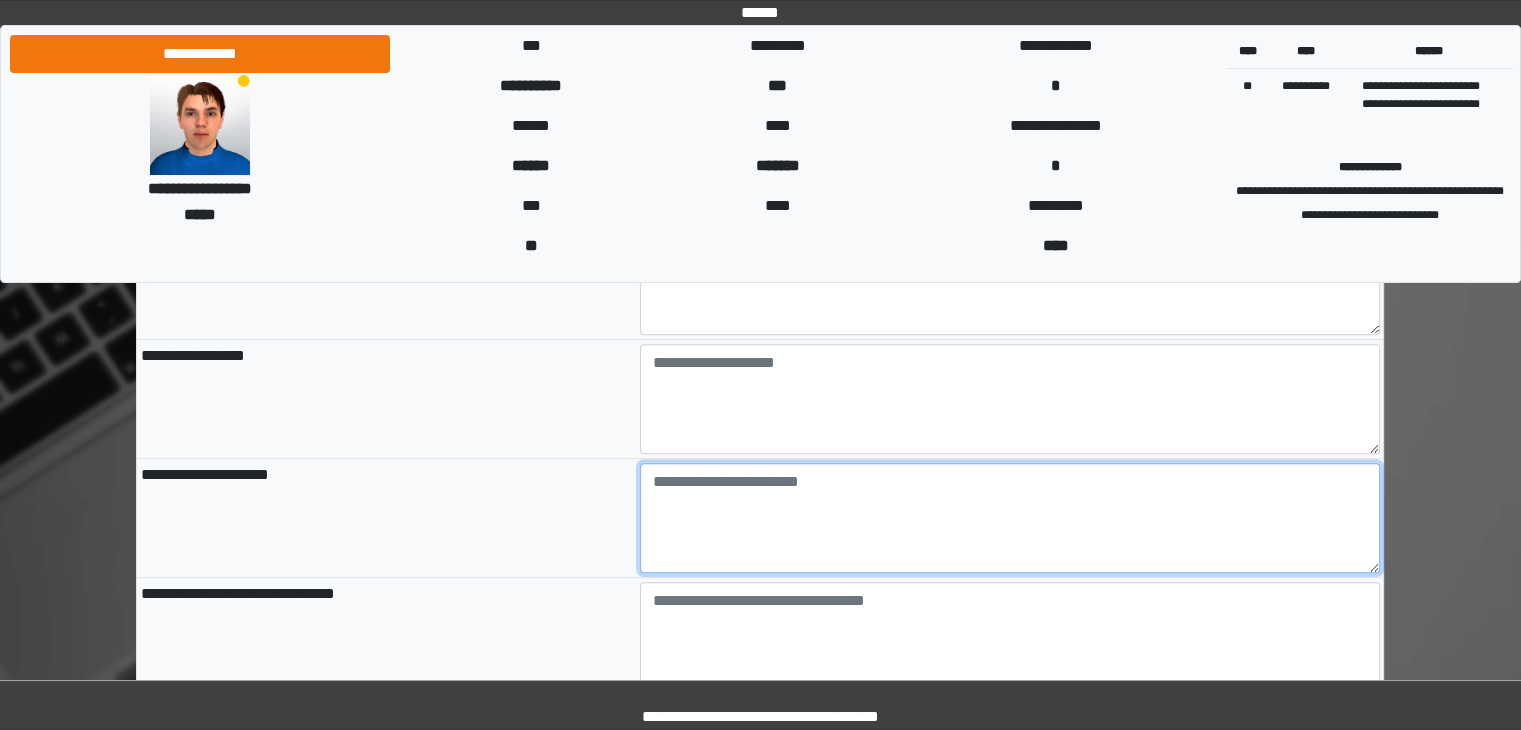 click at bounding box center [1010, 518] 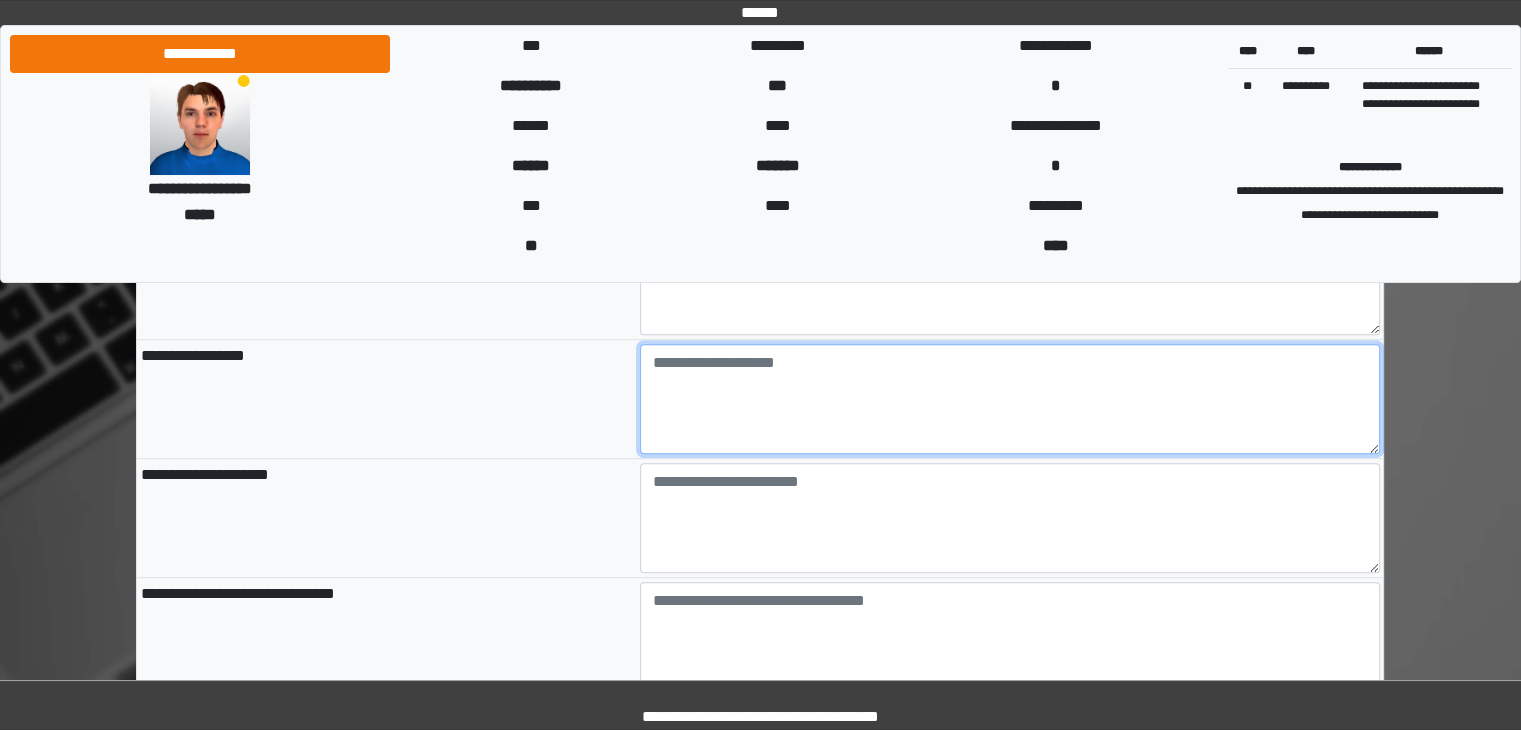 click at bounding box center [1010, 399] 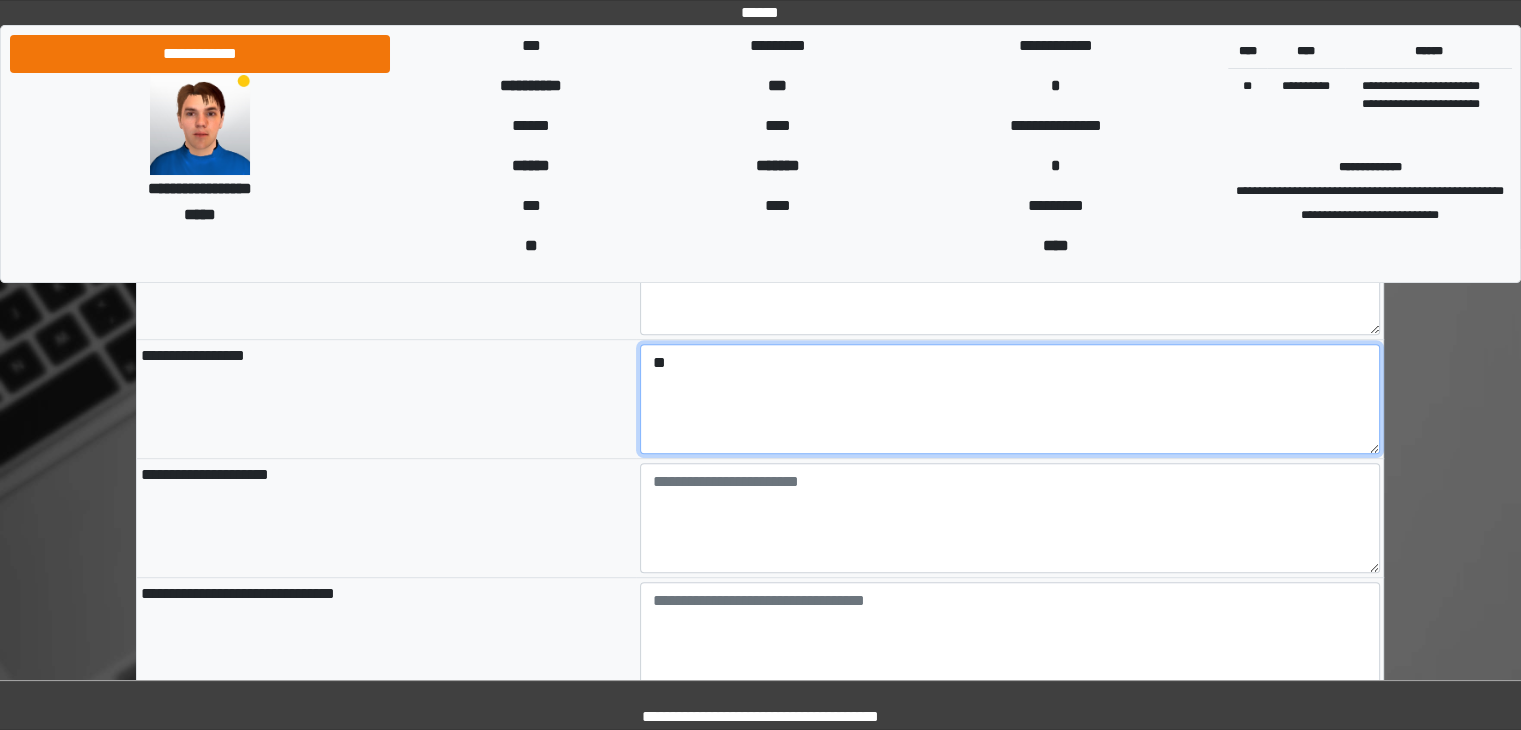 type on "**" 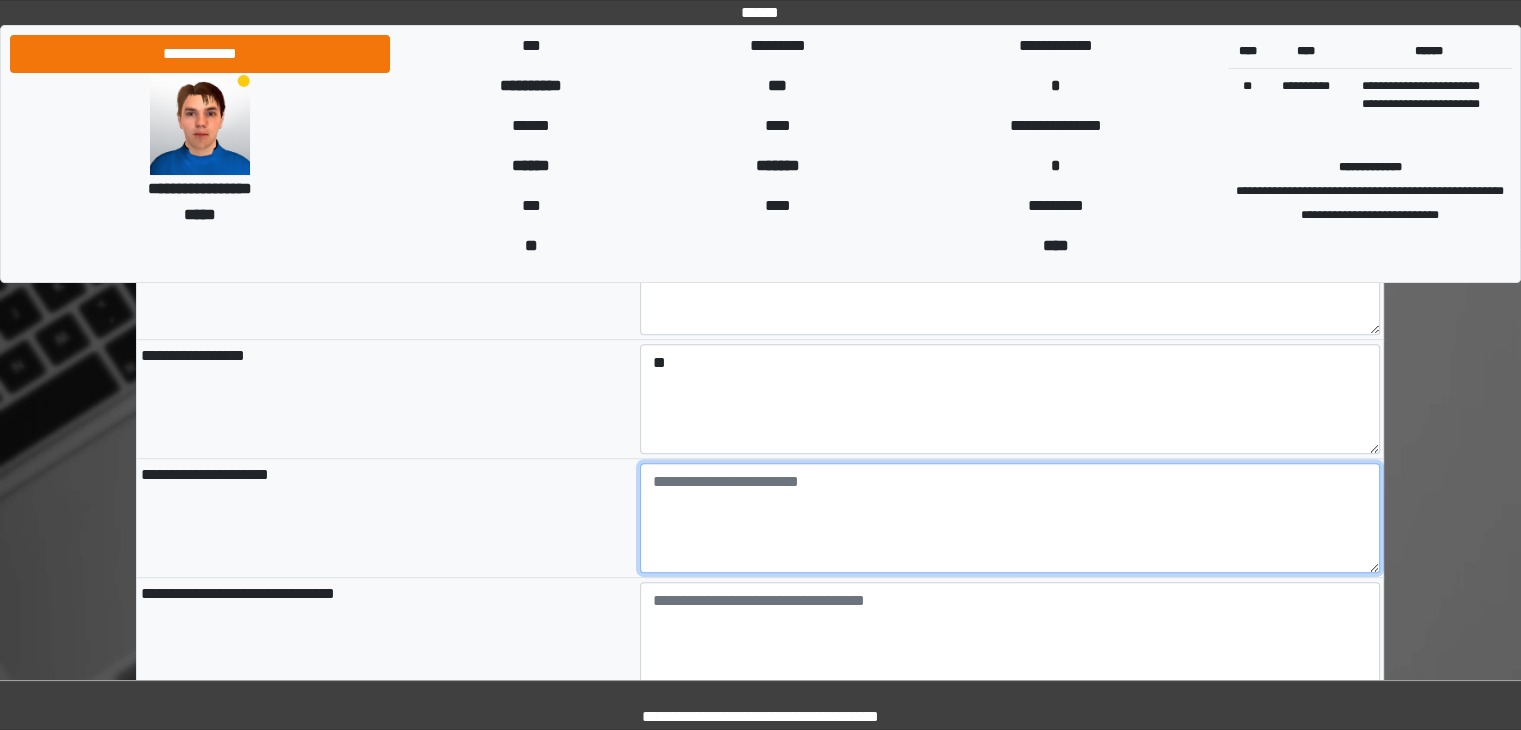 click at bounding box center [1010, 518] 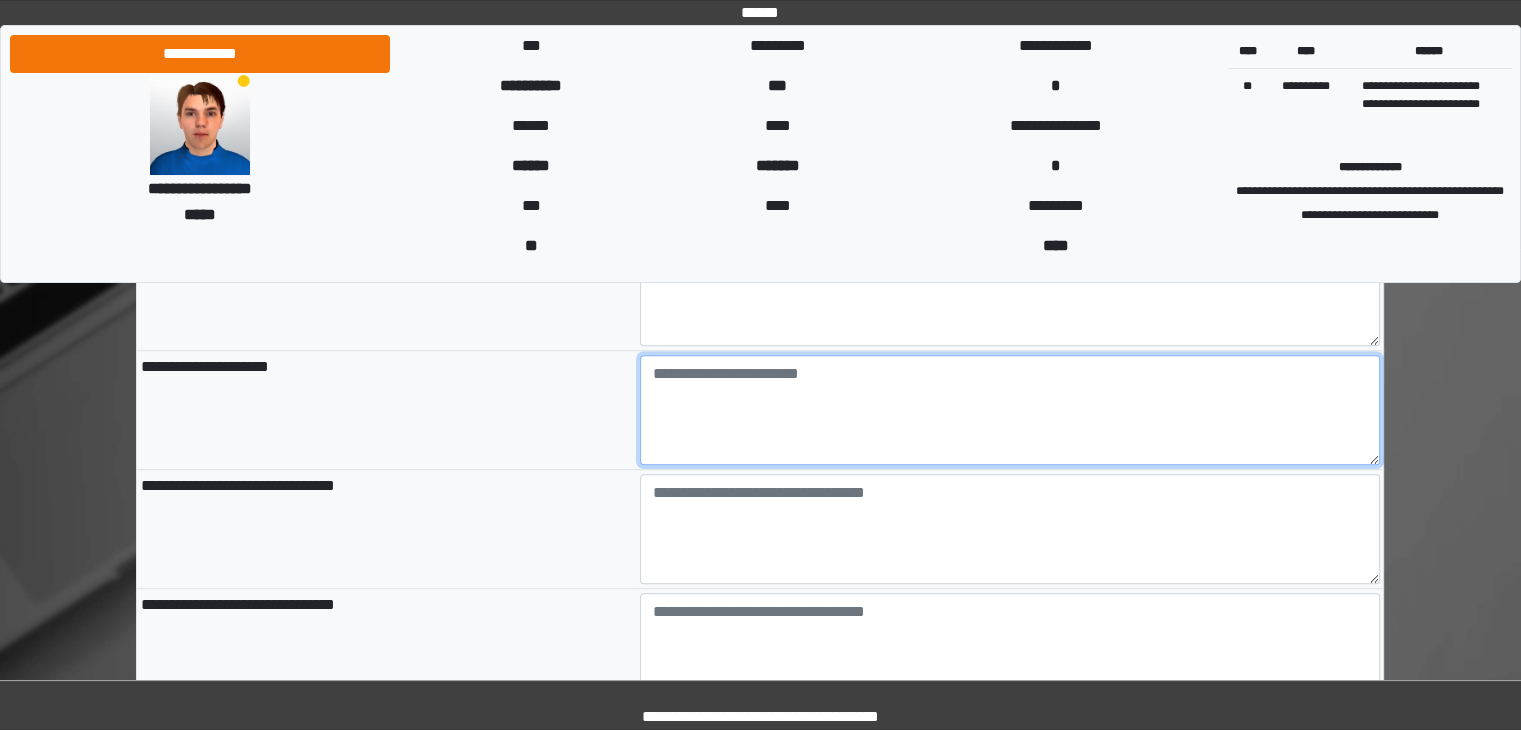 scroll, scrollTop: 1074, scrollLeft: 0, axis: vertical 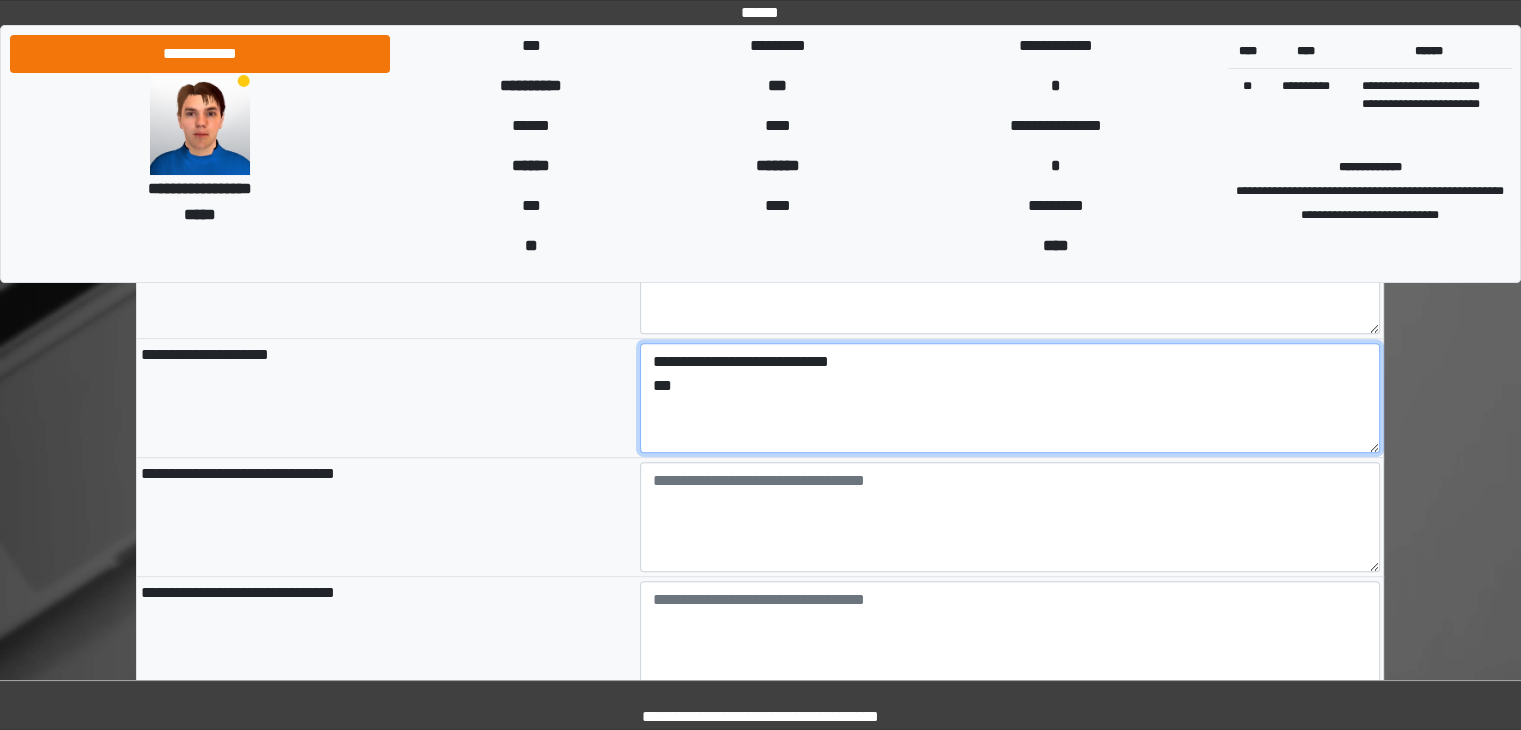 type on "**********" 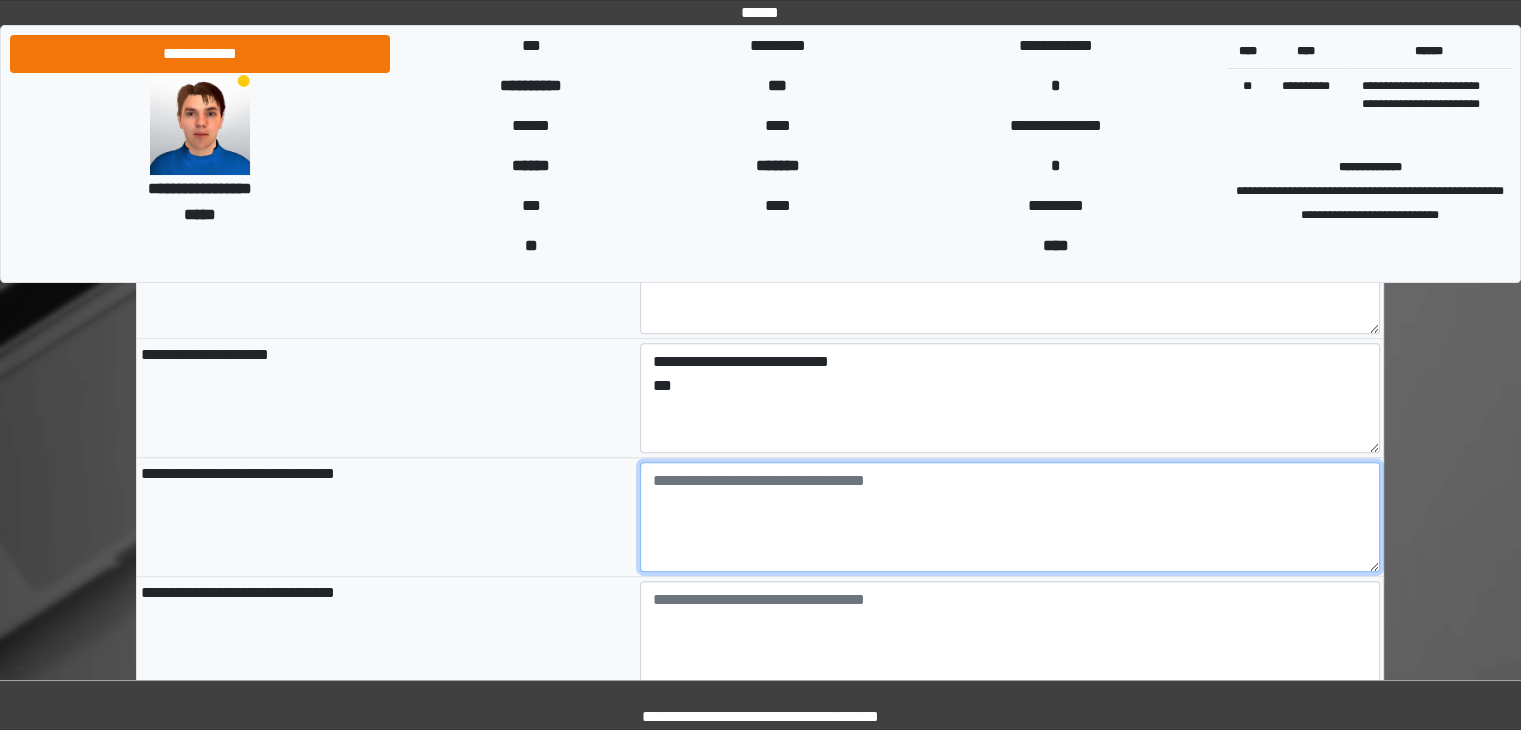 click at bounding box center (1010, 517) 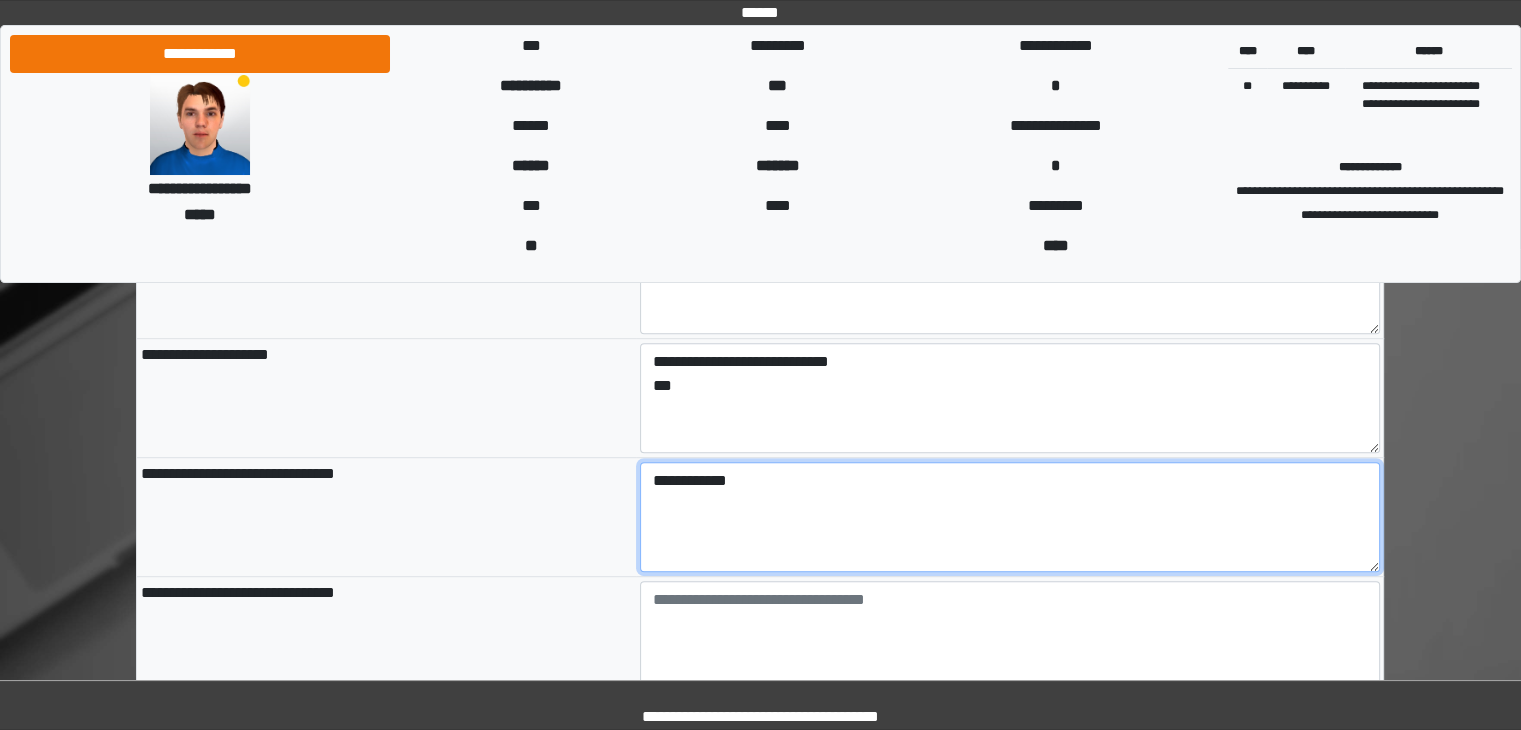type on "**********" 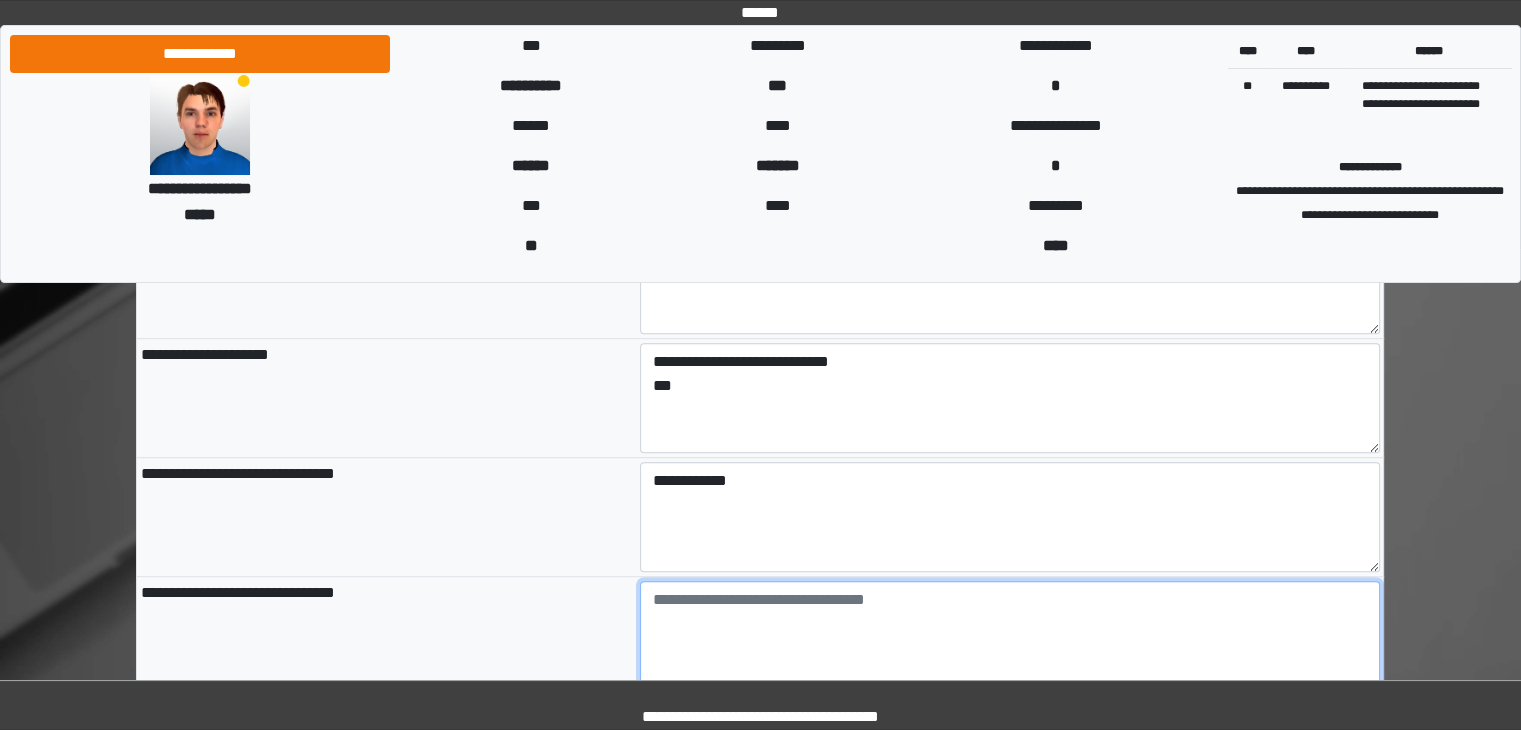 click at bounding box center [1010, 636] 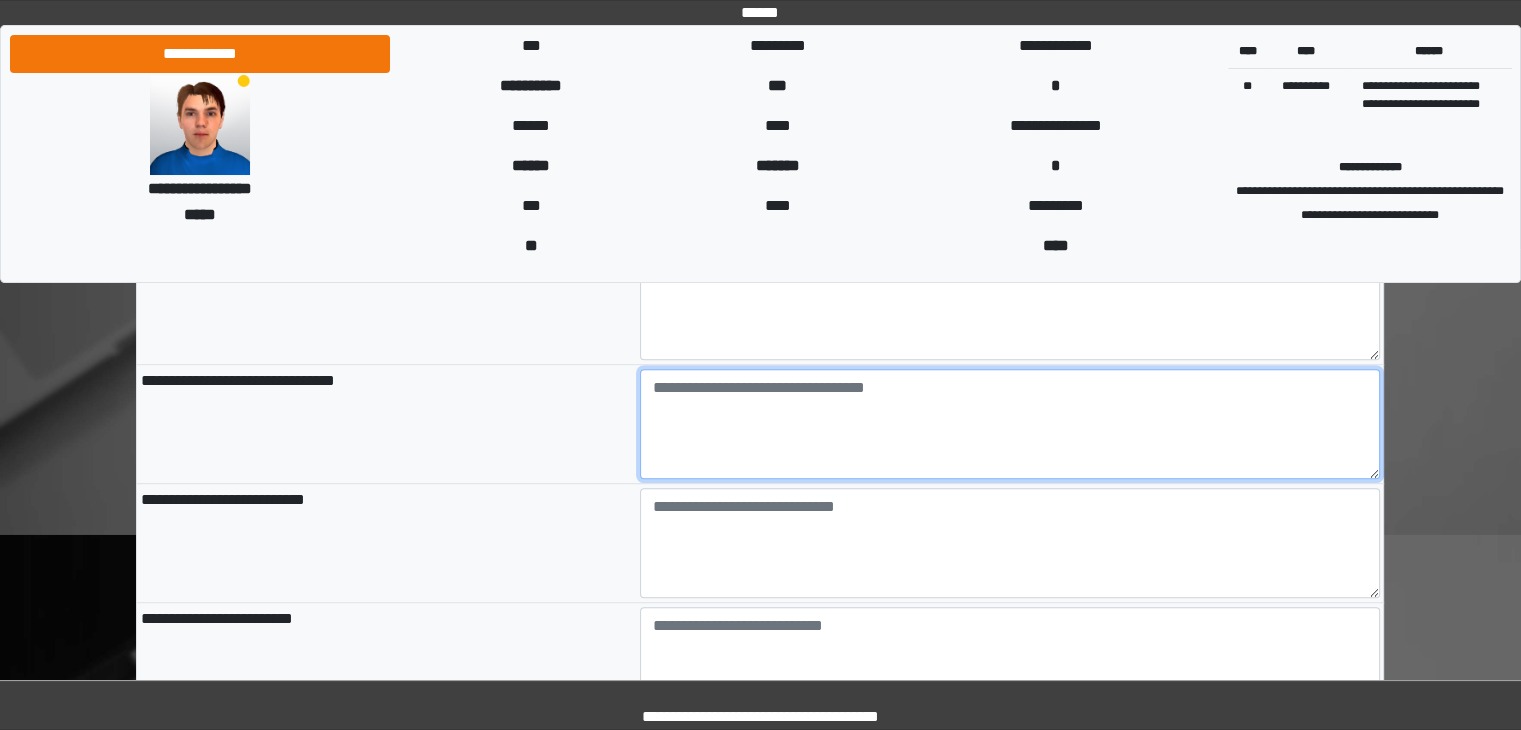 scroll, scrollTop: 1256, scrollLeft: 0, axis: vertical 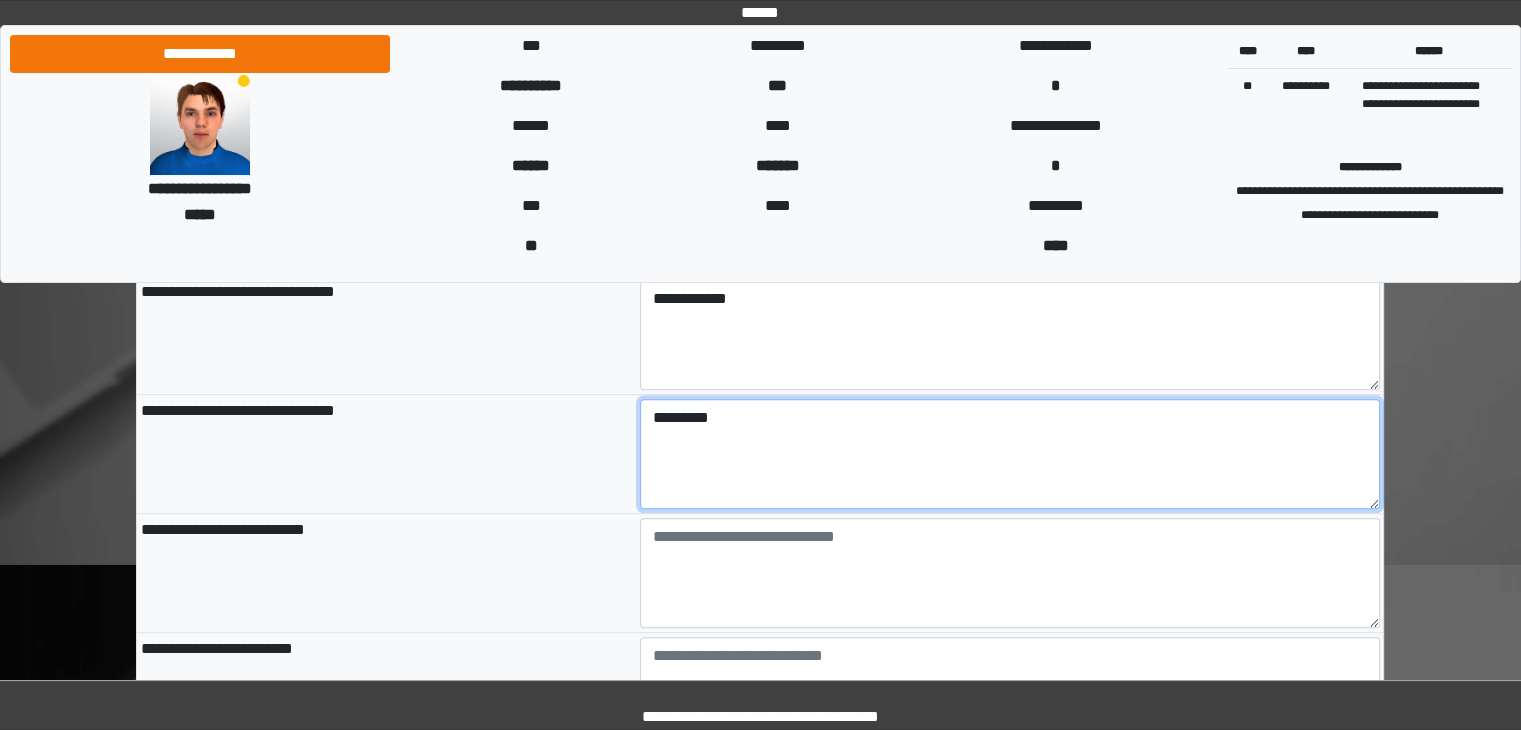 type on "********" 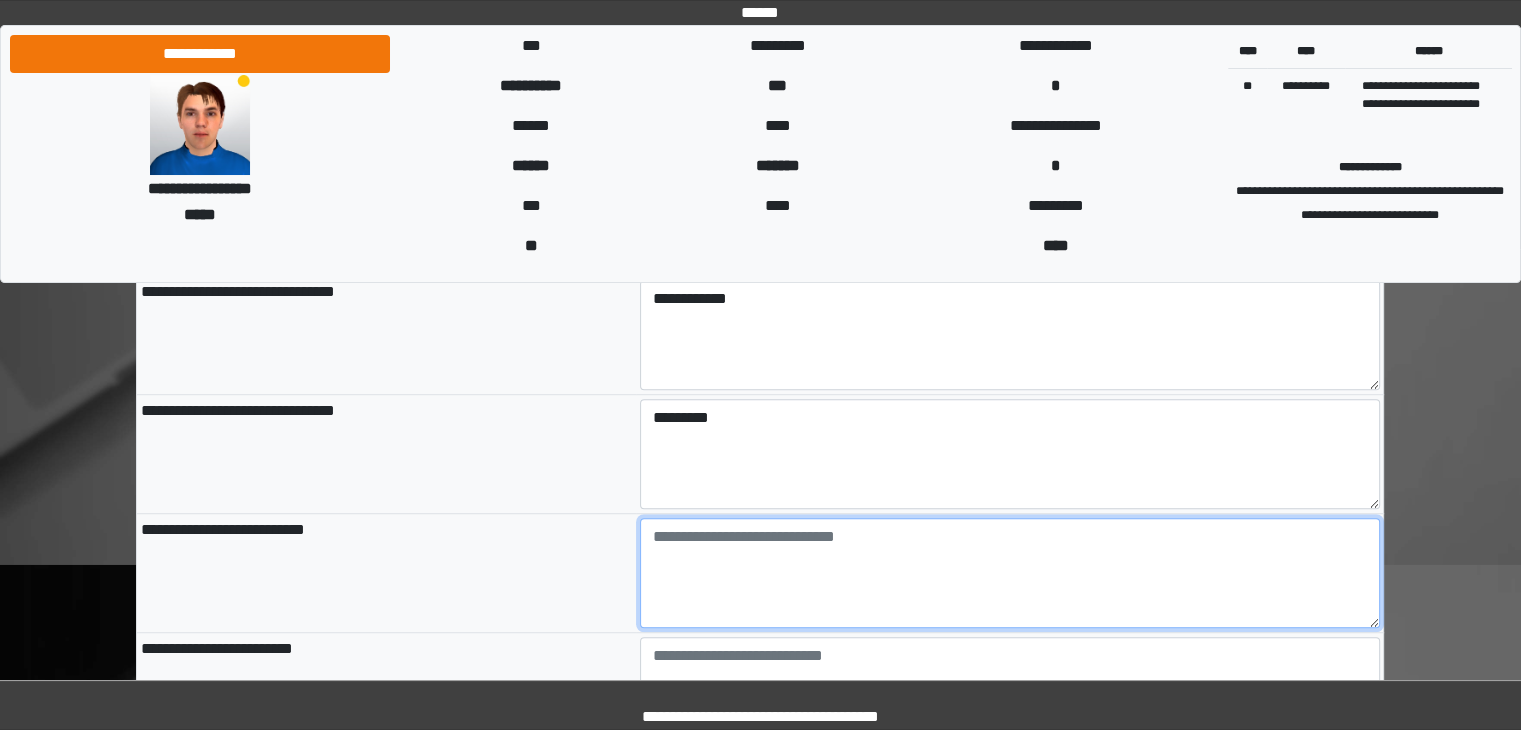 click at bounding box center [1010, 573] 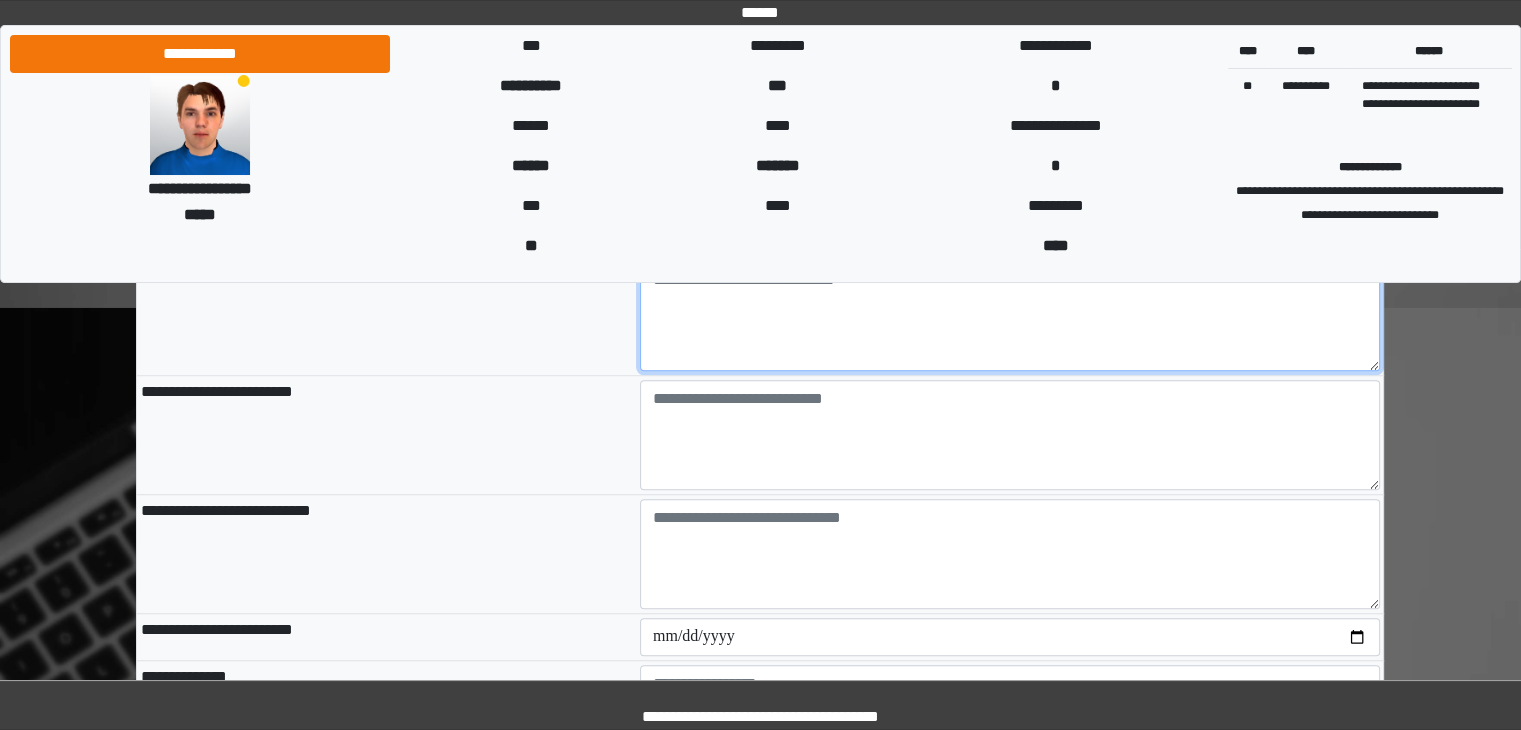 scroll, scrollTop: 1543, scrollLeft: 0, axis: vertical 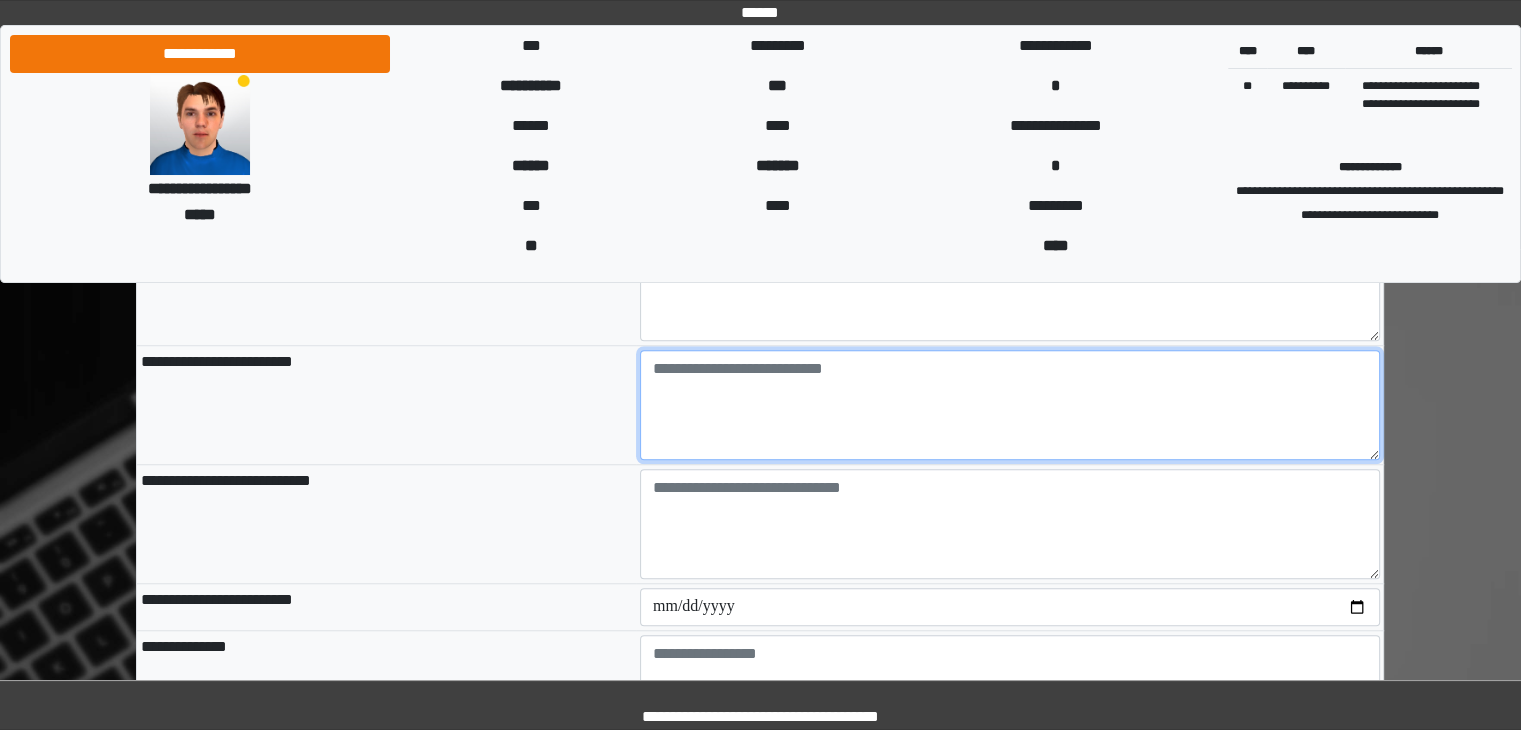 click at bounding box center [1010, 405] 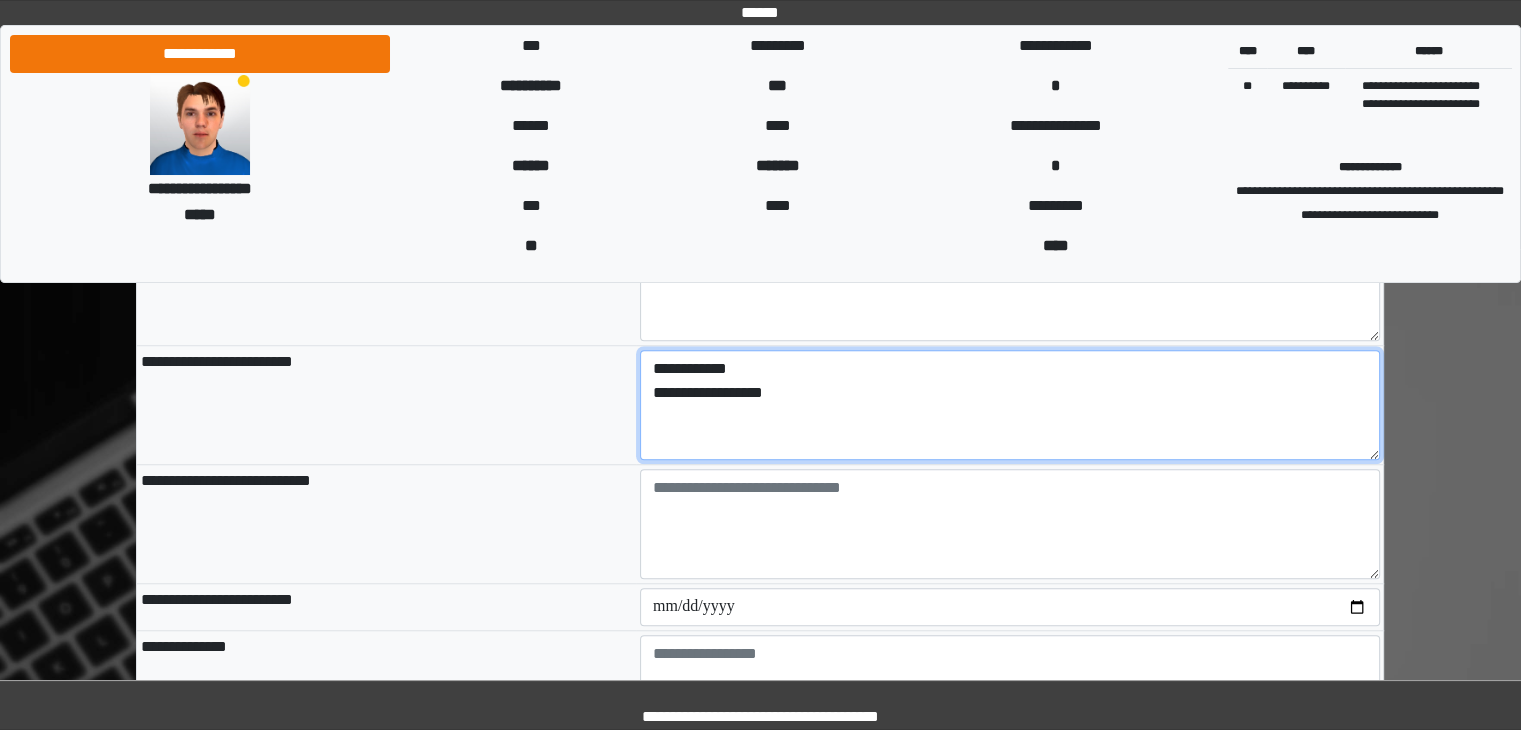 type on "**********" 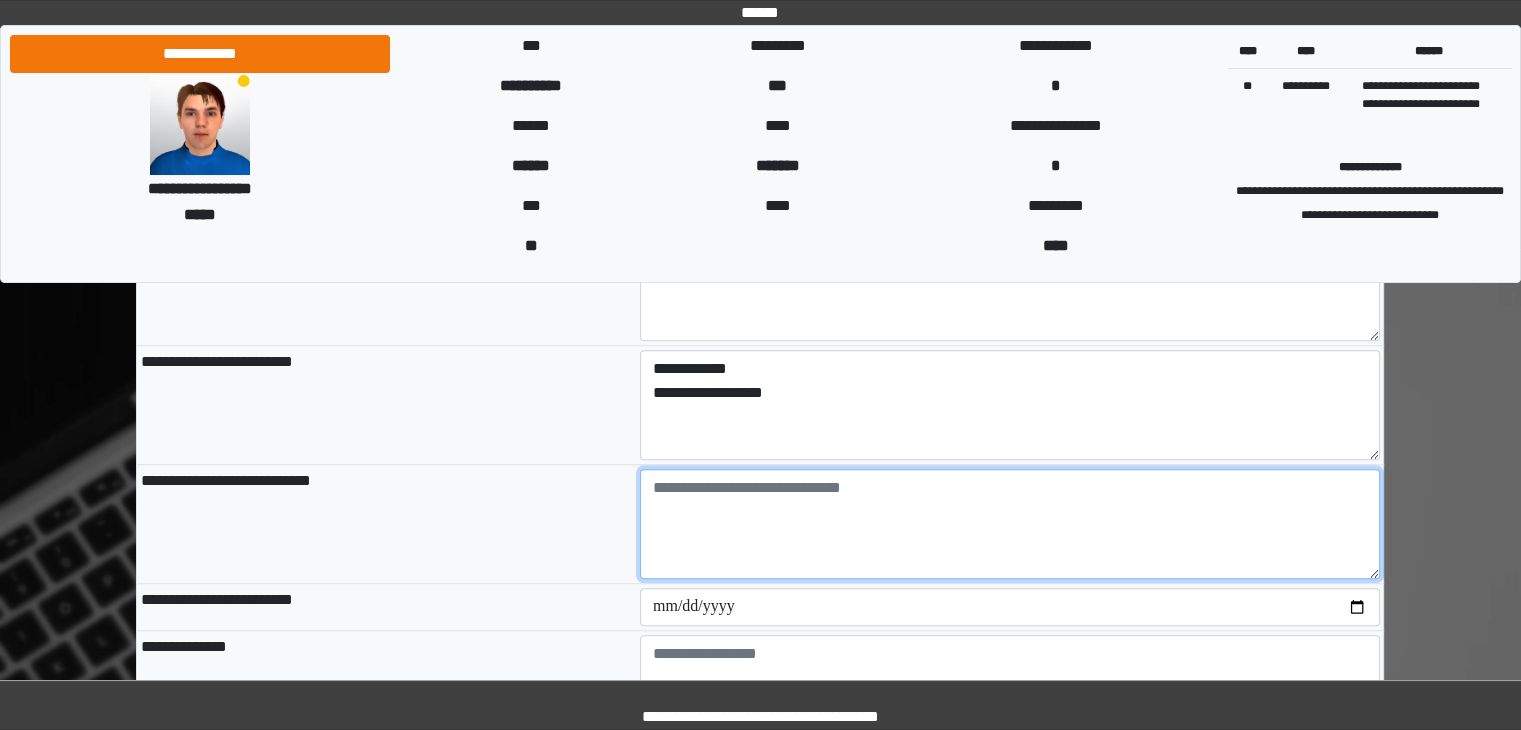click at bounding box center [1010, 524] 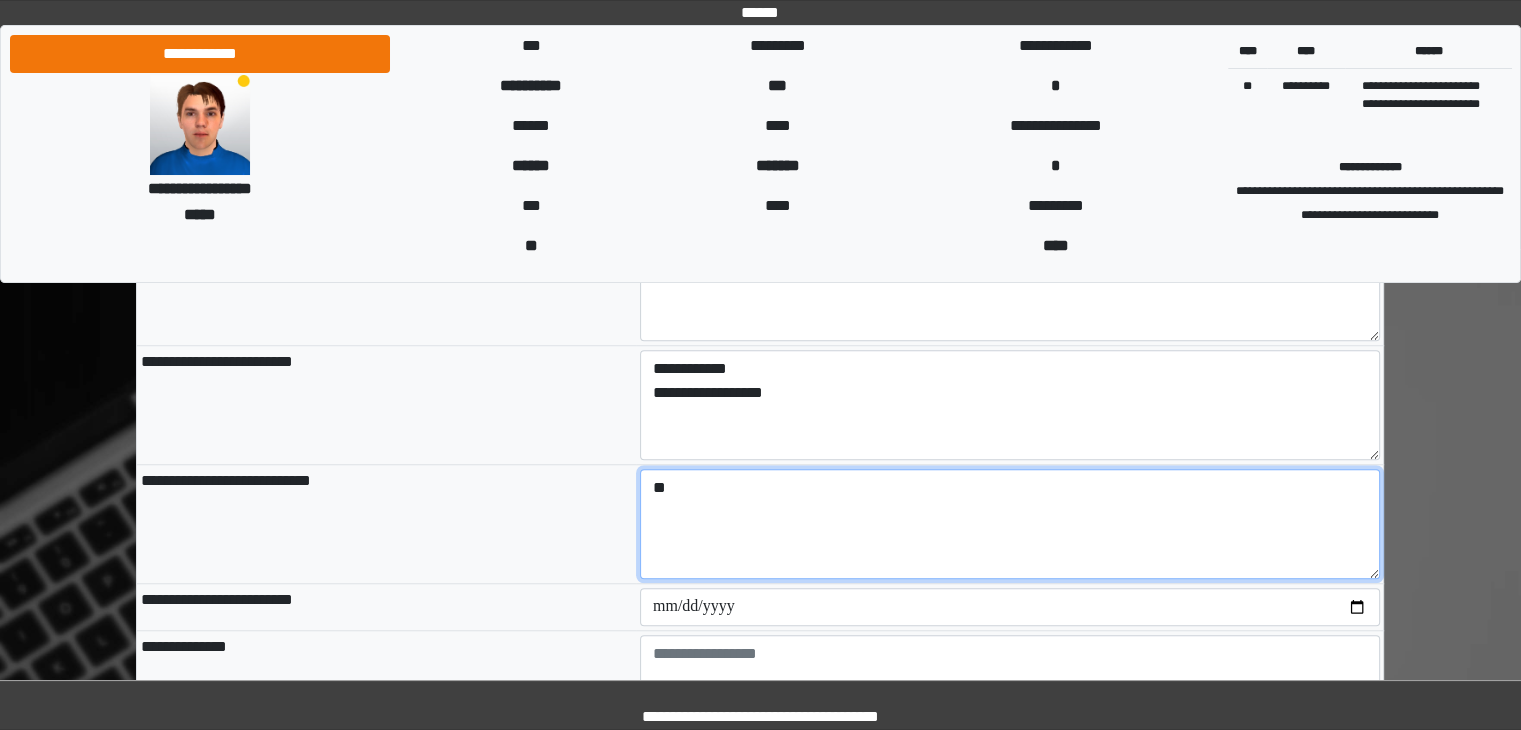 type on "*" 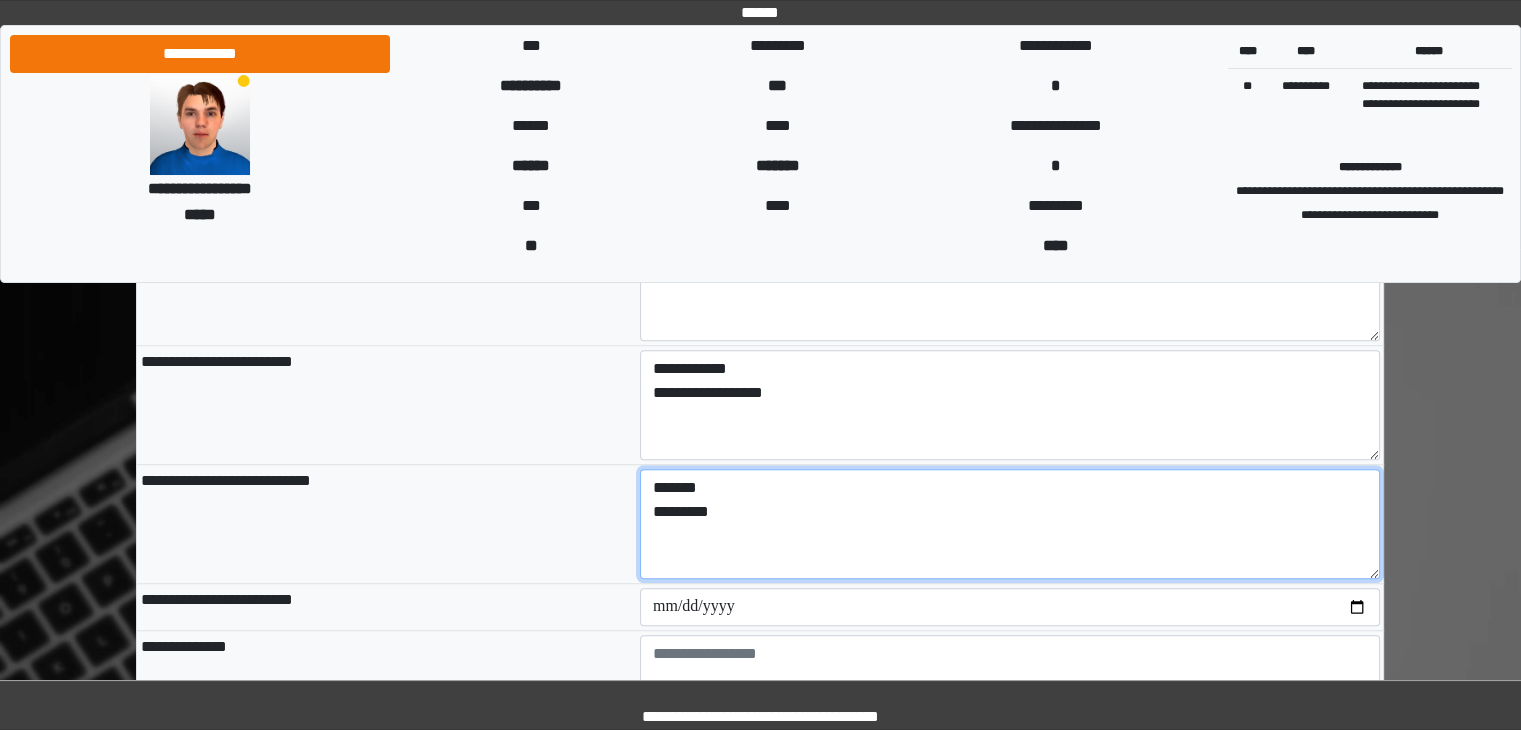 type on "*******
********" 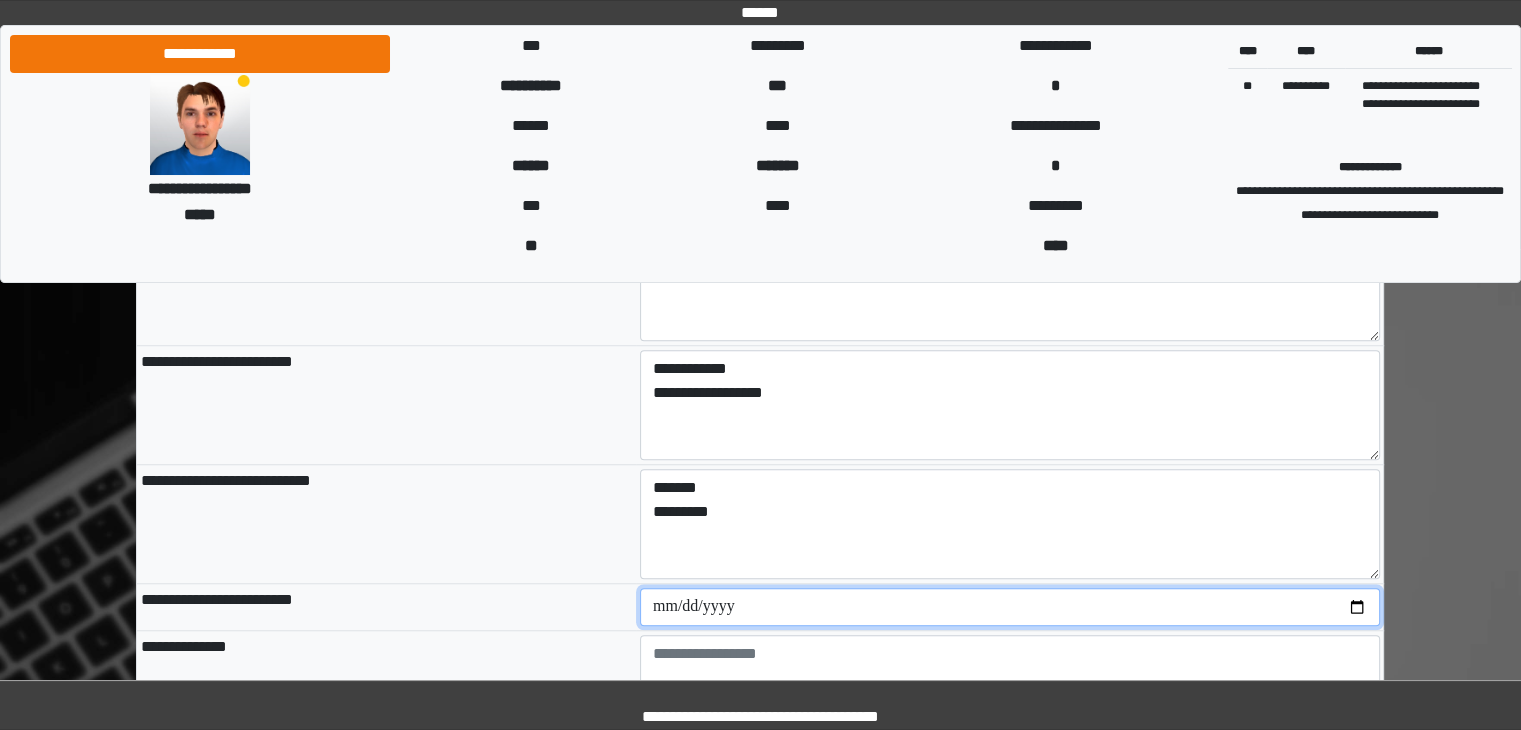 click at bounding box center [1010, 607] 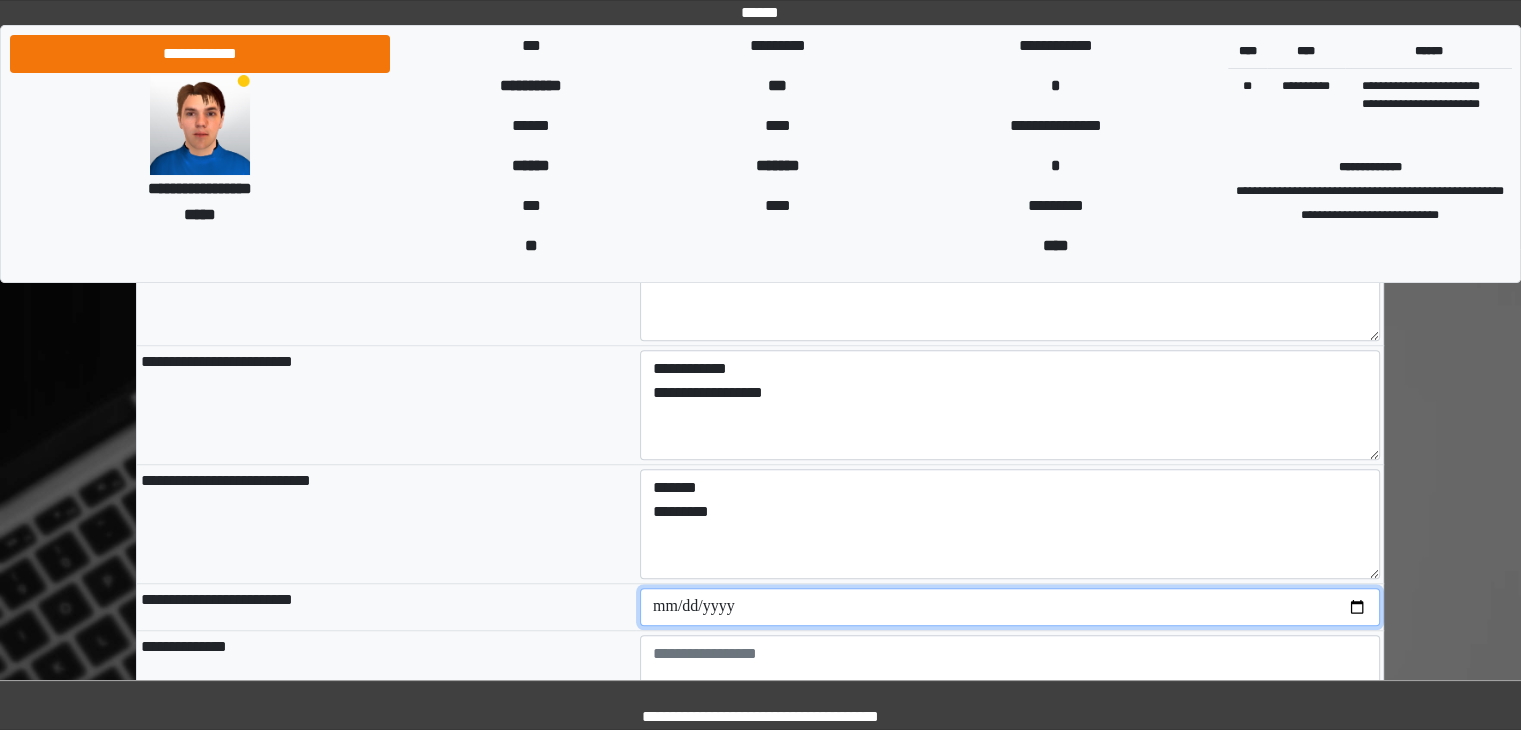 click at bounding box center [1010, 607] 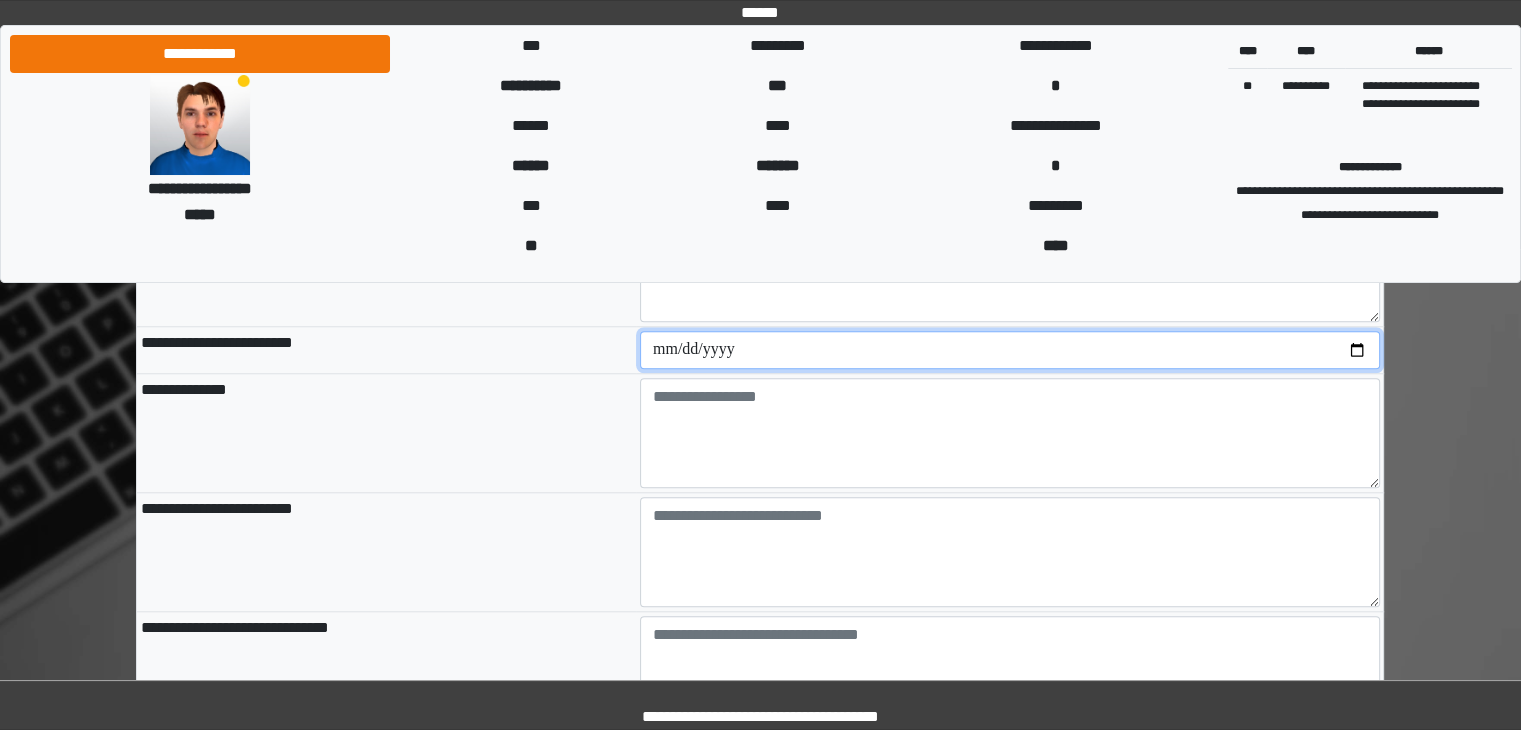 scroll, scrollTop: 1792, scrollLeft: 0, axis: vertical 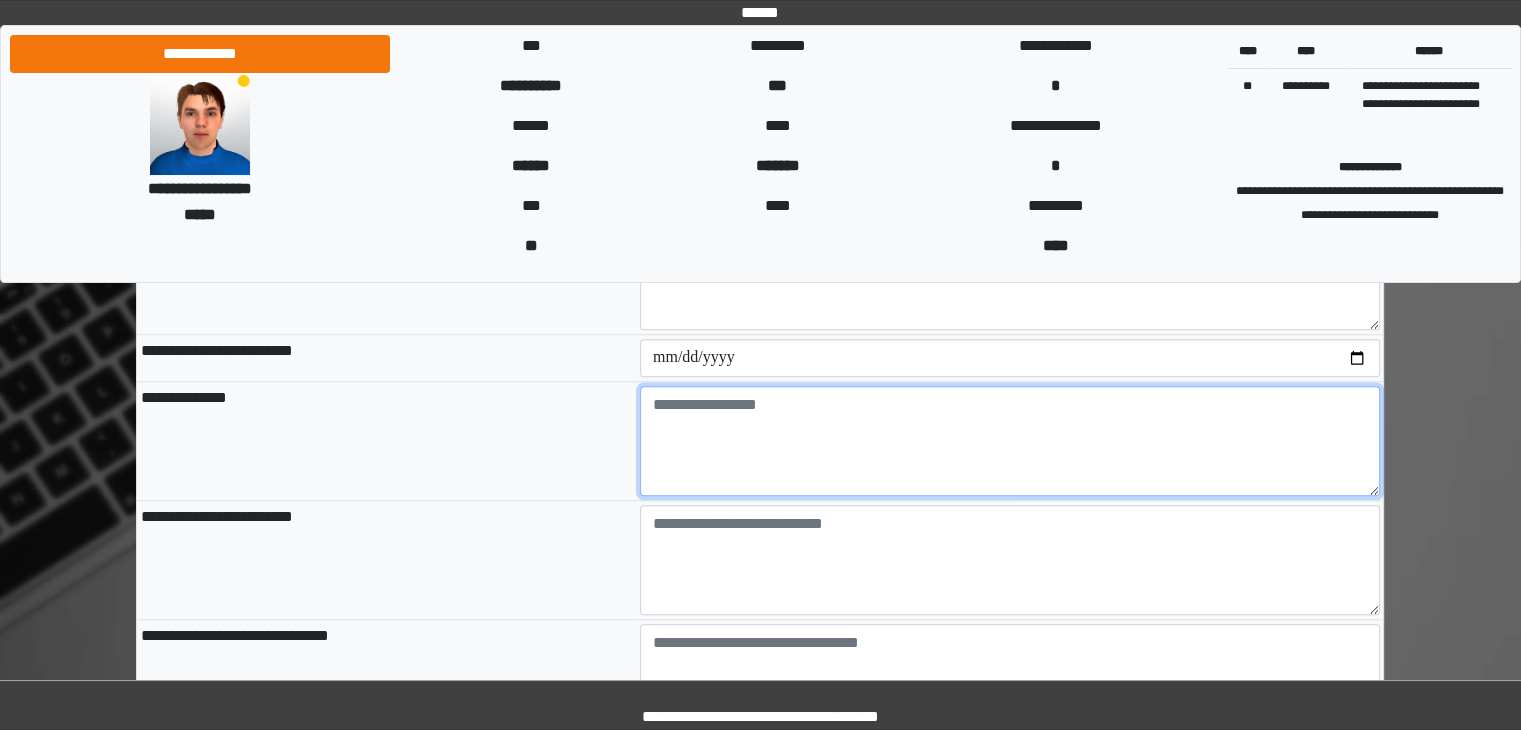 click at bounding box center (1010, 441) 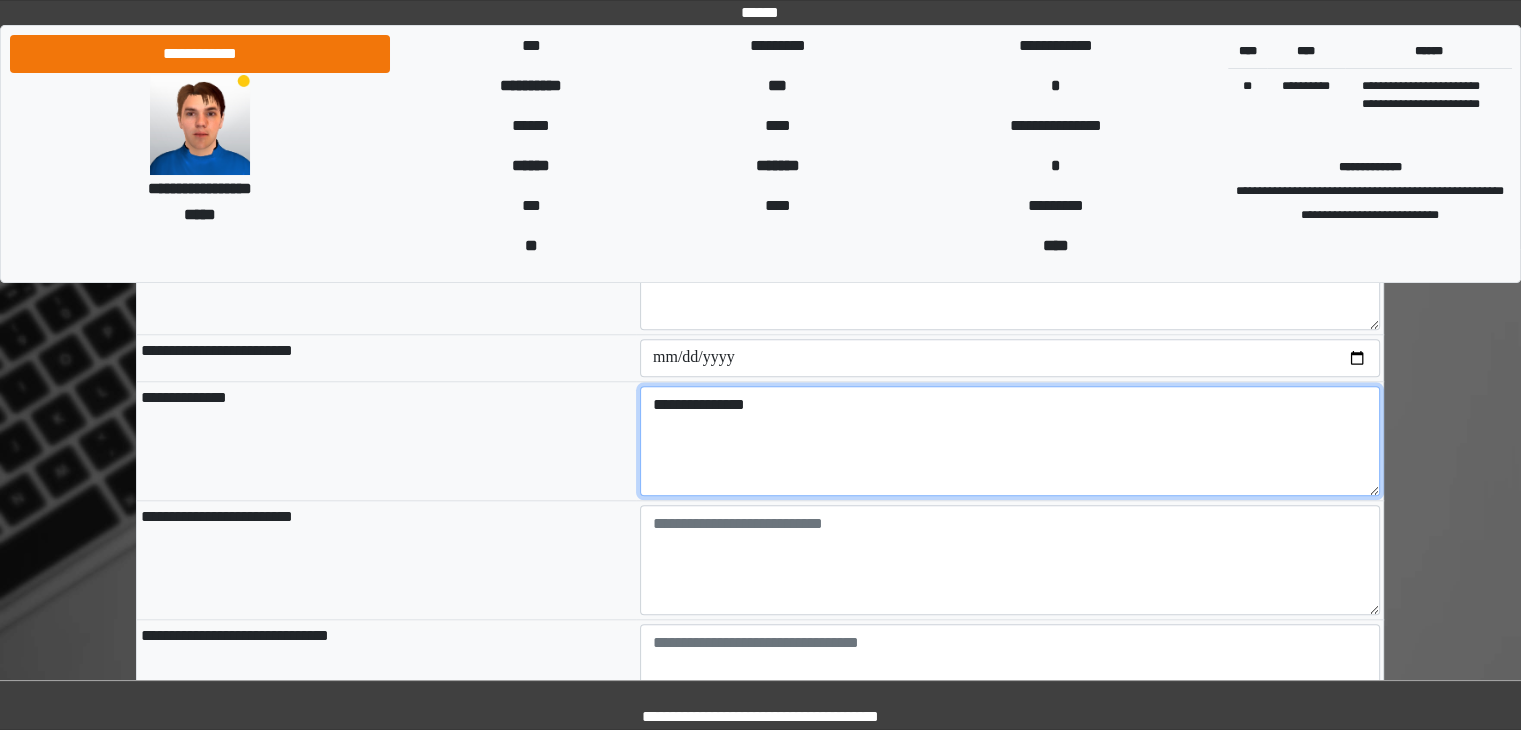 type on "**********" 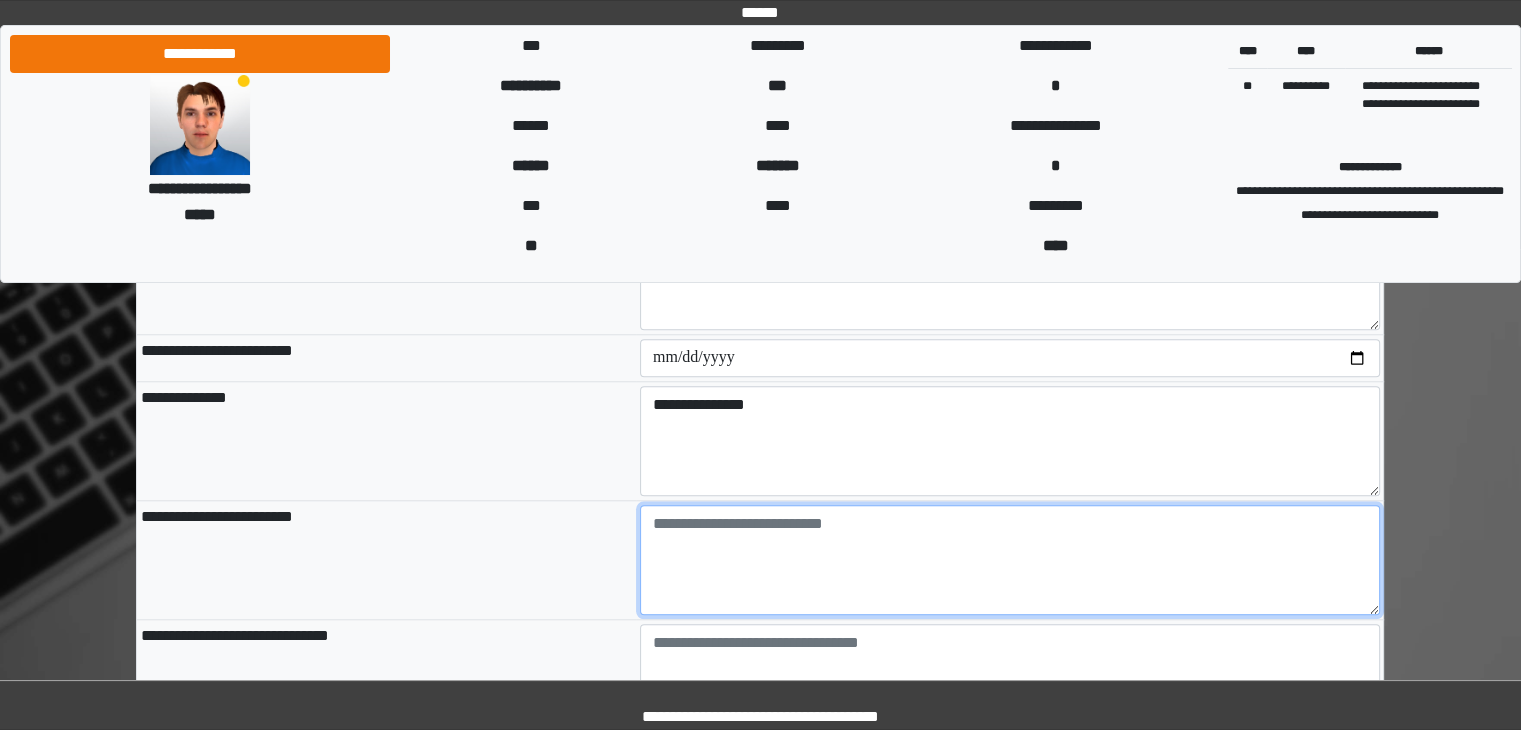 click at bounding box center (1010, 560) 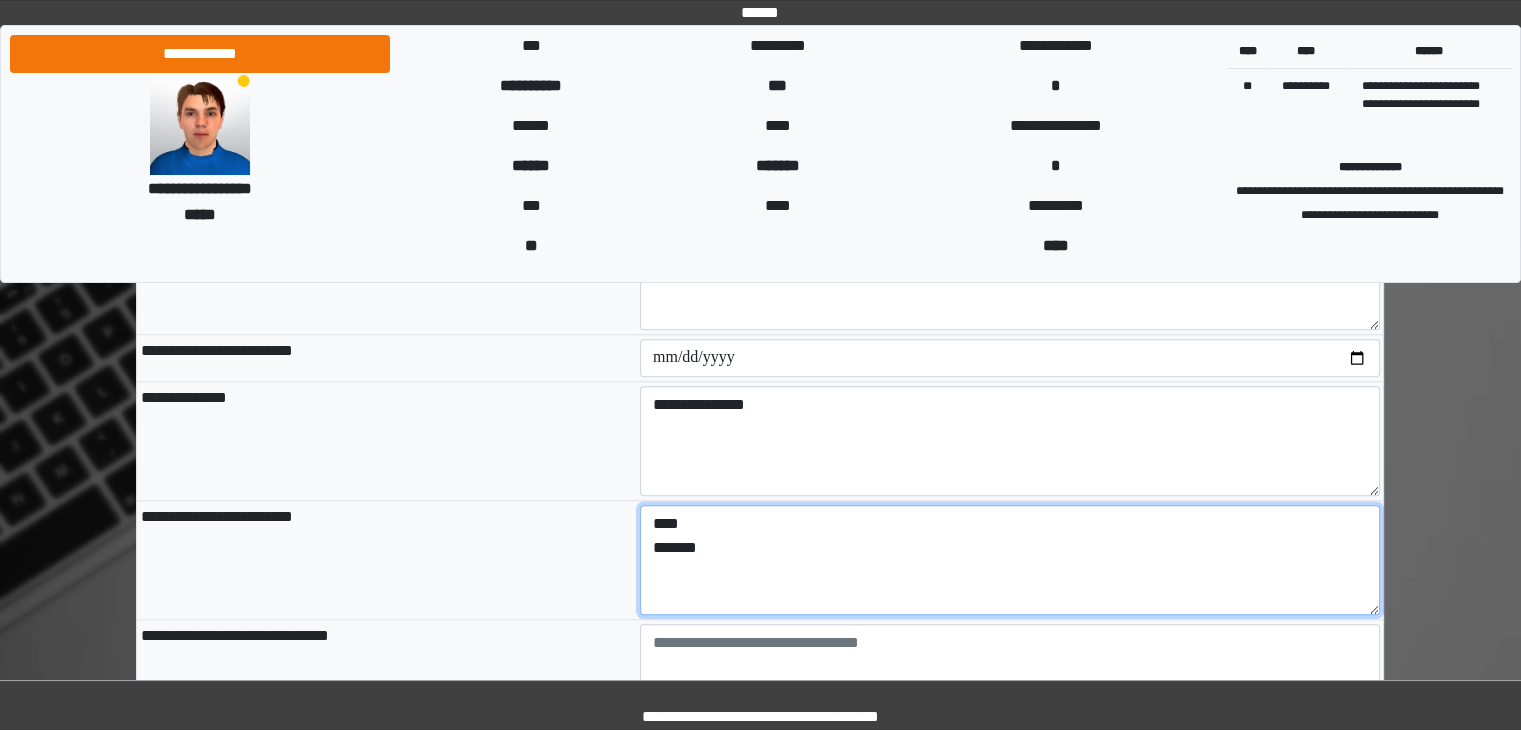 type on "****
*******" 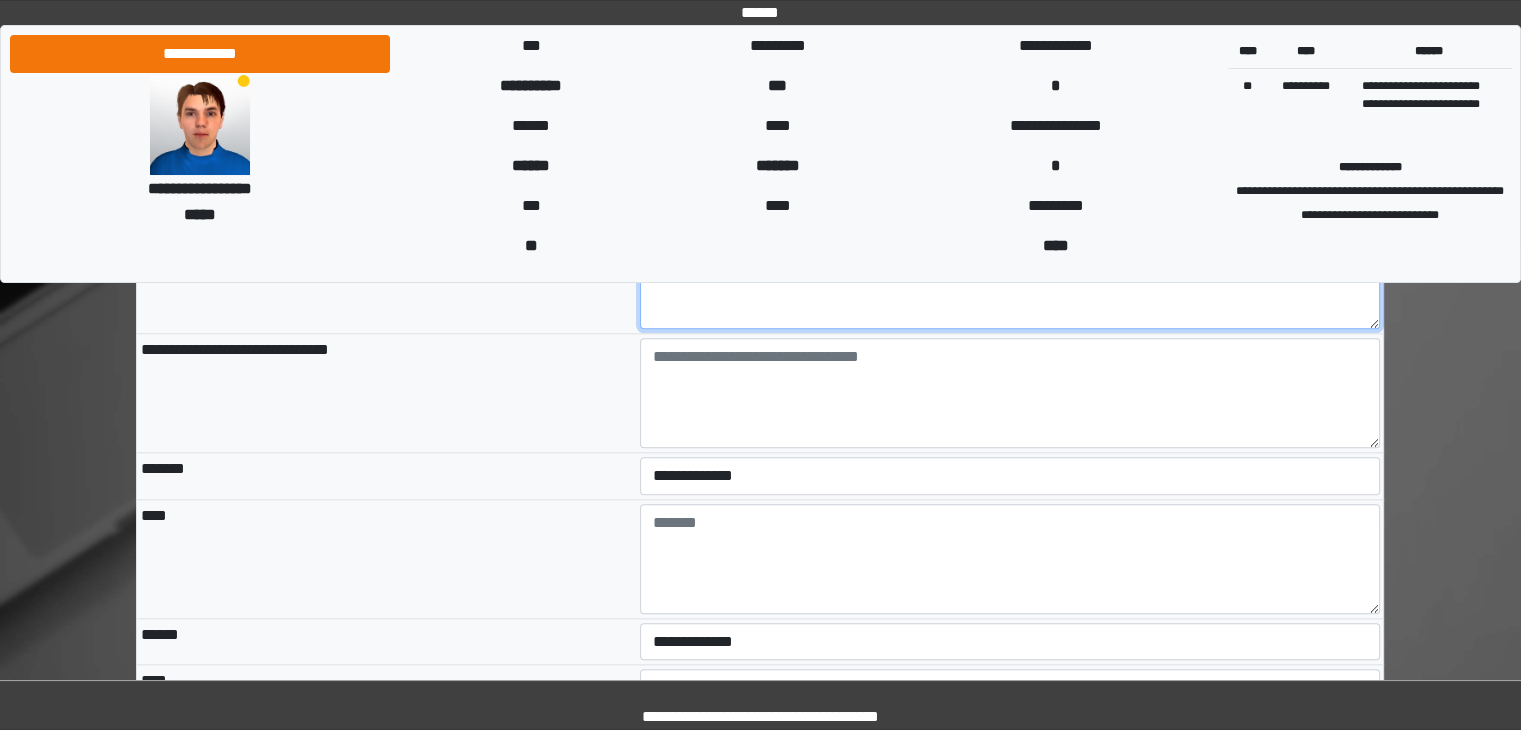 scroll, scrollTop: 2093, scrollLeft: 0, axis: vertical 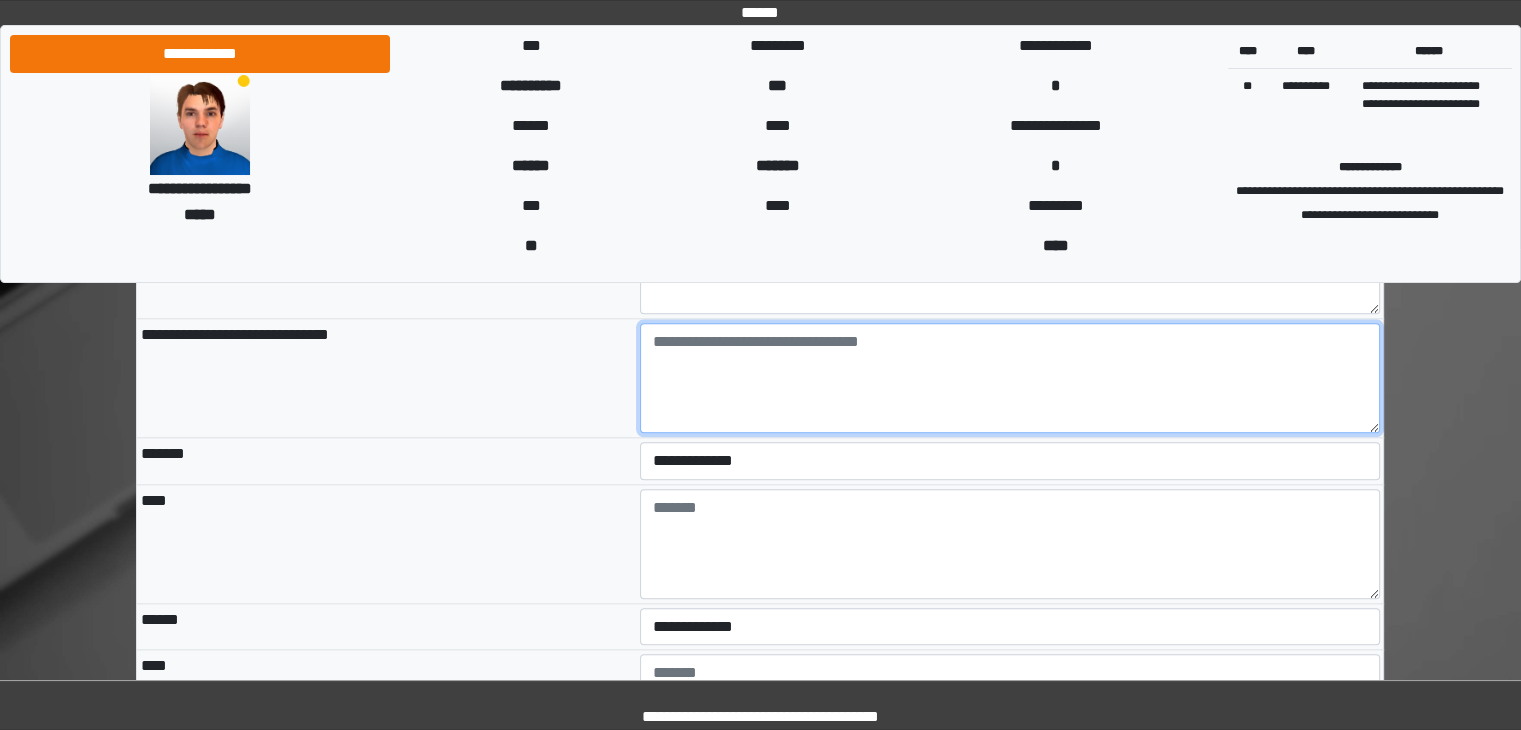 click at bounding box center (1010, 378) 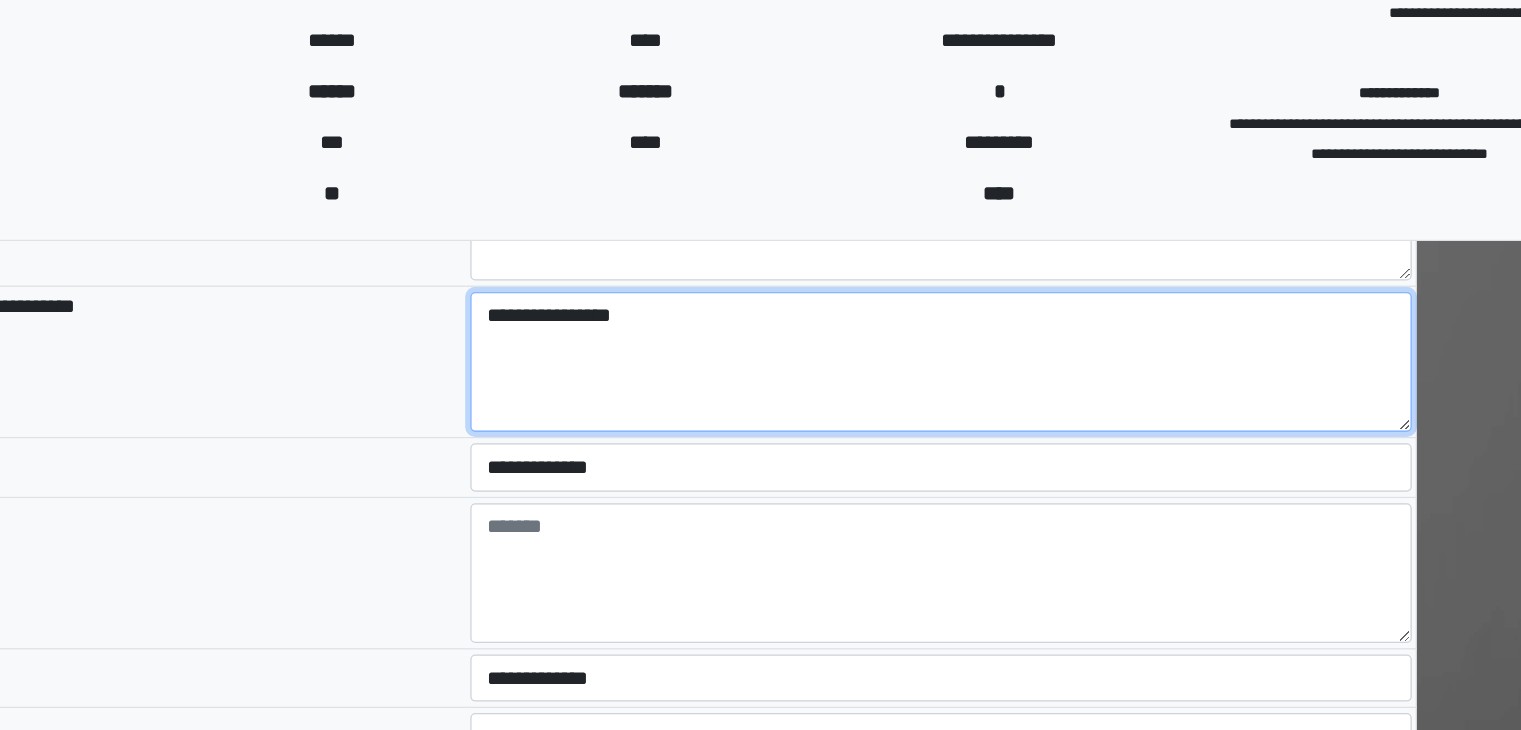 scroll, scrollTop: 2093, scrollLeft: 0, axis: vertical 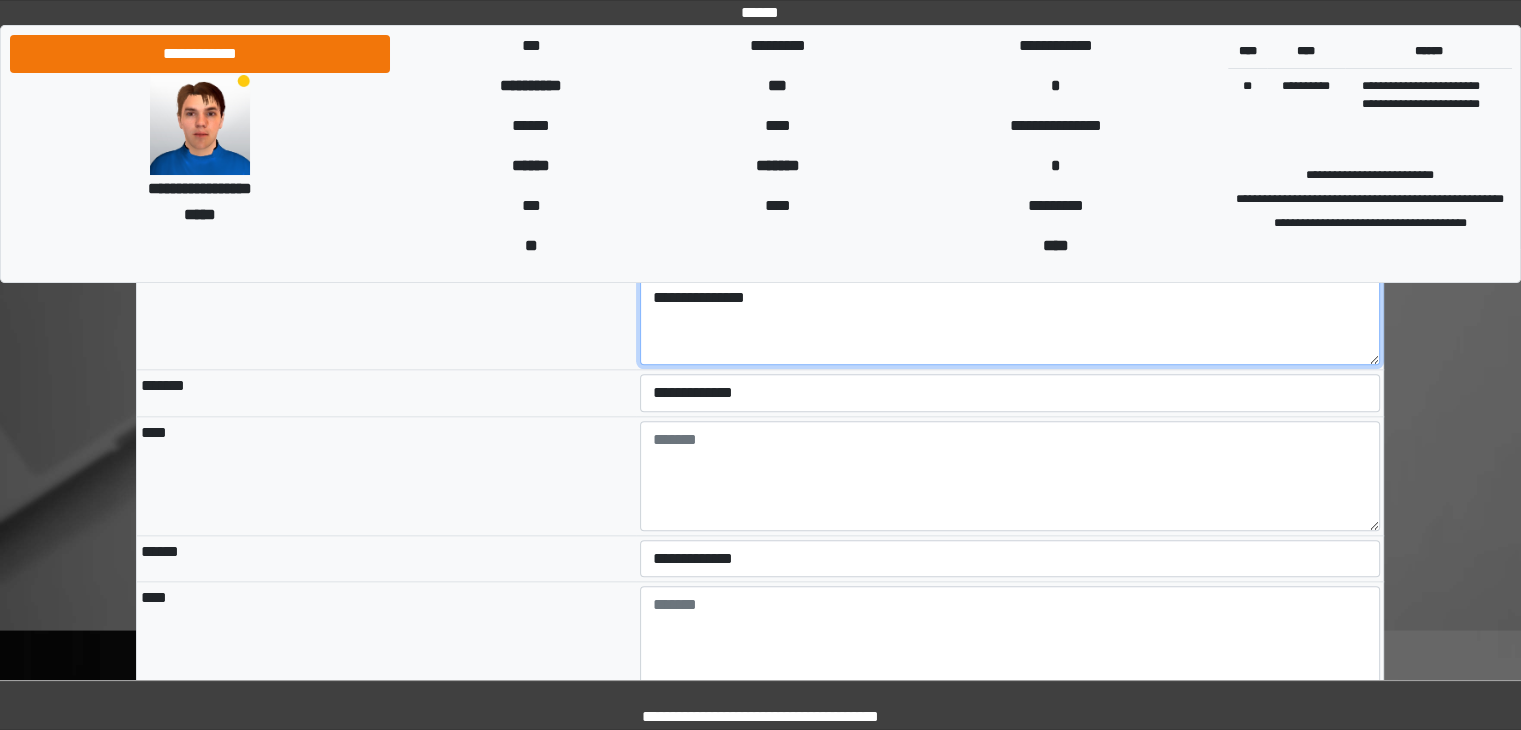 type on "**********" 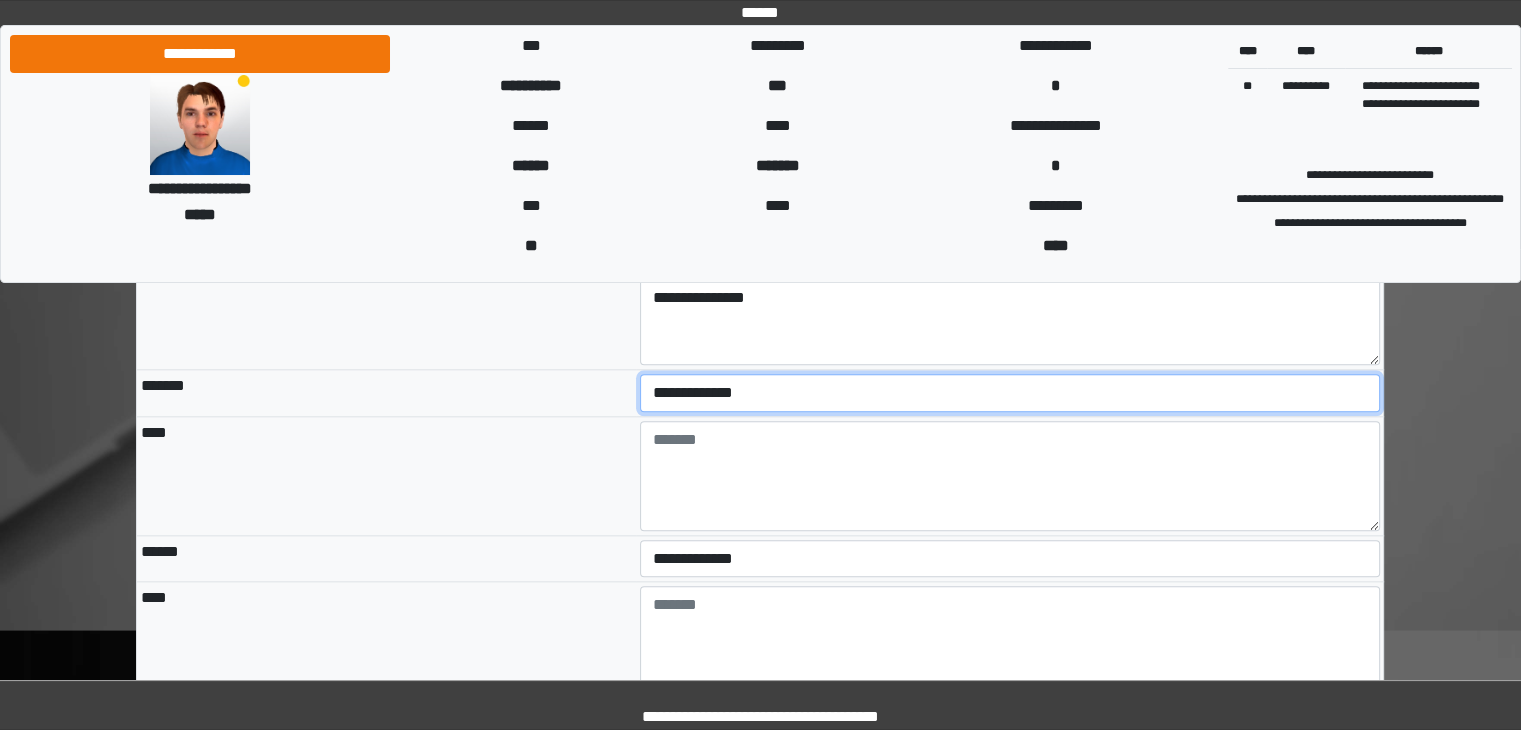click on "**********" at bounding box center (1010, 393) 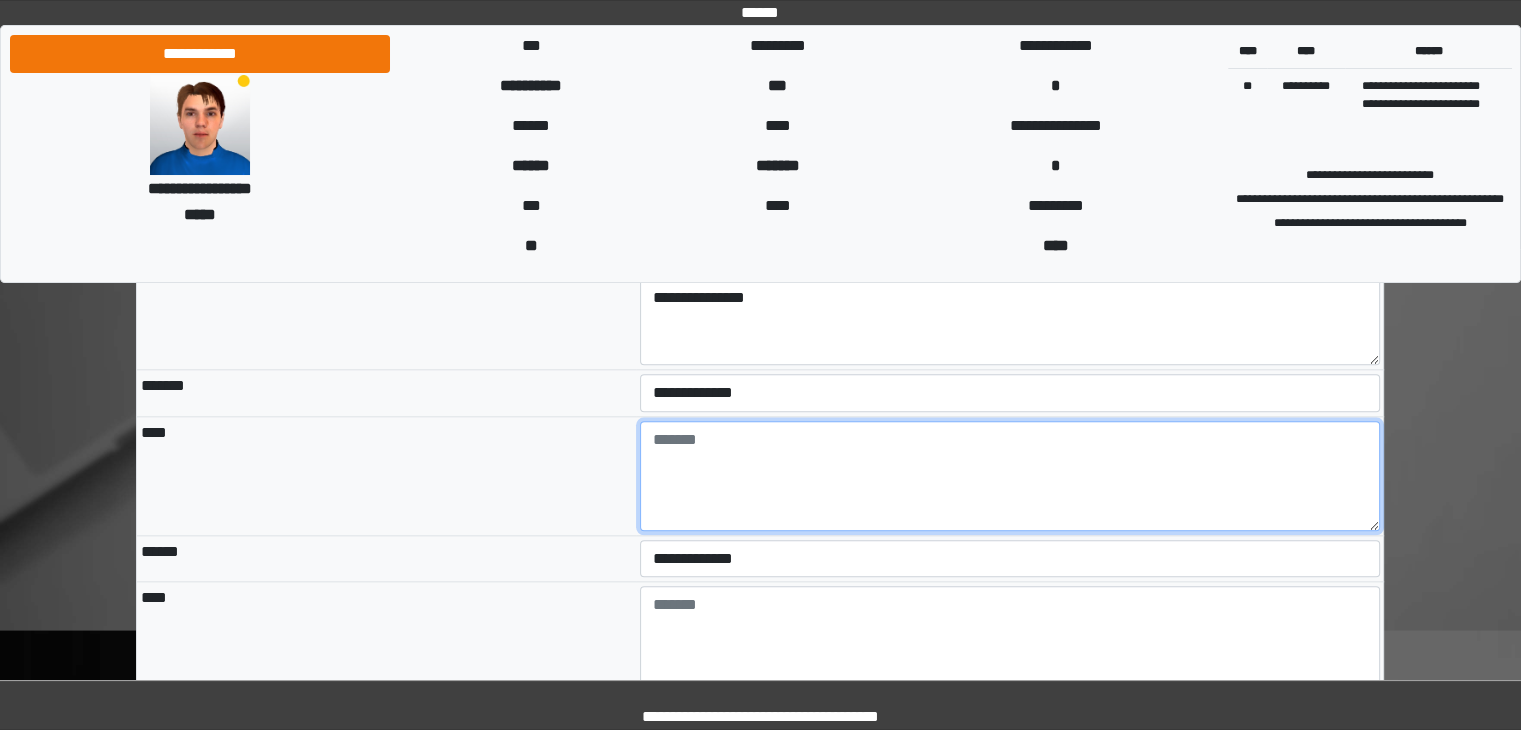 click at bounding box center (1010, 476) 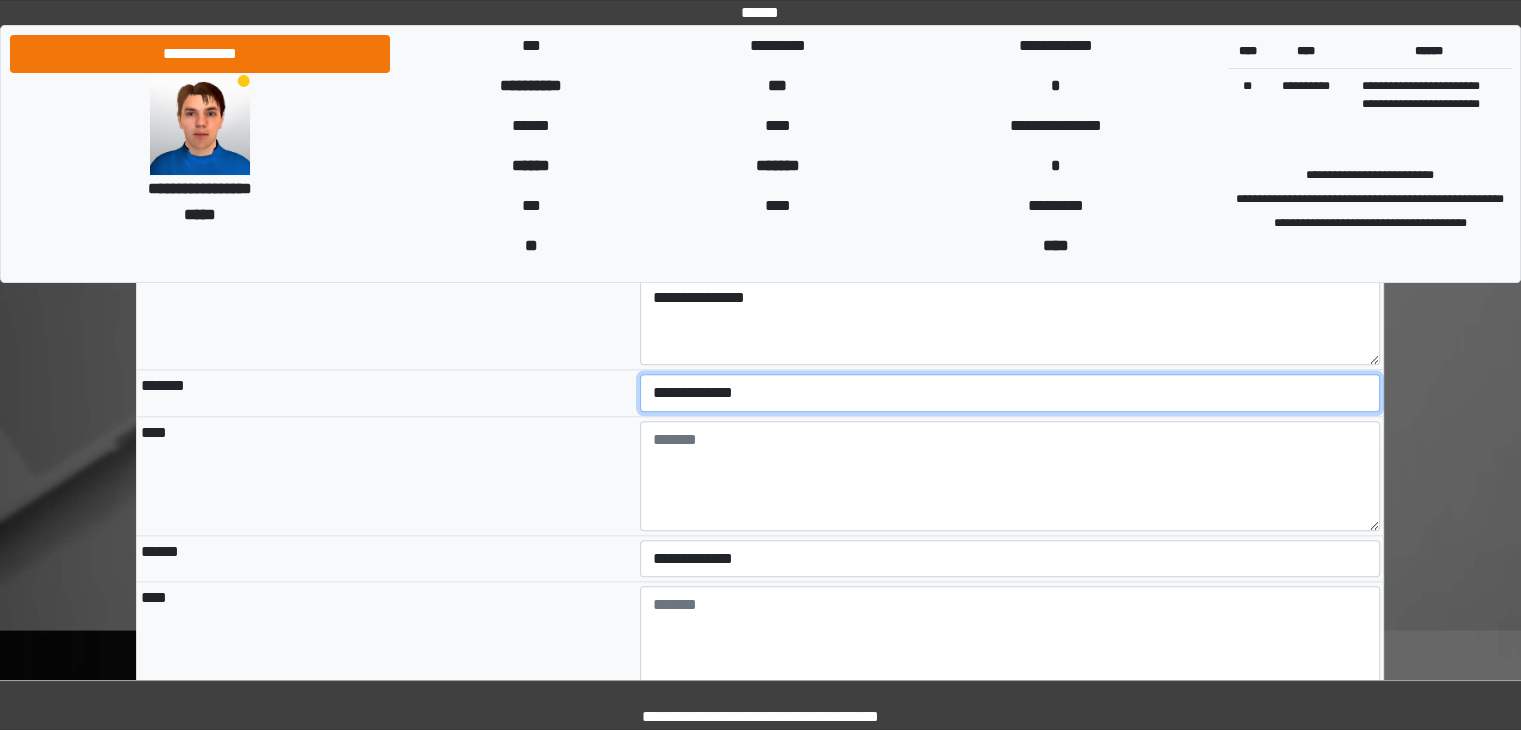 click on "**********" at bounding box center [1010, 393] 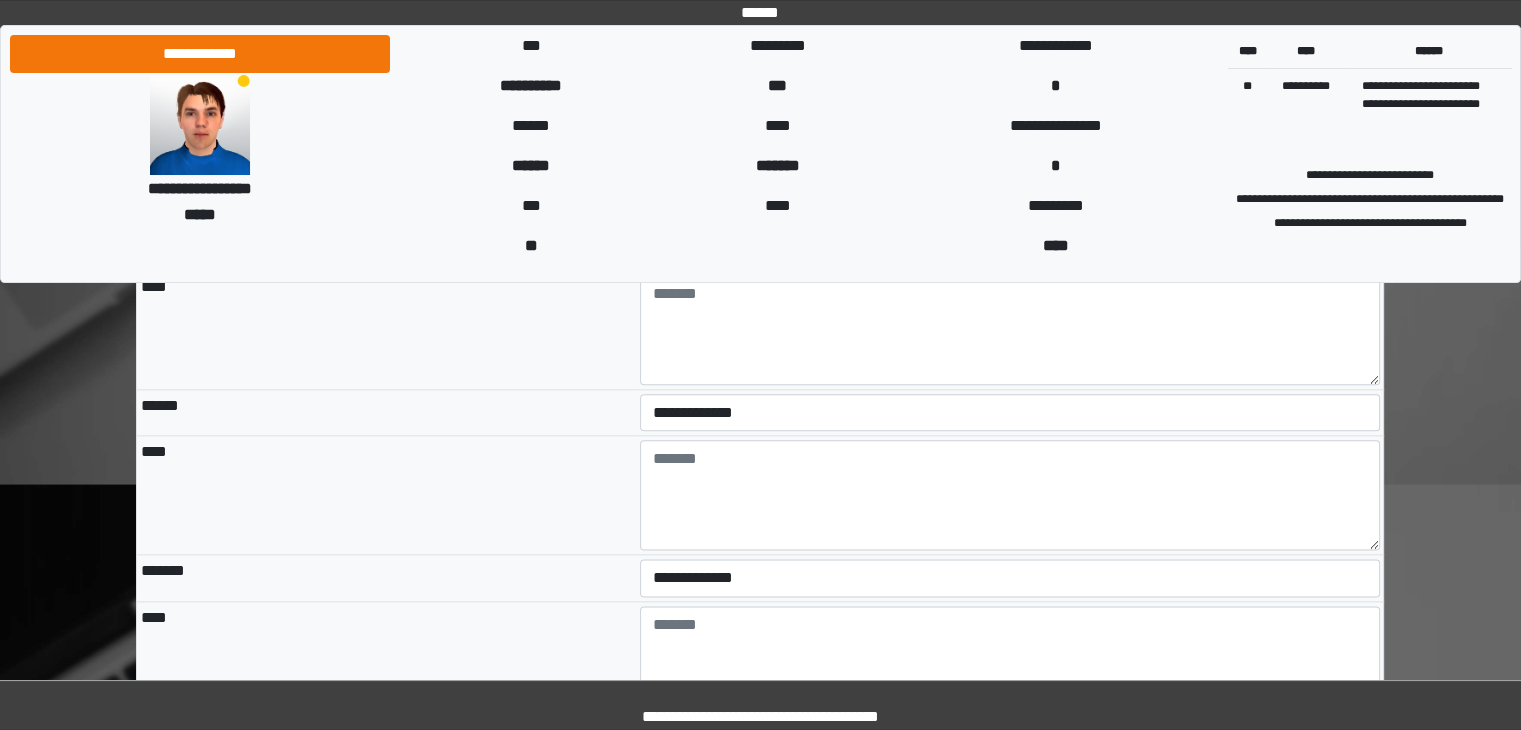 scroll, scrollTop: 2329, scrollLeft: 0, axis: vertical 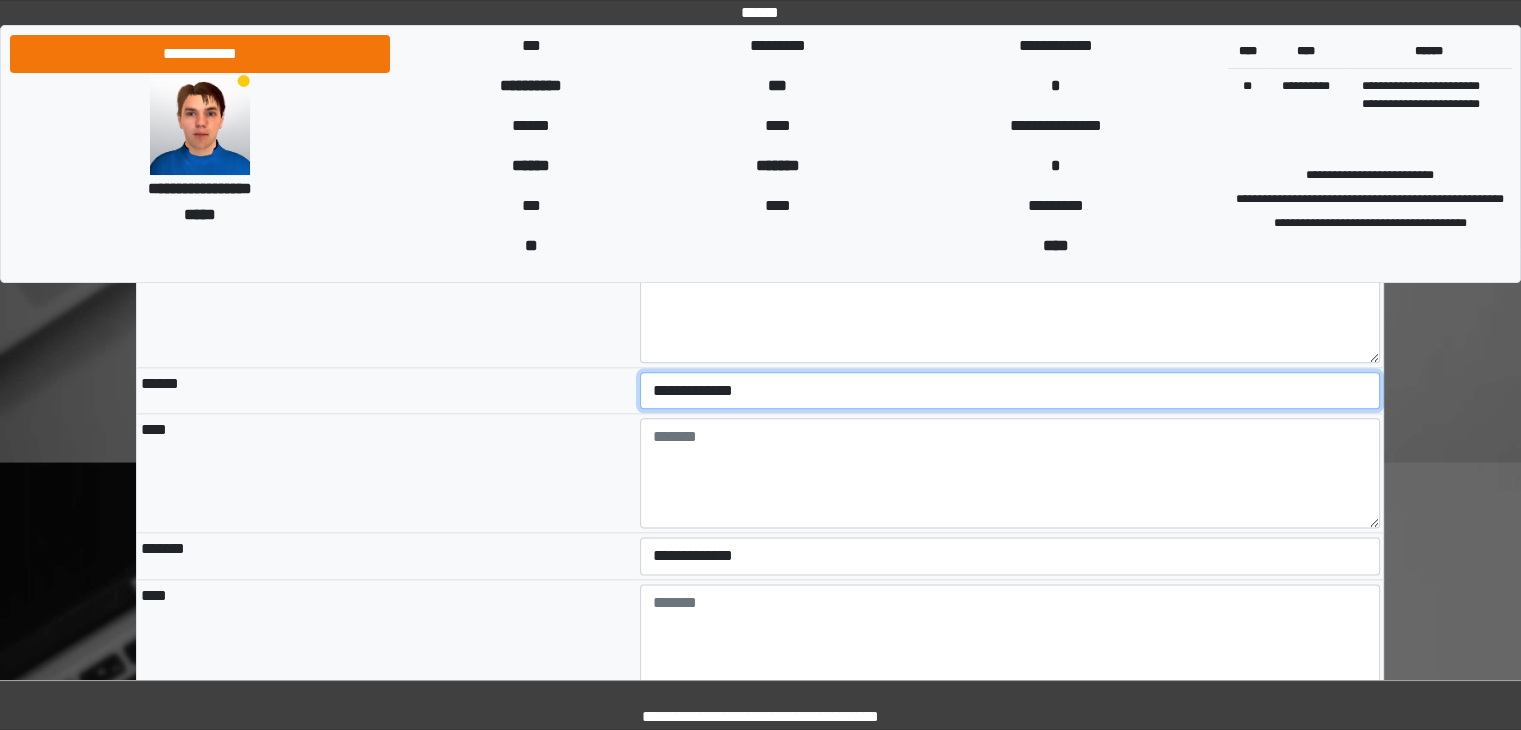 click on "**********" at bounding box center [1010, 391] 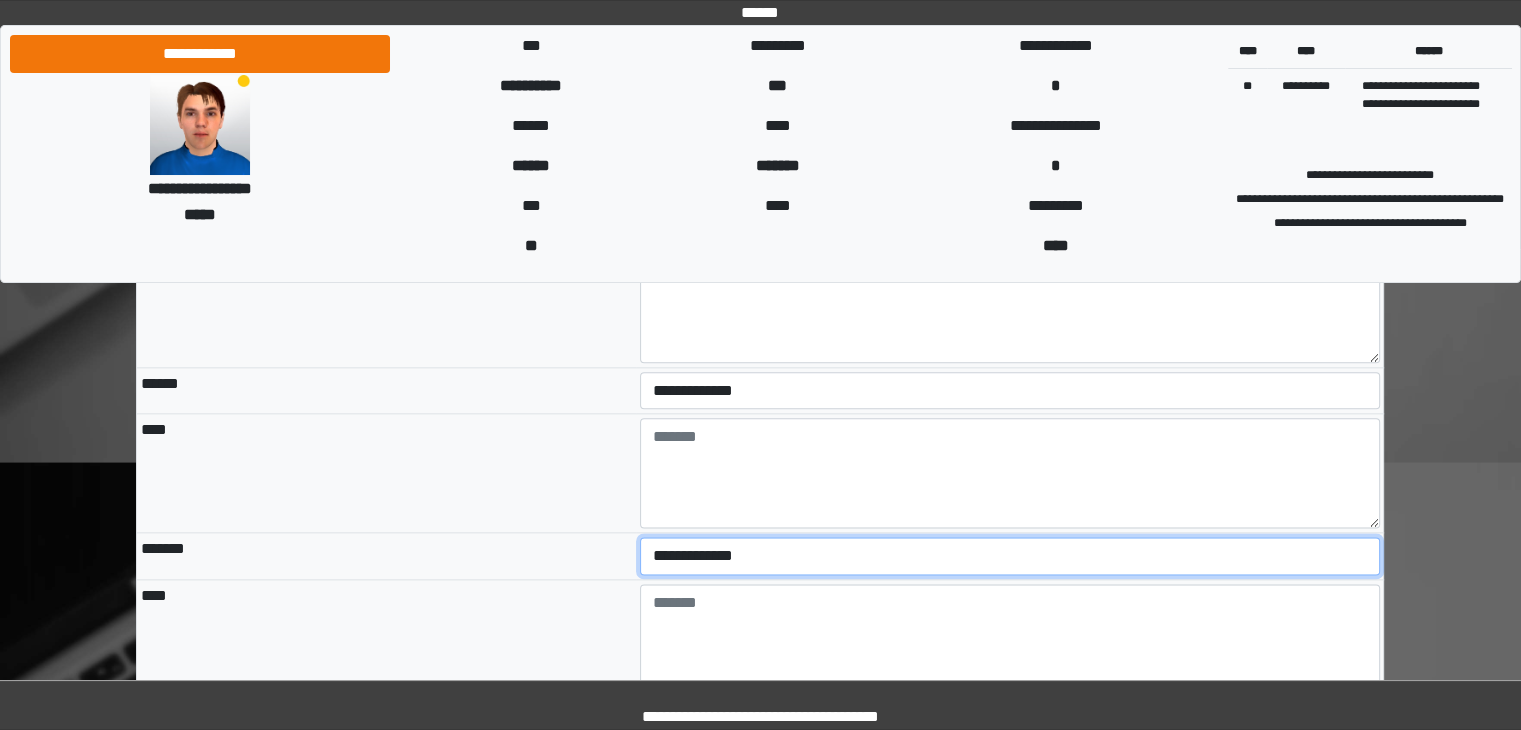 click on "**********" at bounding box center [1010, 556] 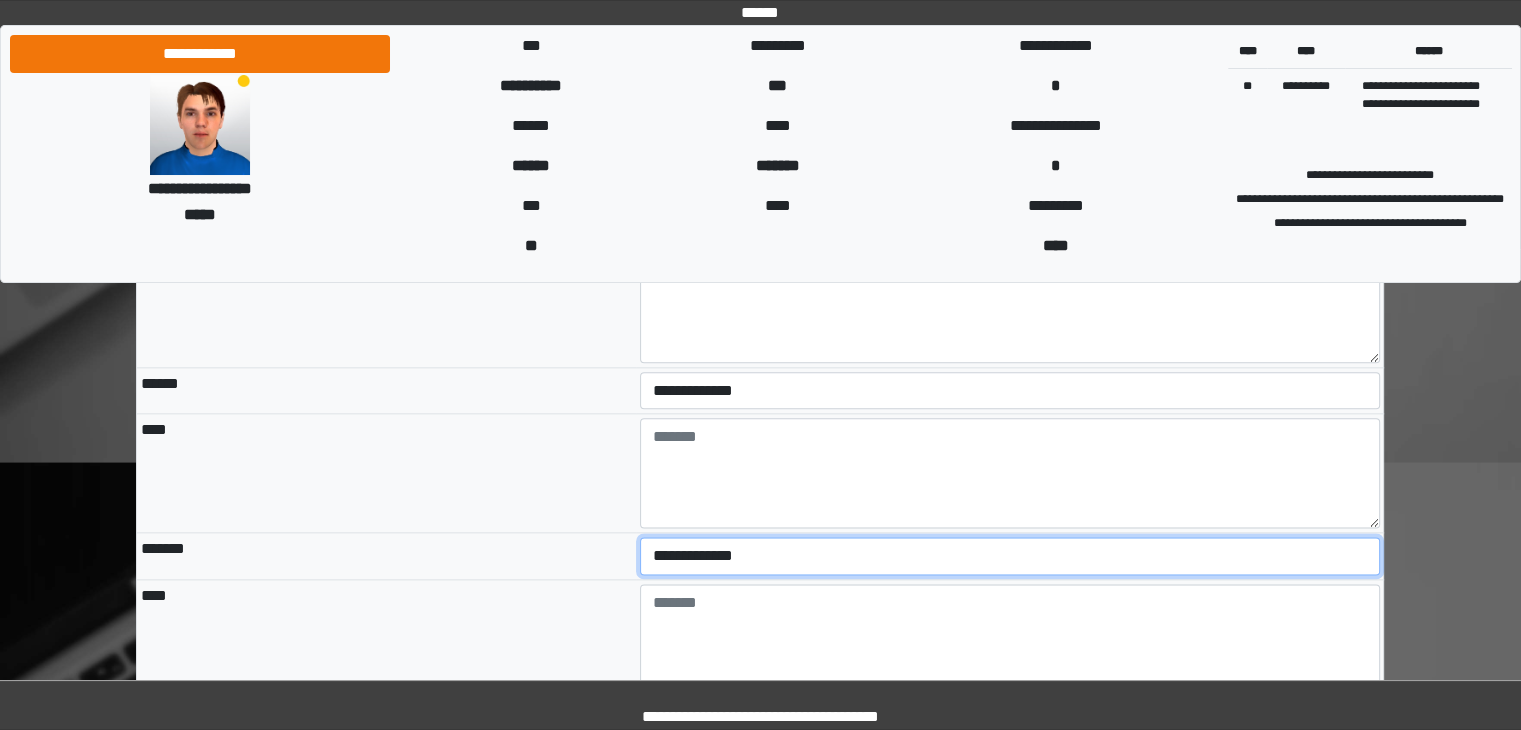select on "*" 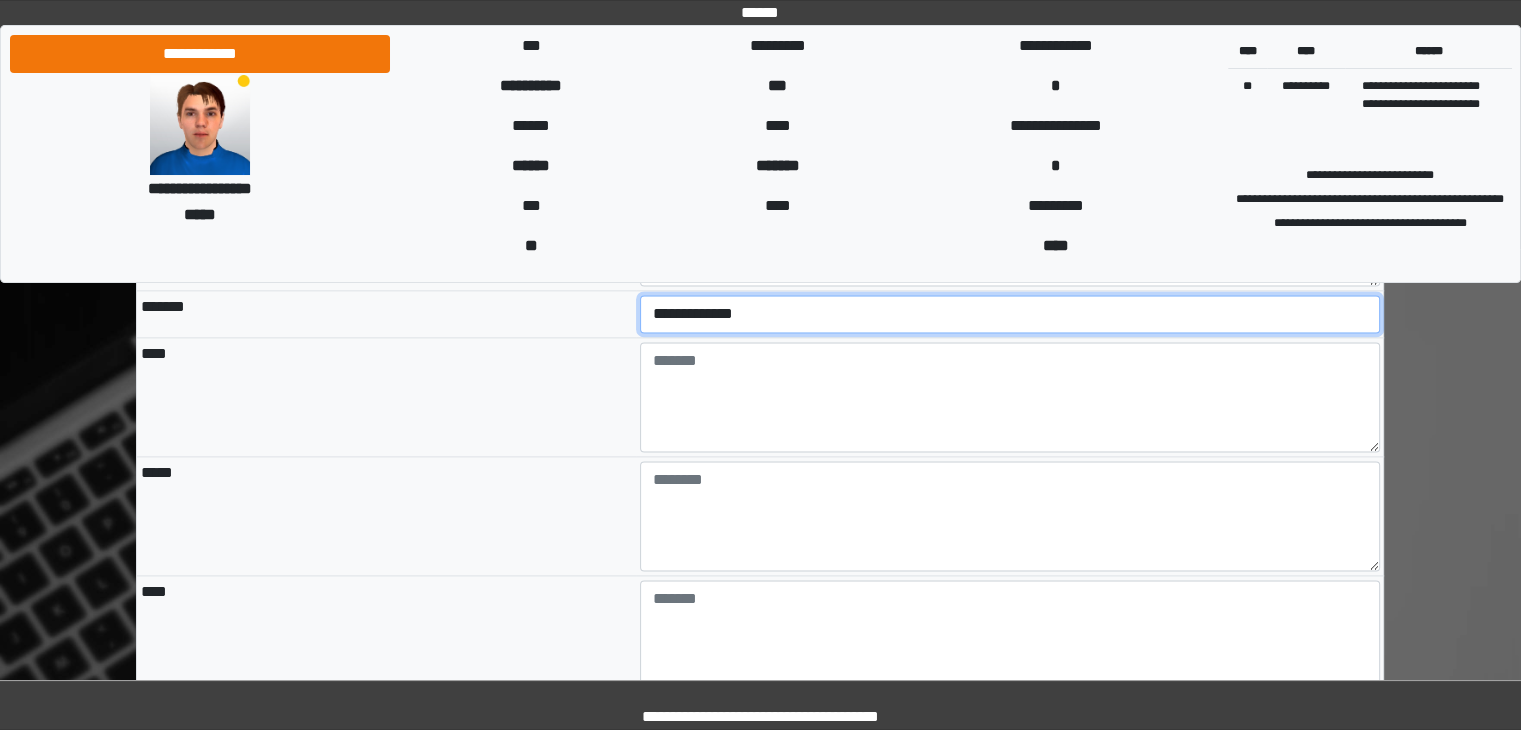 scroll, scrollTop: 2579, scrollLeft: 0, axis: vertical 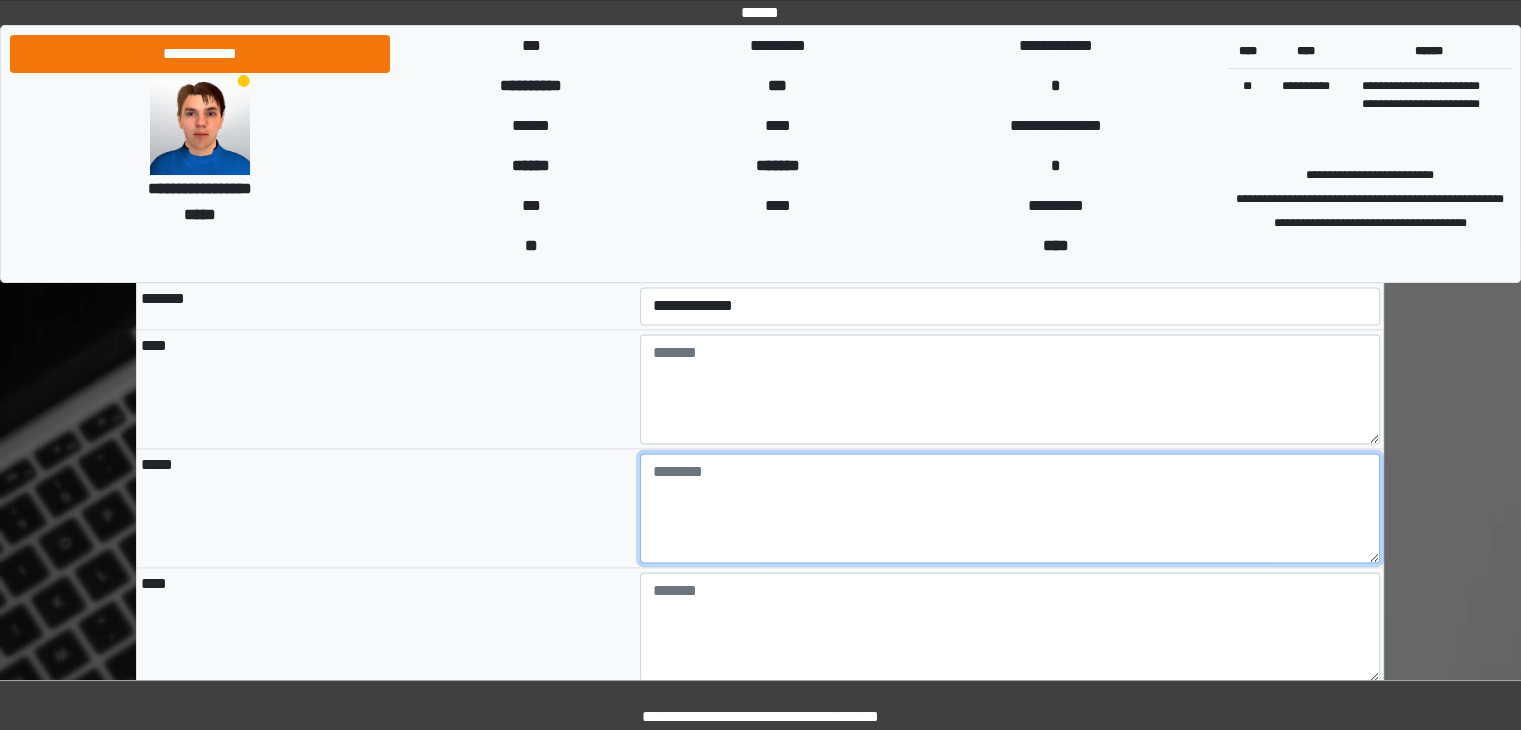 click at bounding box center [1010, 508] 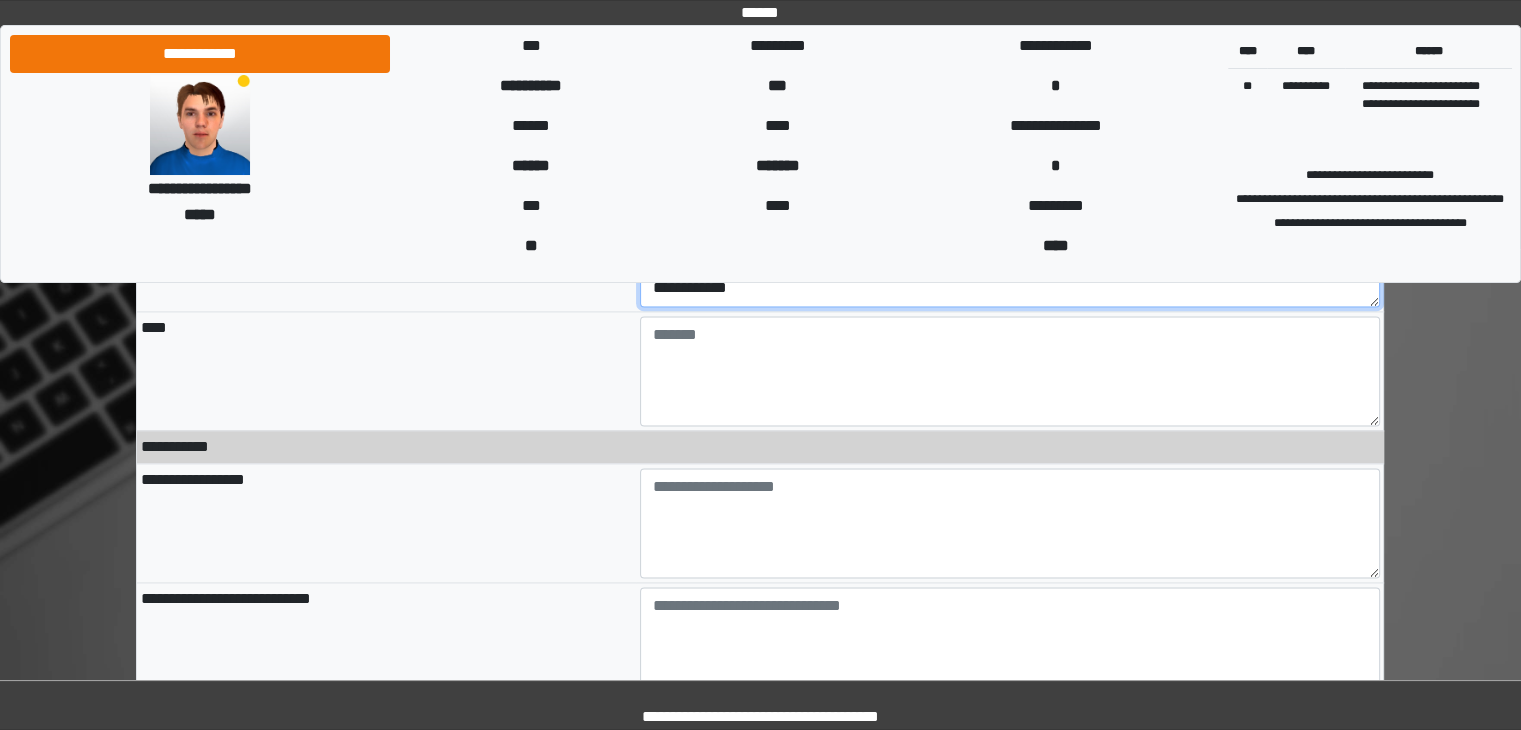 scroll, scrollTop: 2857, scrollLeft: 0, axis: vertical 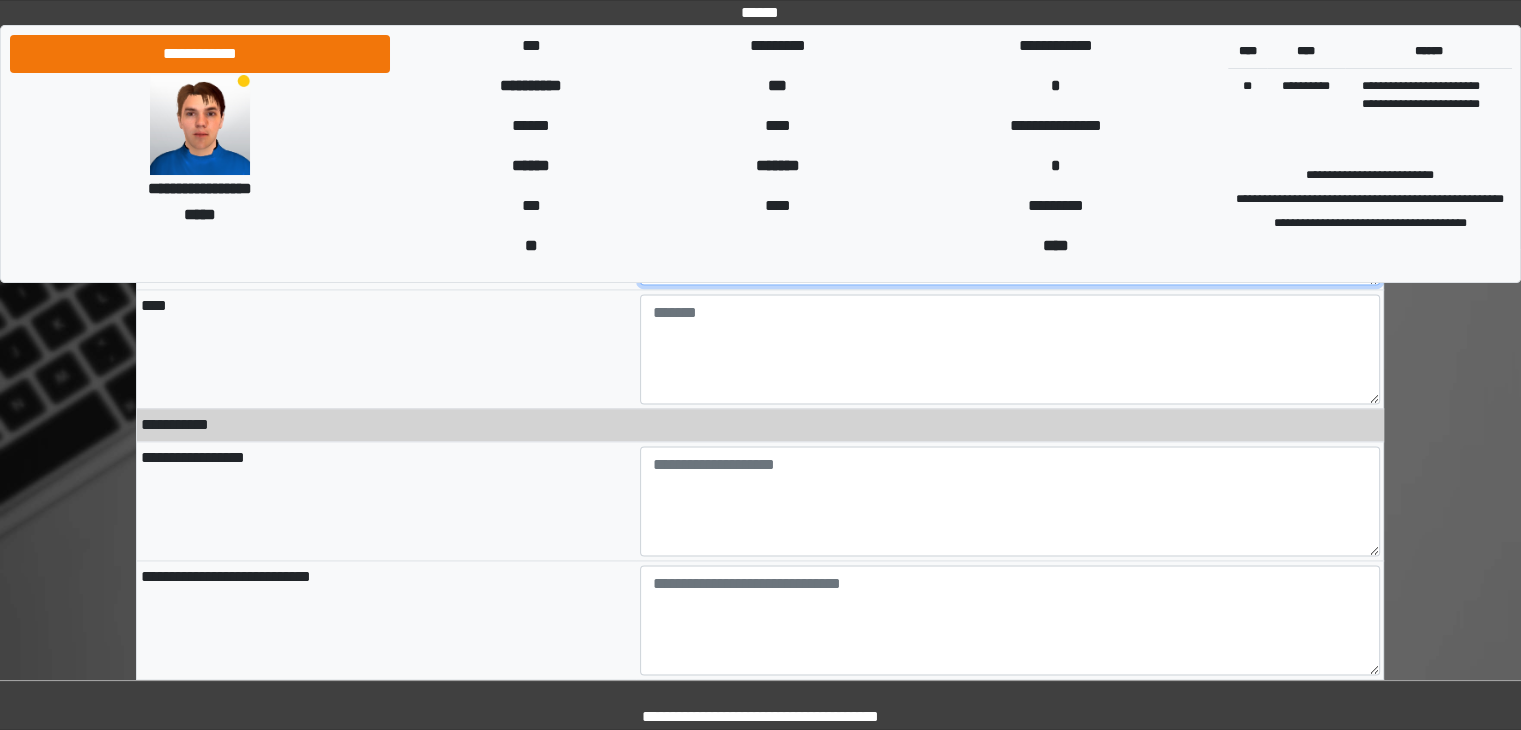 type on "**********" 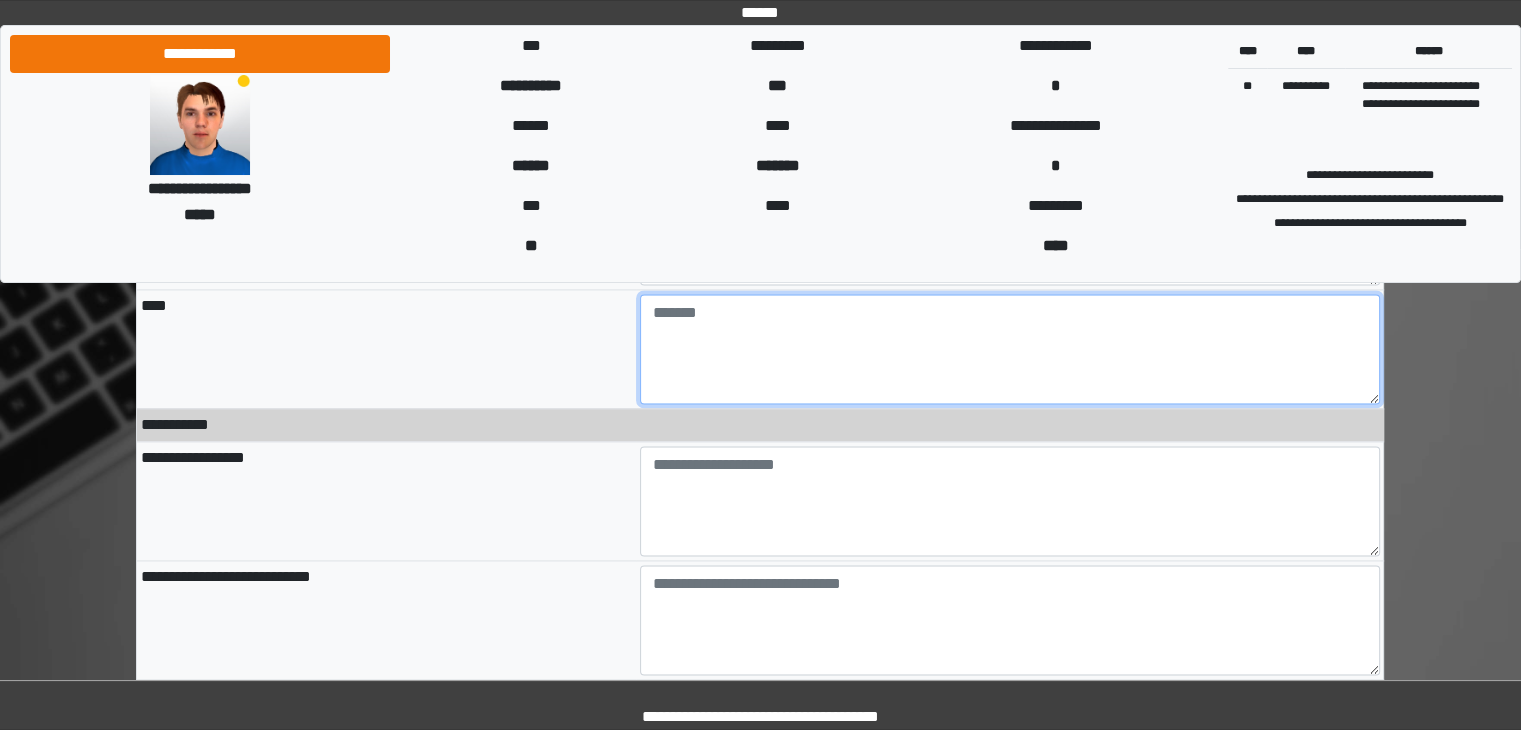 click at bounding box center [1010, 349] 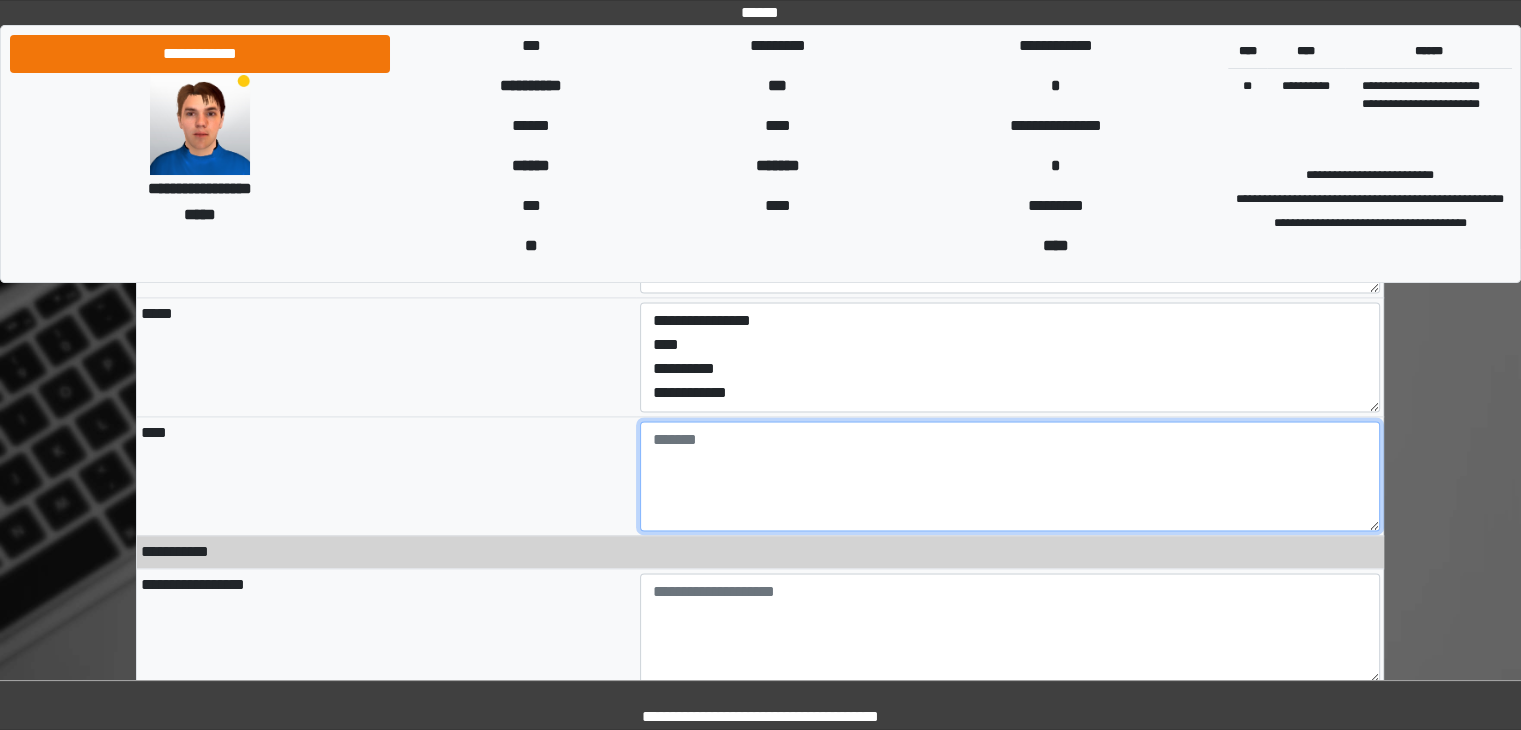 scroll, scrollTop: 2708, scrollLeft: 0, axis: vertical 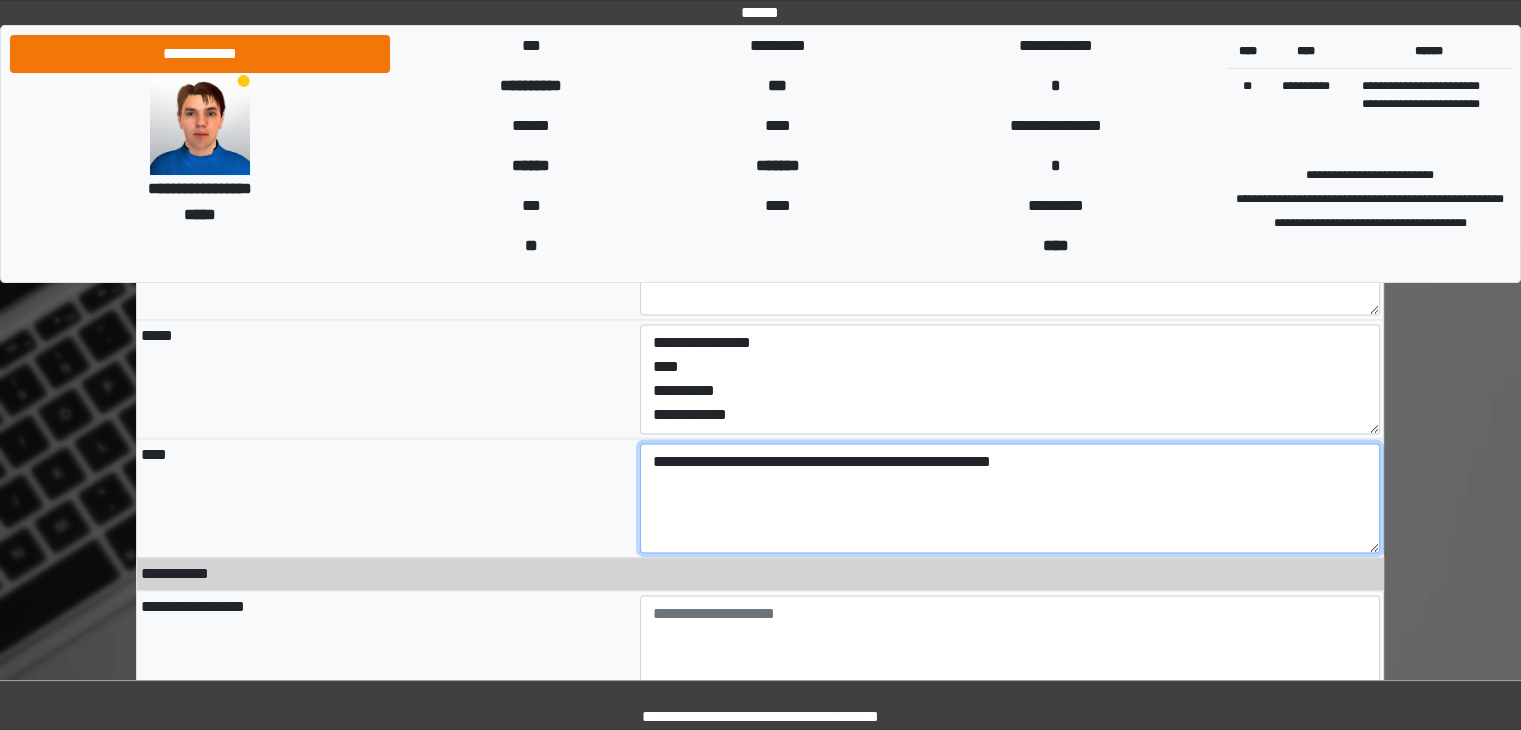 type on "**********" 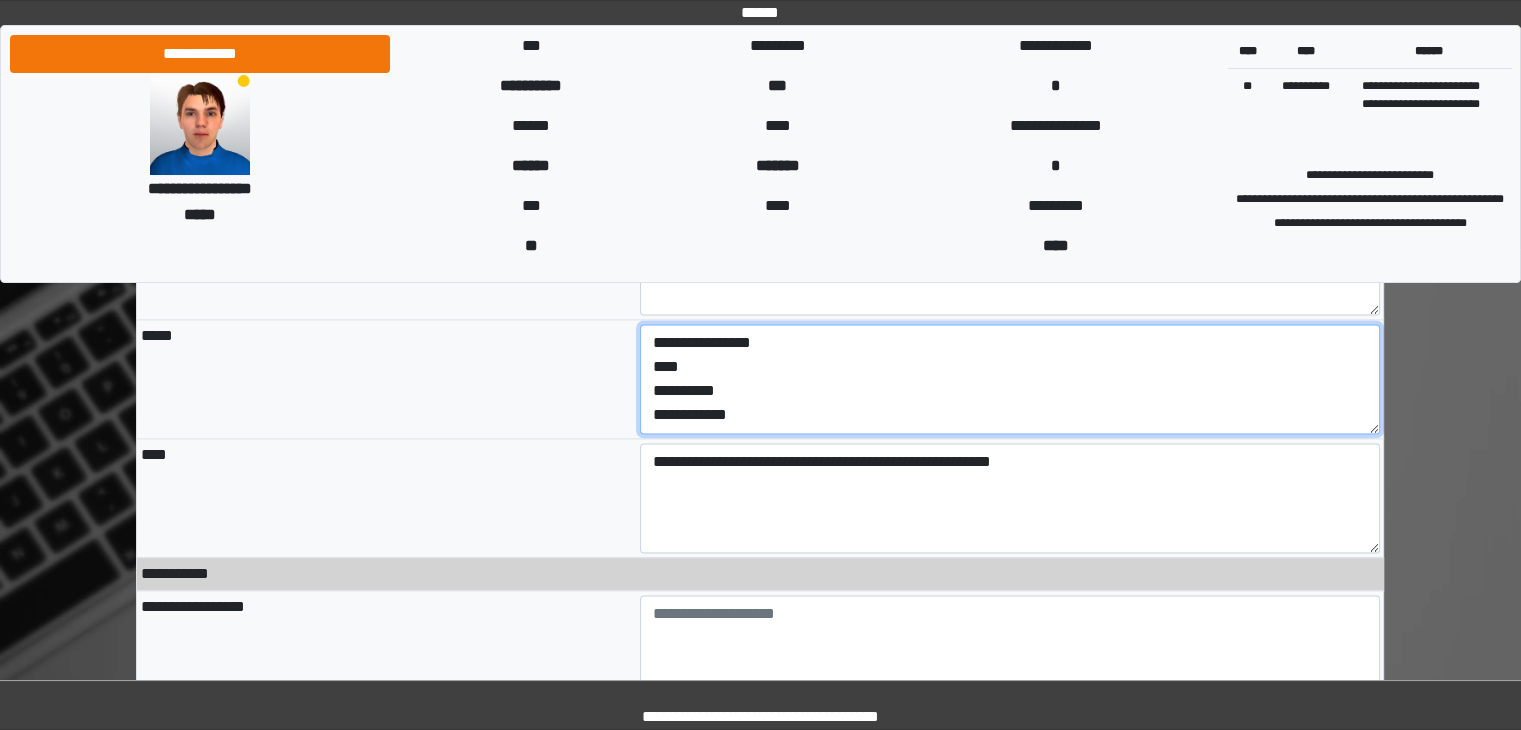 click on "**********" at bounding box center [1010, 379] 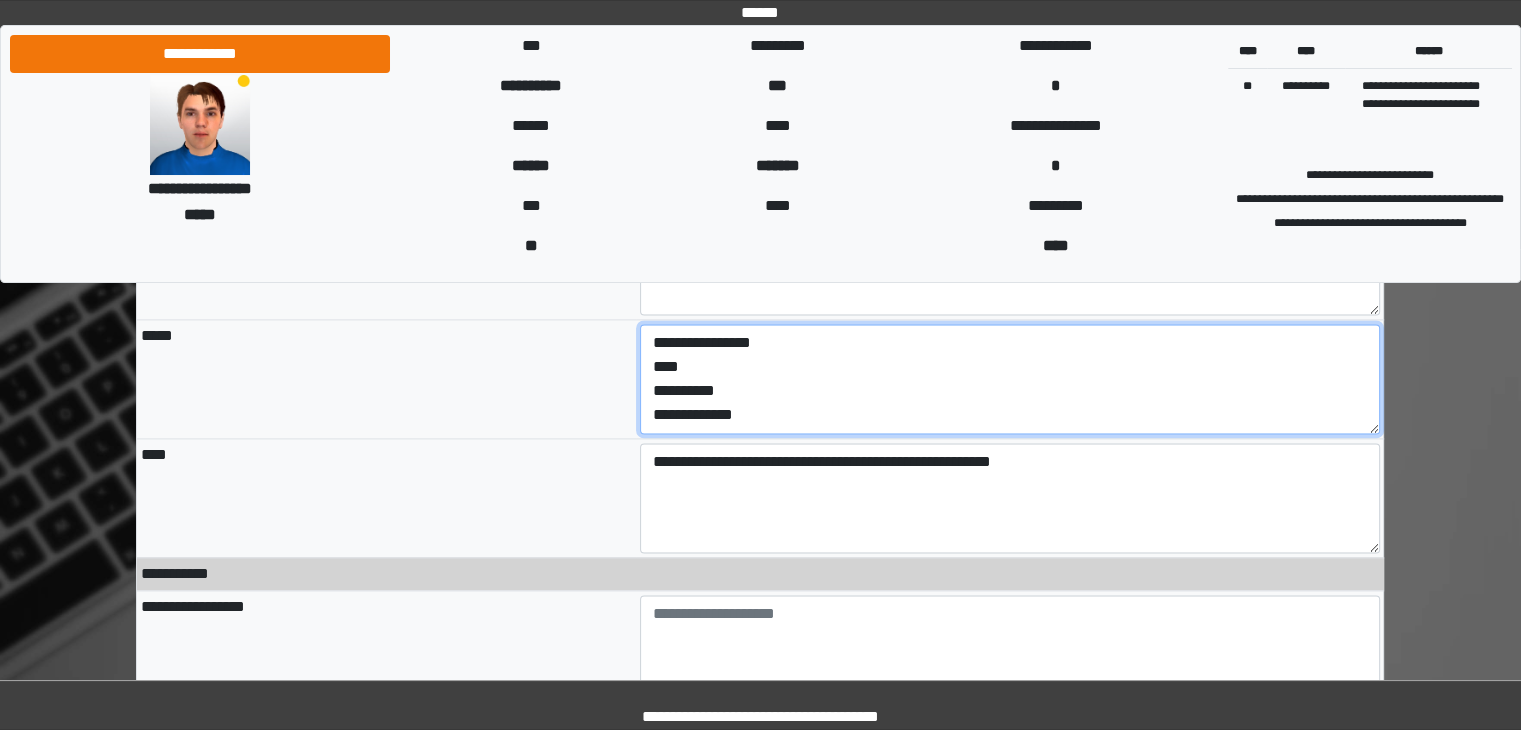 scroll, scrollTop: 16, scrollLeft: 0, axis: vertical 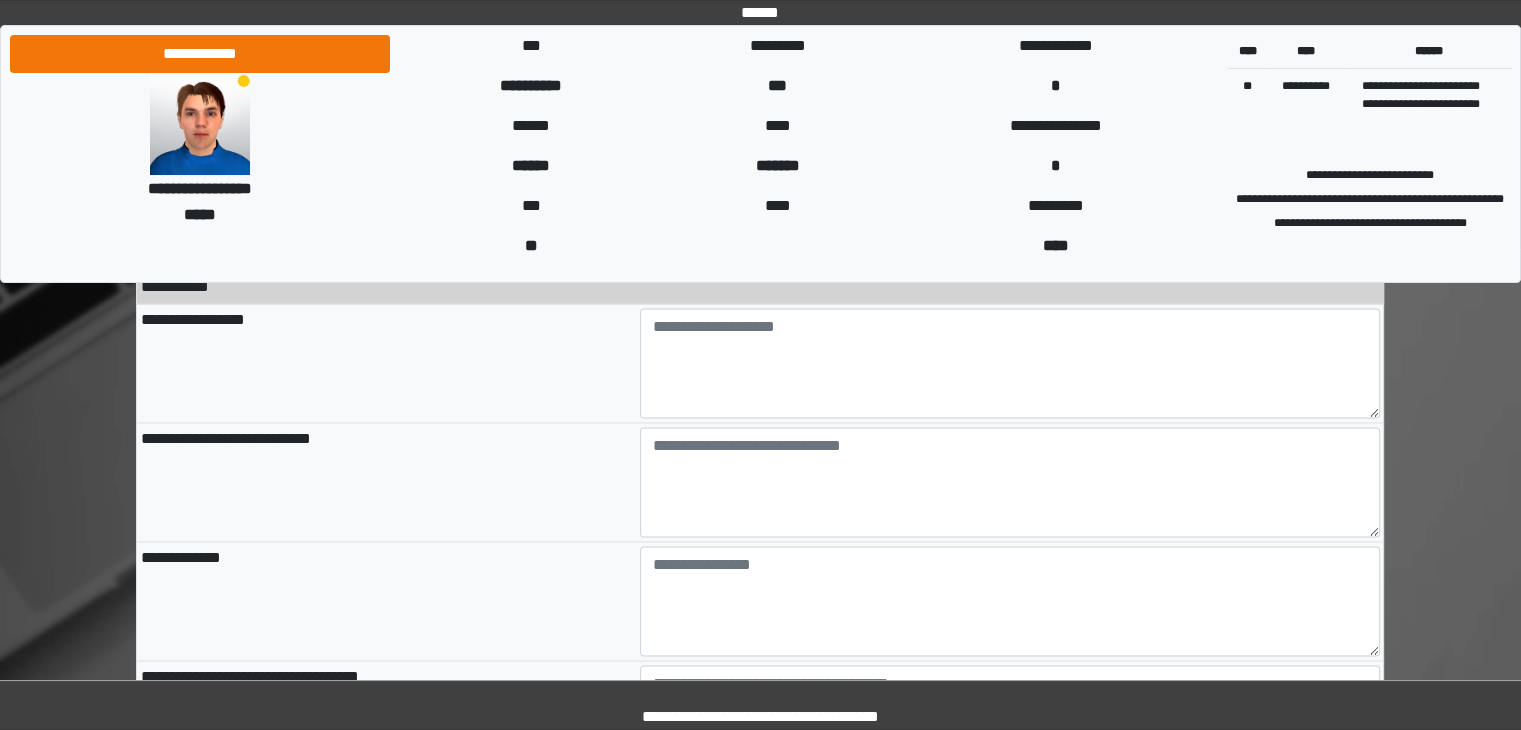 type on "**********" 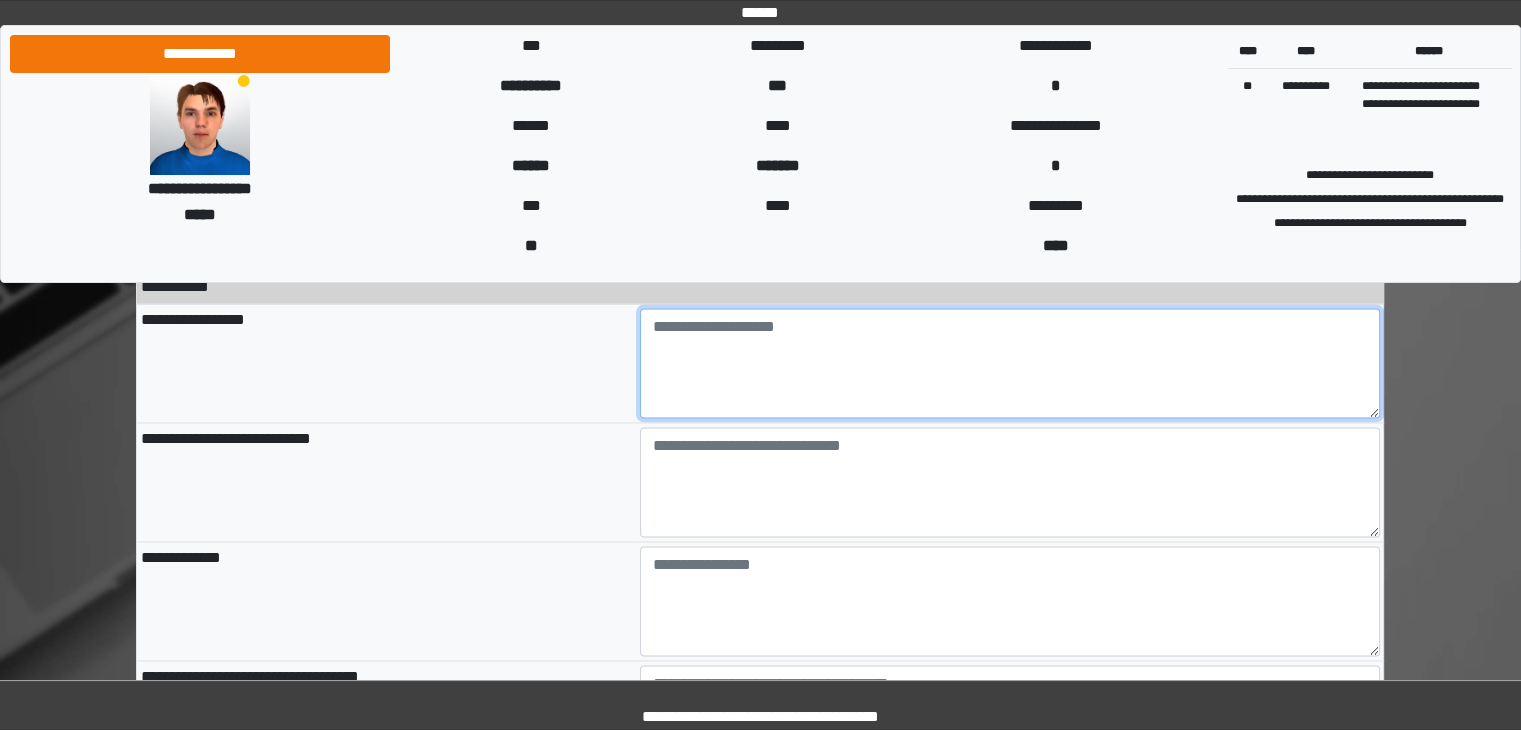 click at bounding box center [1010, 363] 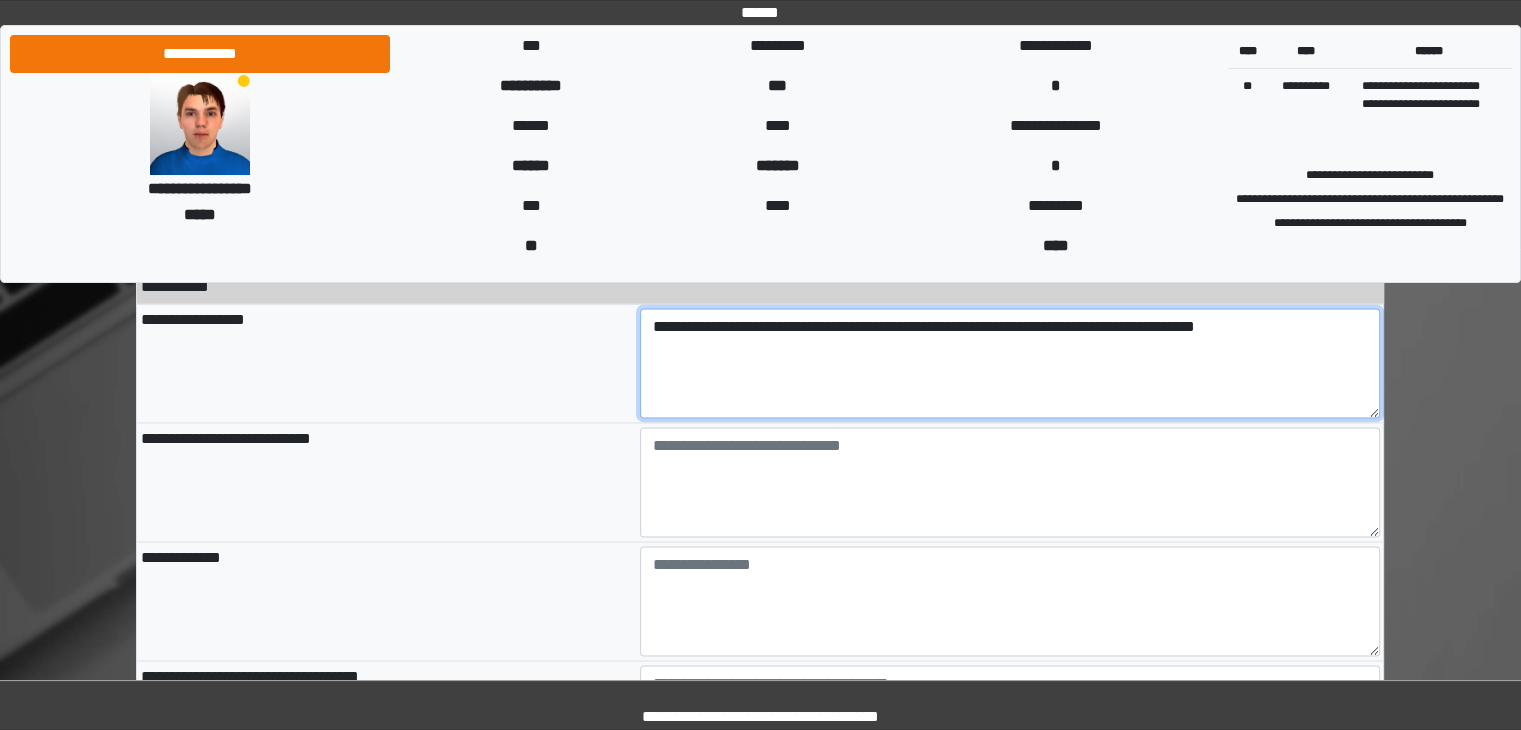 type on "**********" 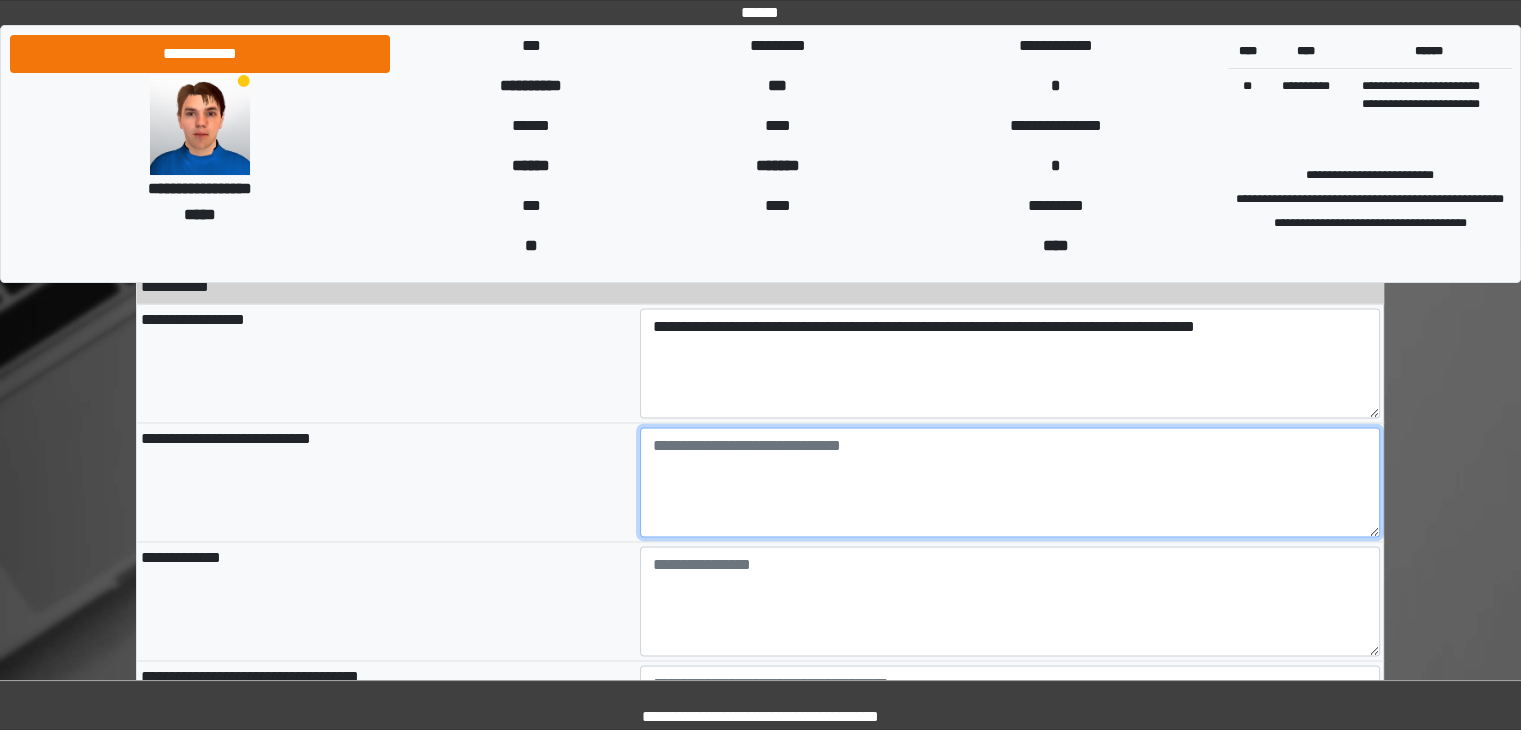 click at bounding box center [1010, 482] 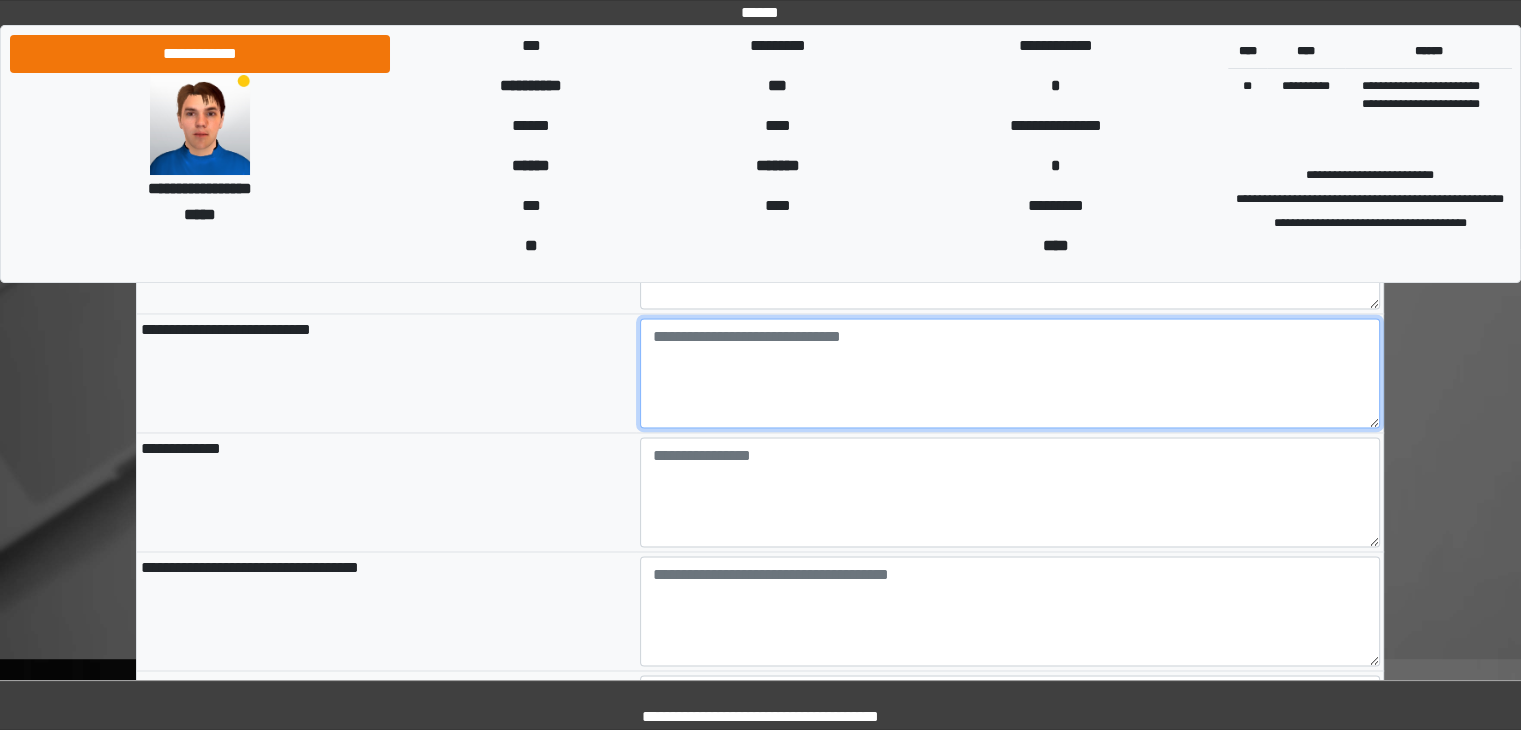 scroll, scrollTop: 3110, scrollLeft: 0, axis: vertical 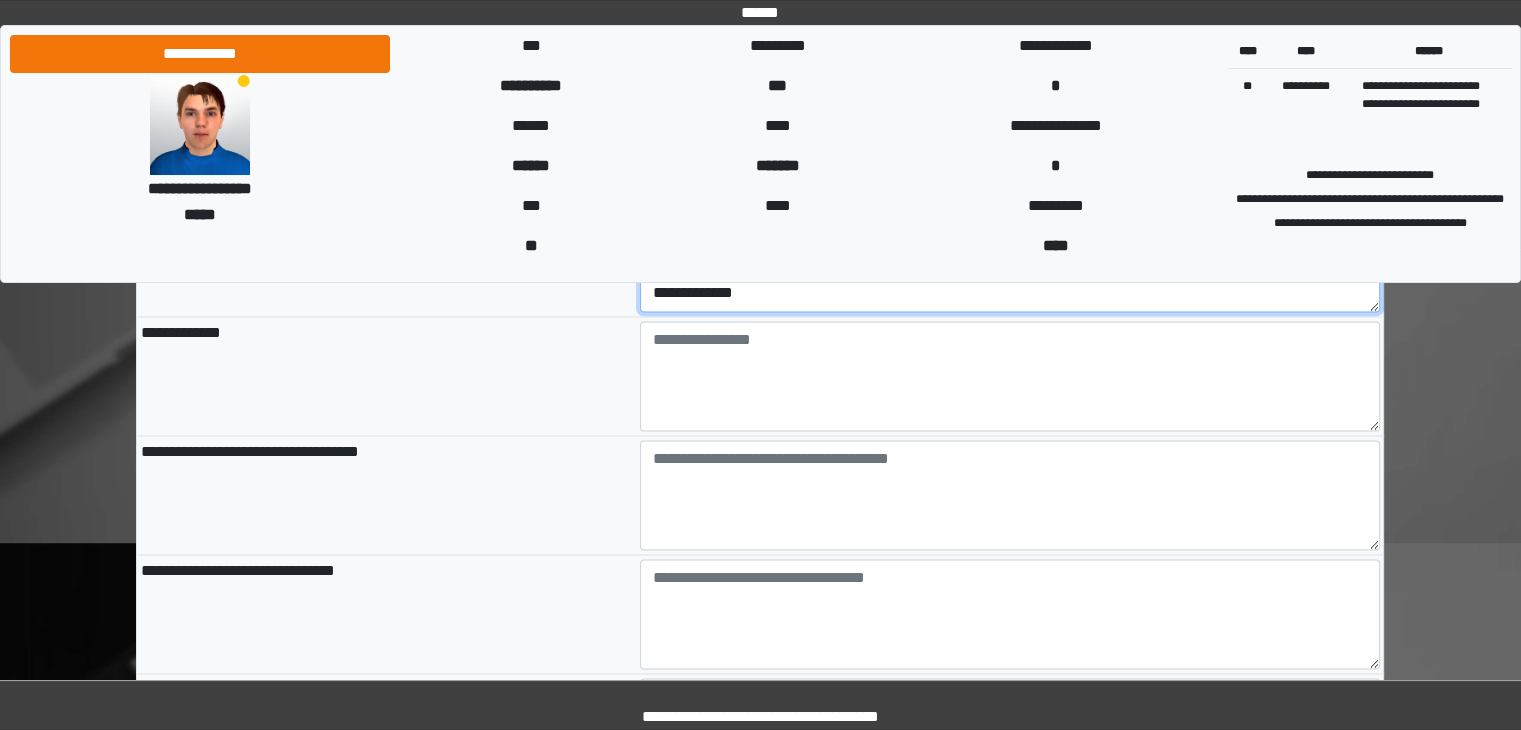type on "**********" 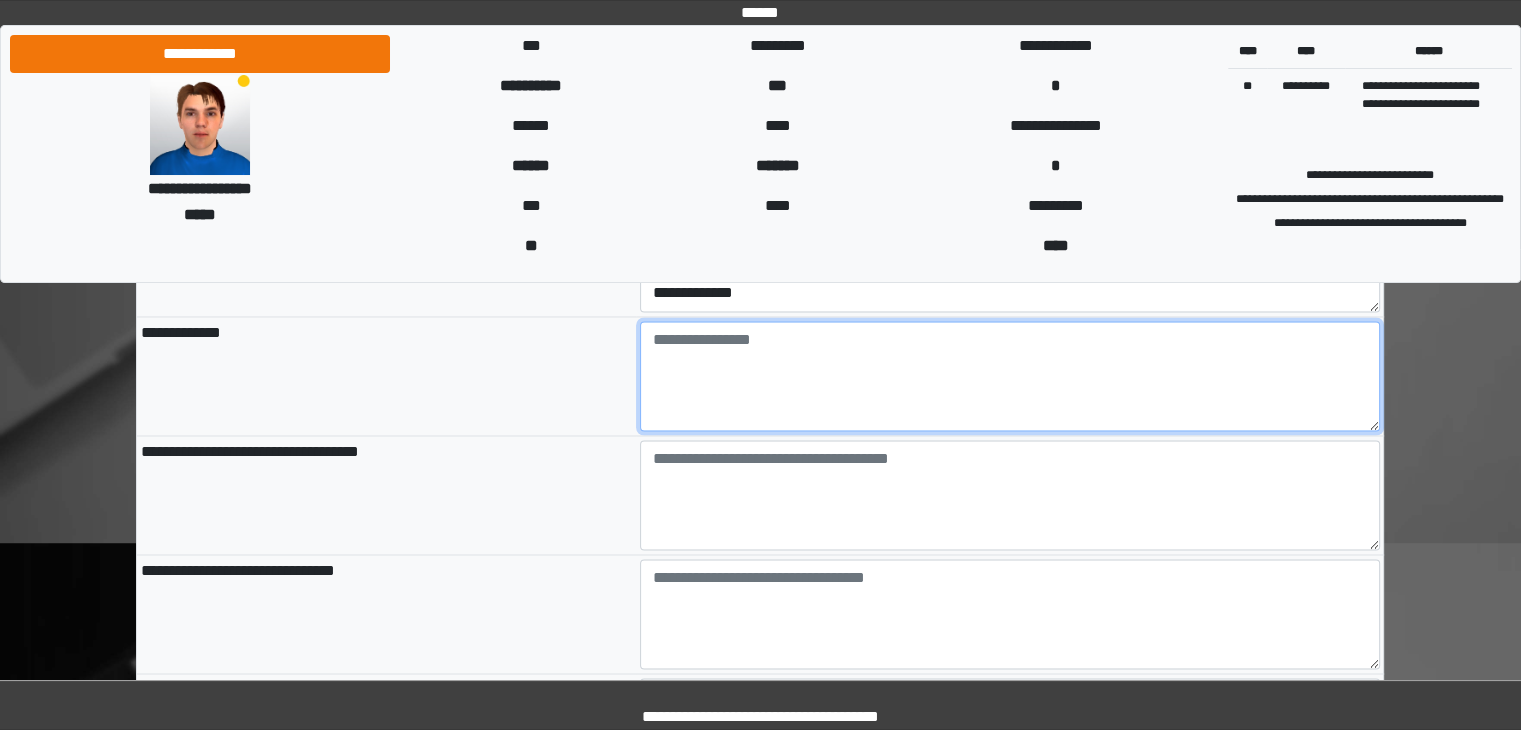 click at bounding box center (1010, 376) 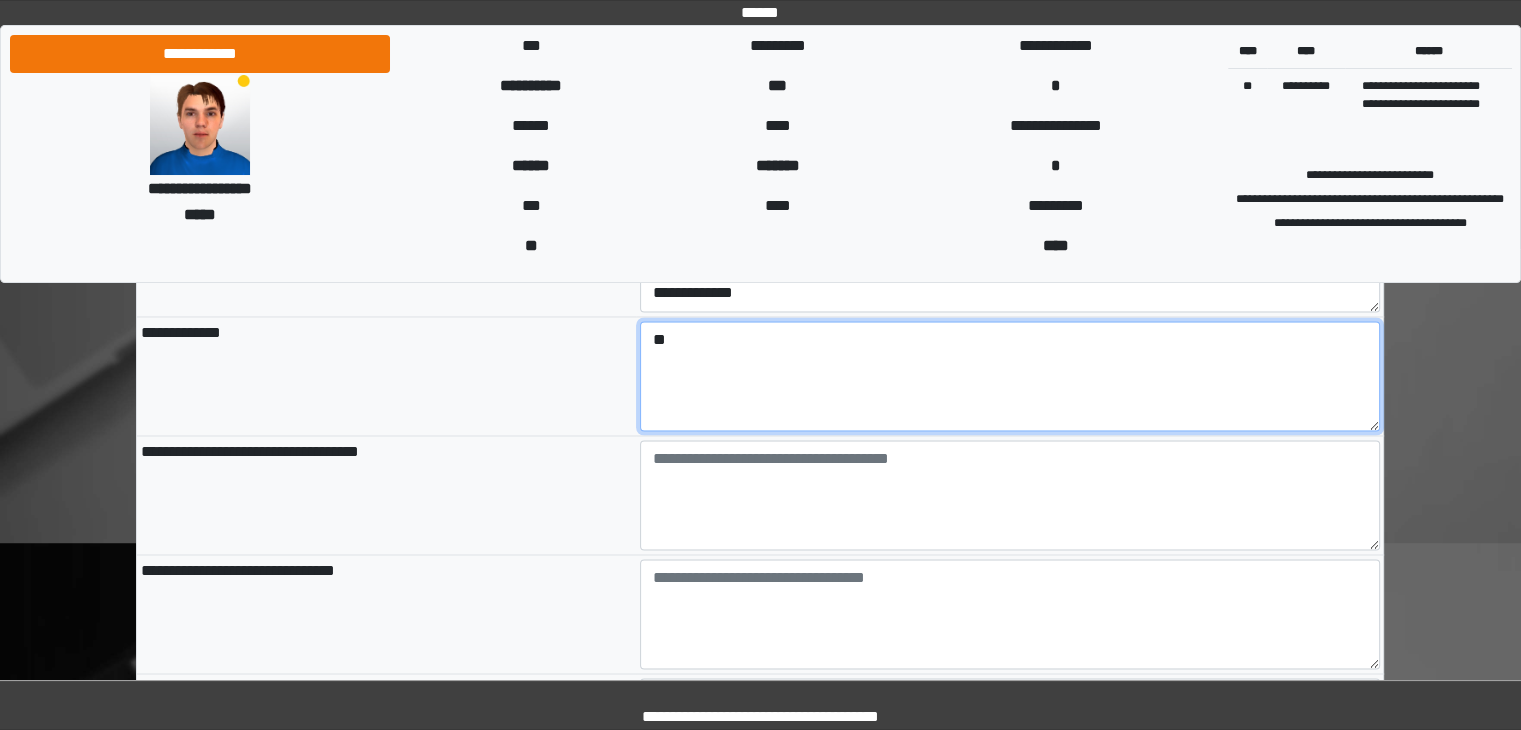 type on "*" 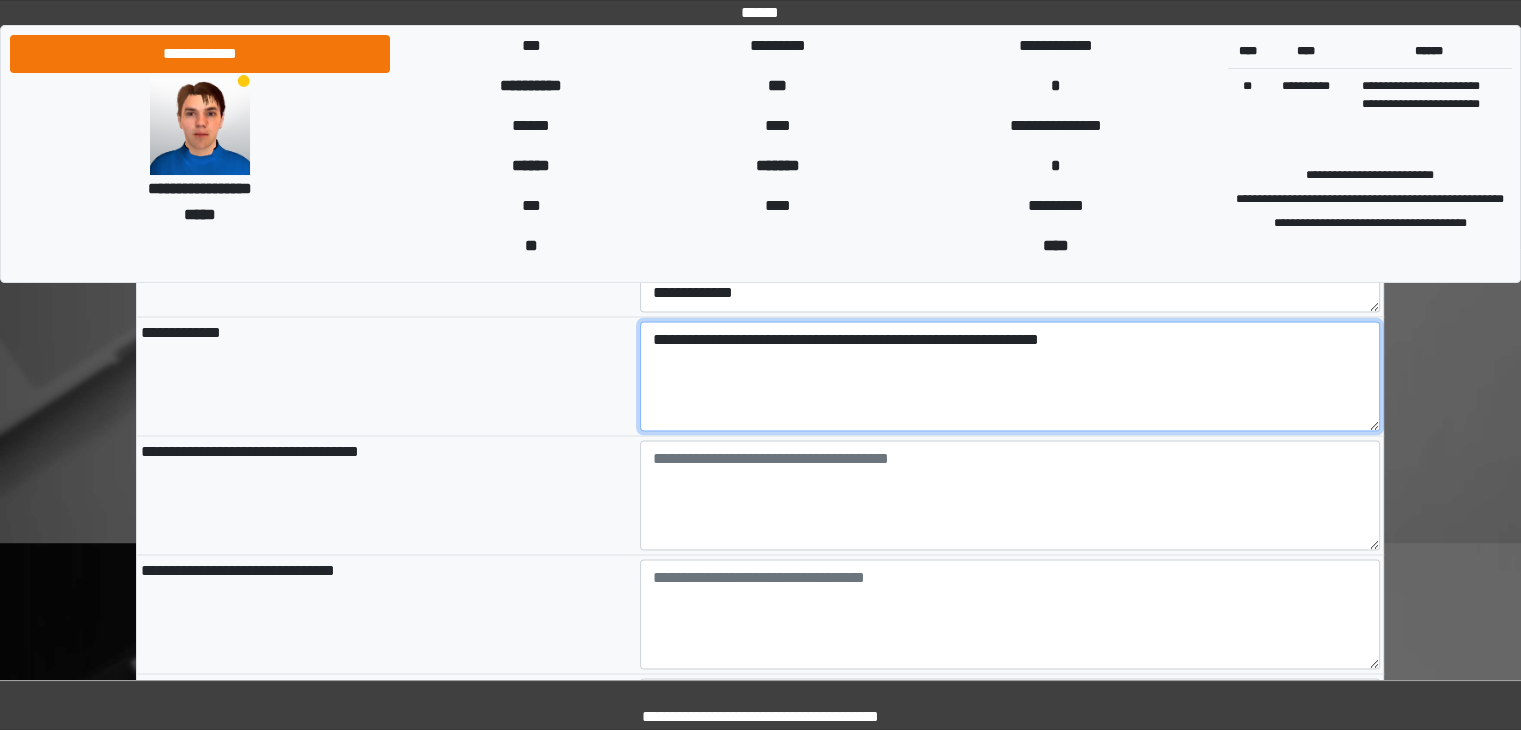 click on "**********" at bounding box center (1010, 376) 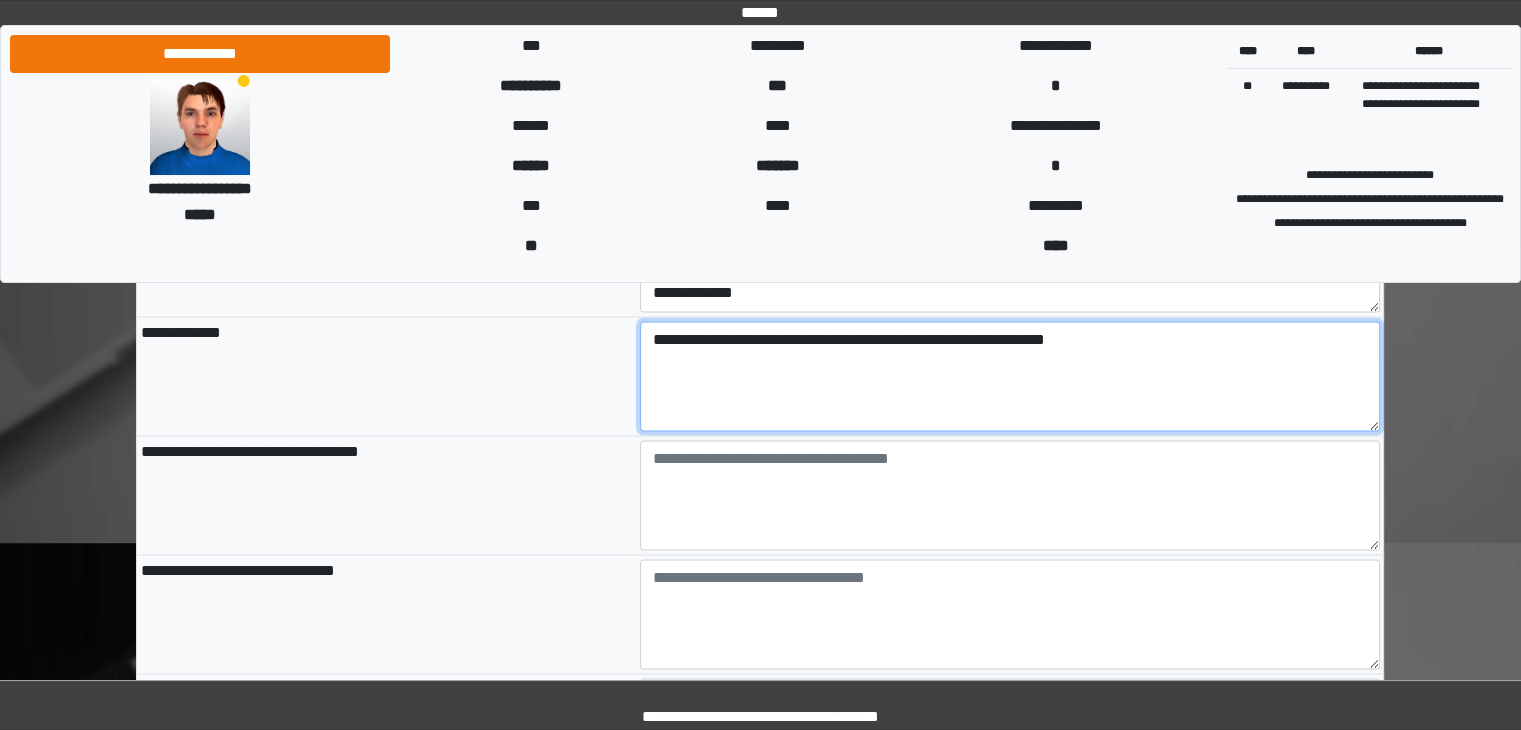 click on "**********" at bounding box center [1010, 376] 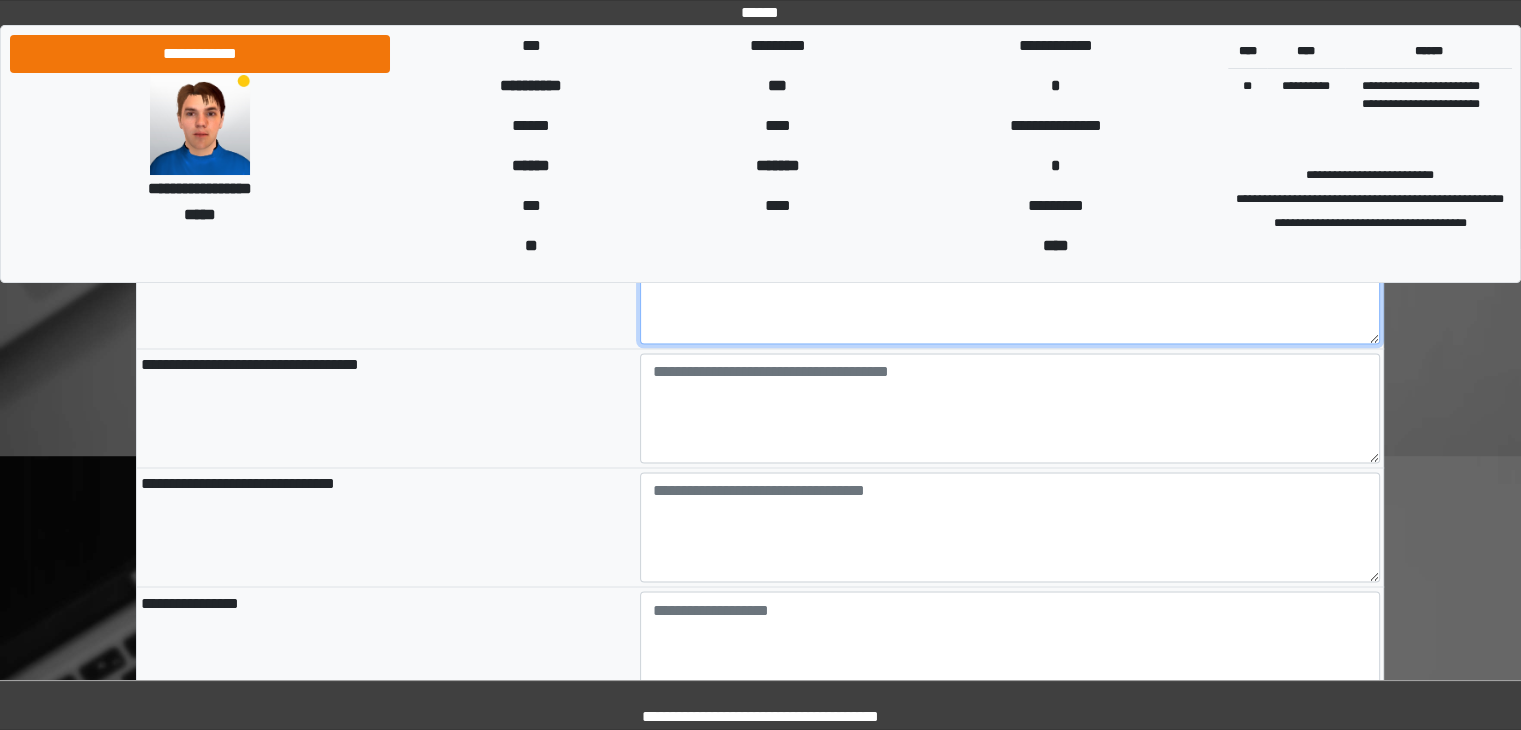 scroll, scrollTop: 3313, scrollLeft: 0, axis: vertical 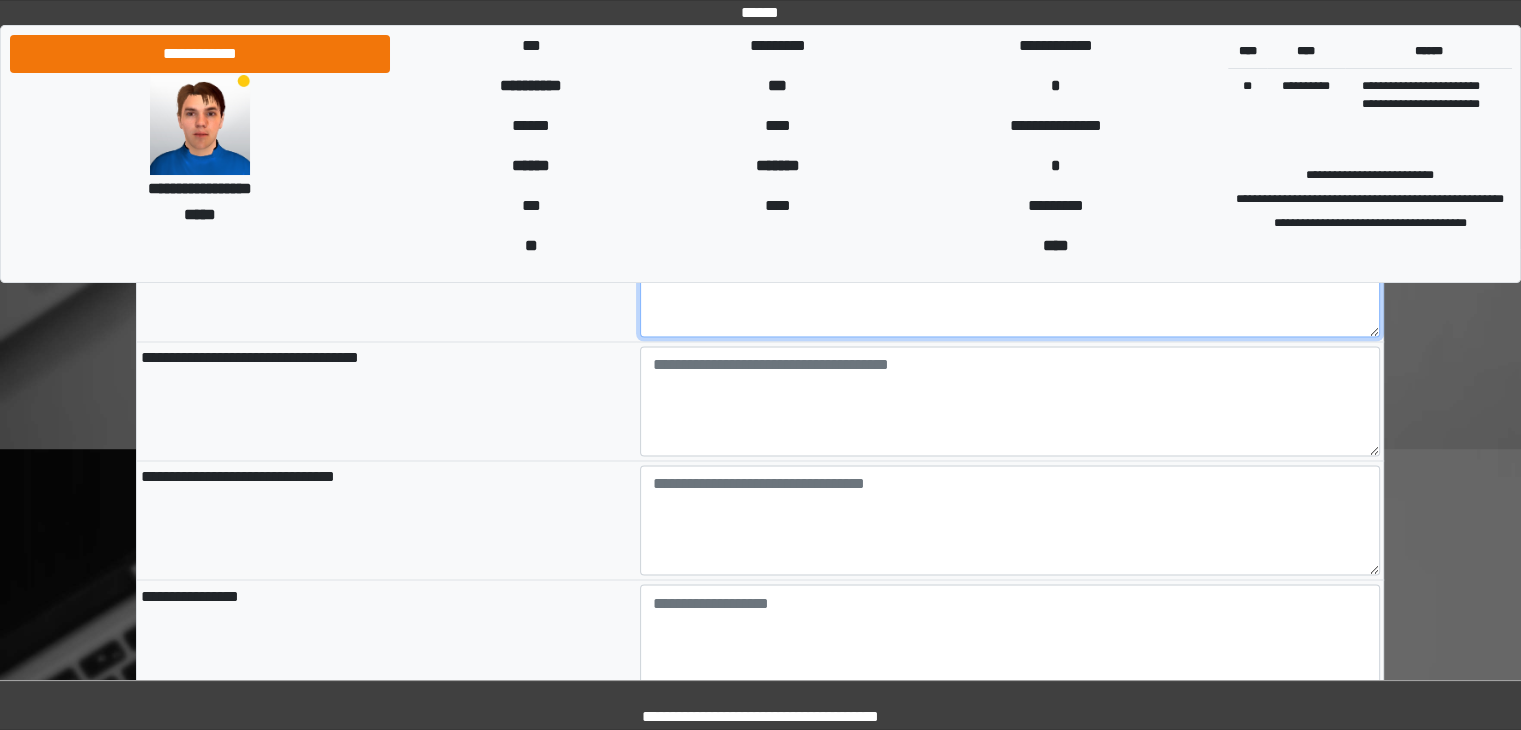 type on "**********" 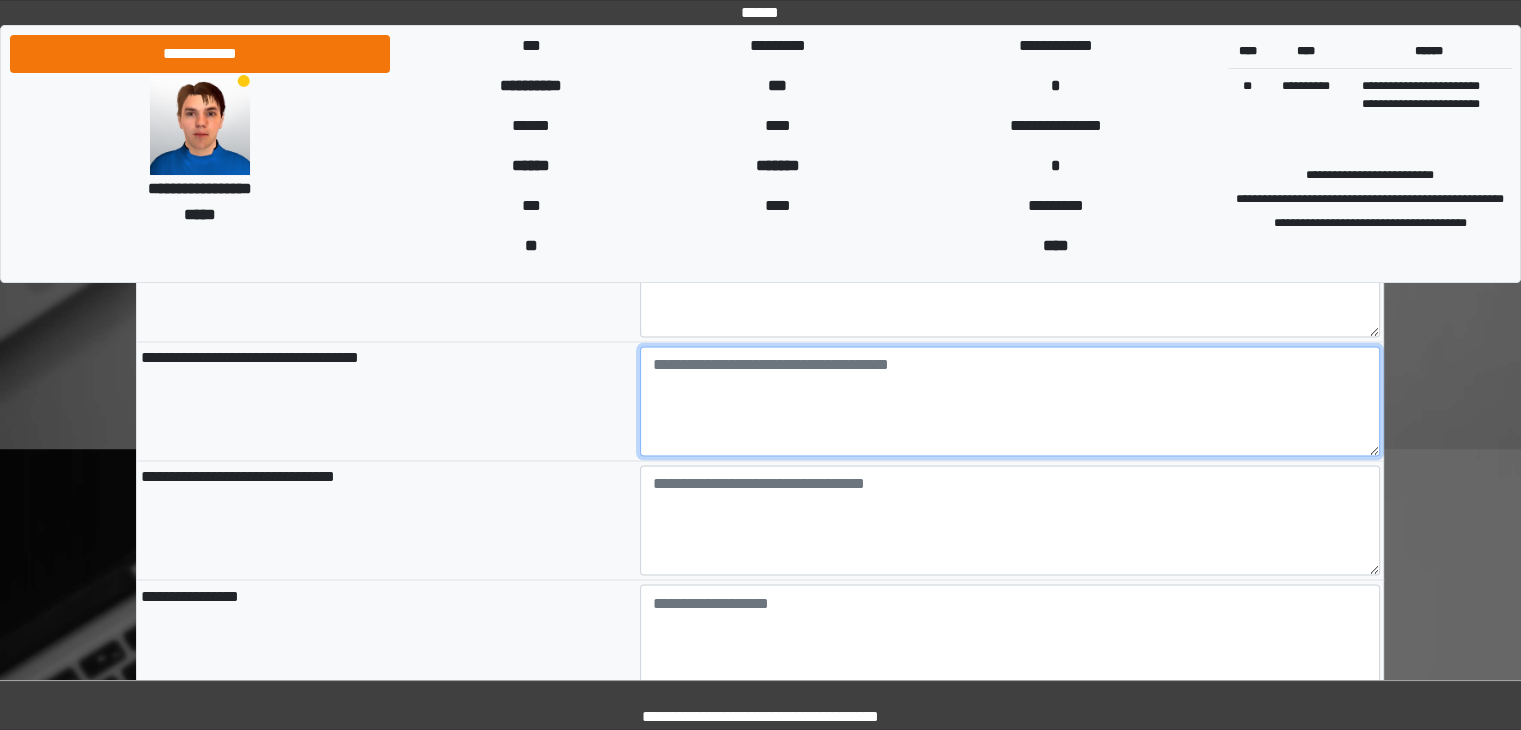 click at bounding box center (1010, 401) 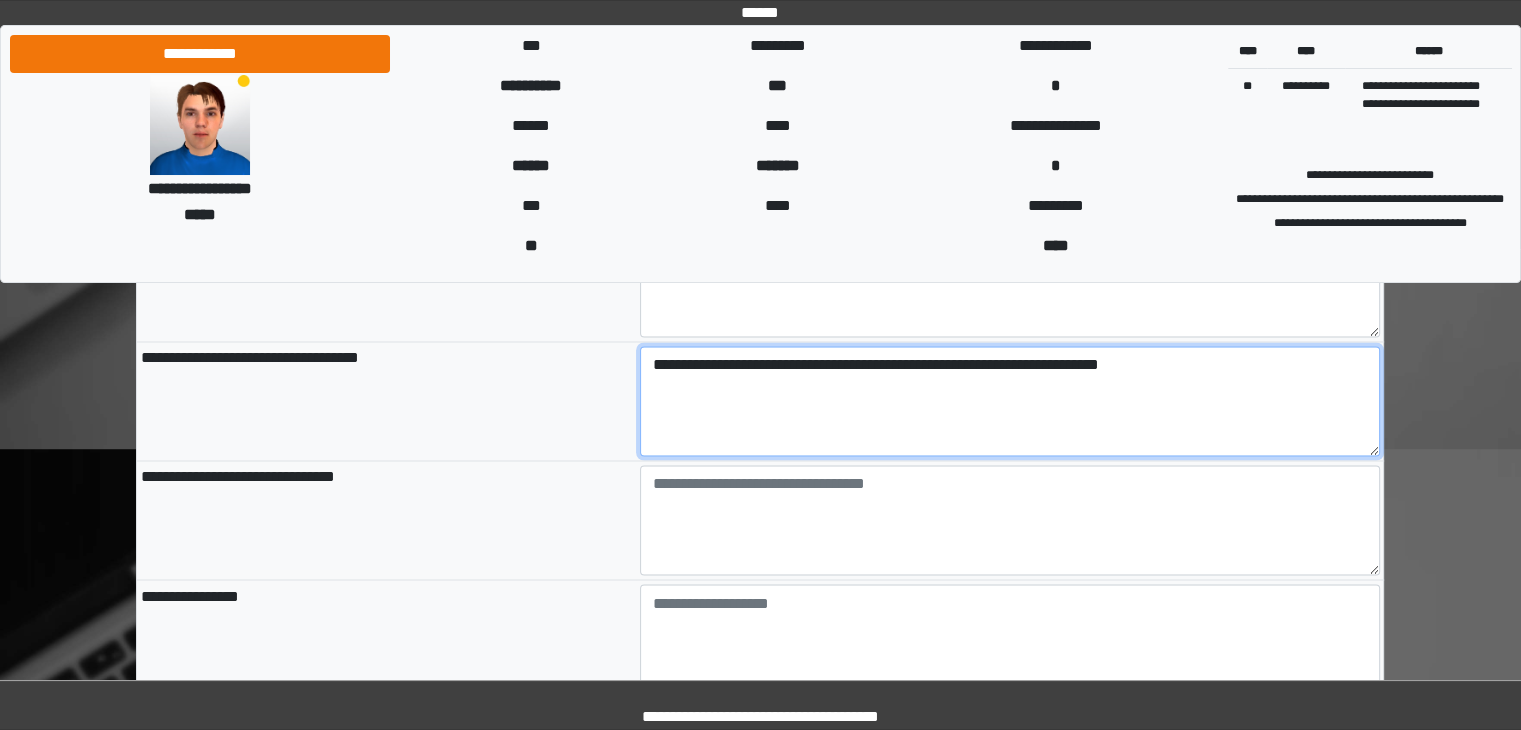 type on "**********" 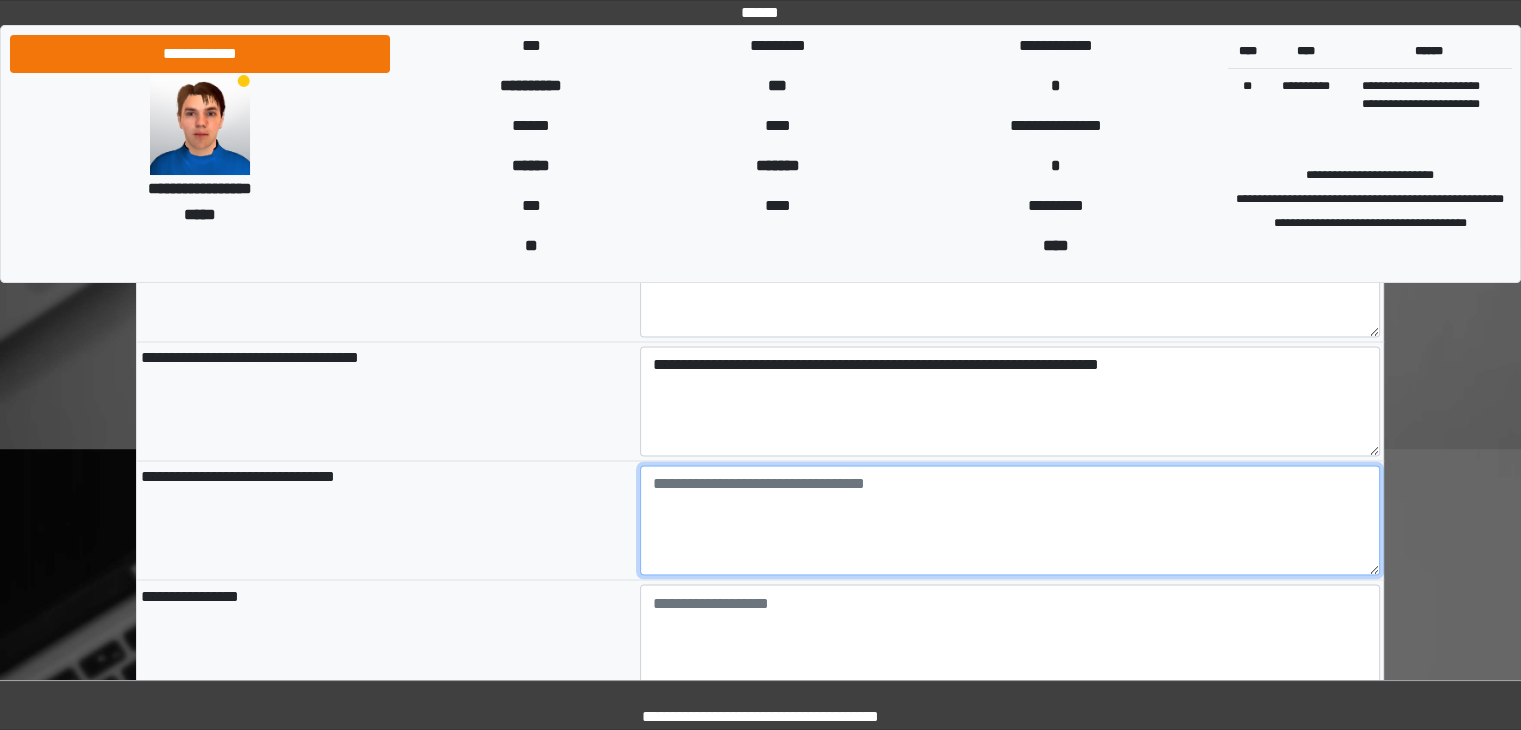 click at bounding box center (1010, 520) 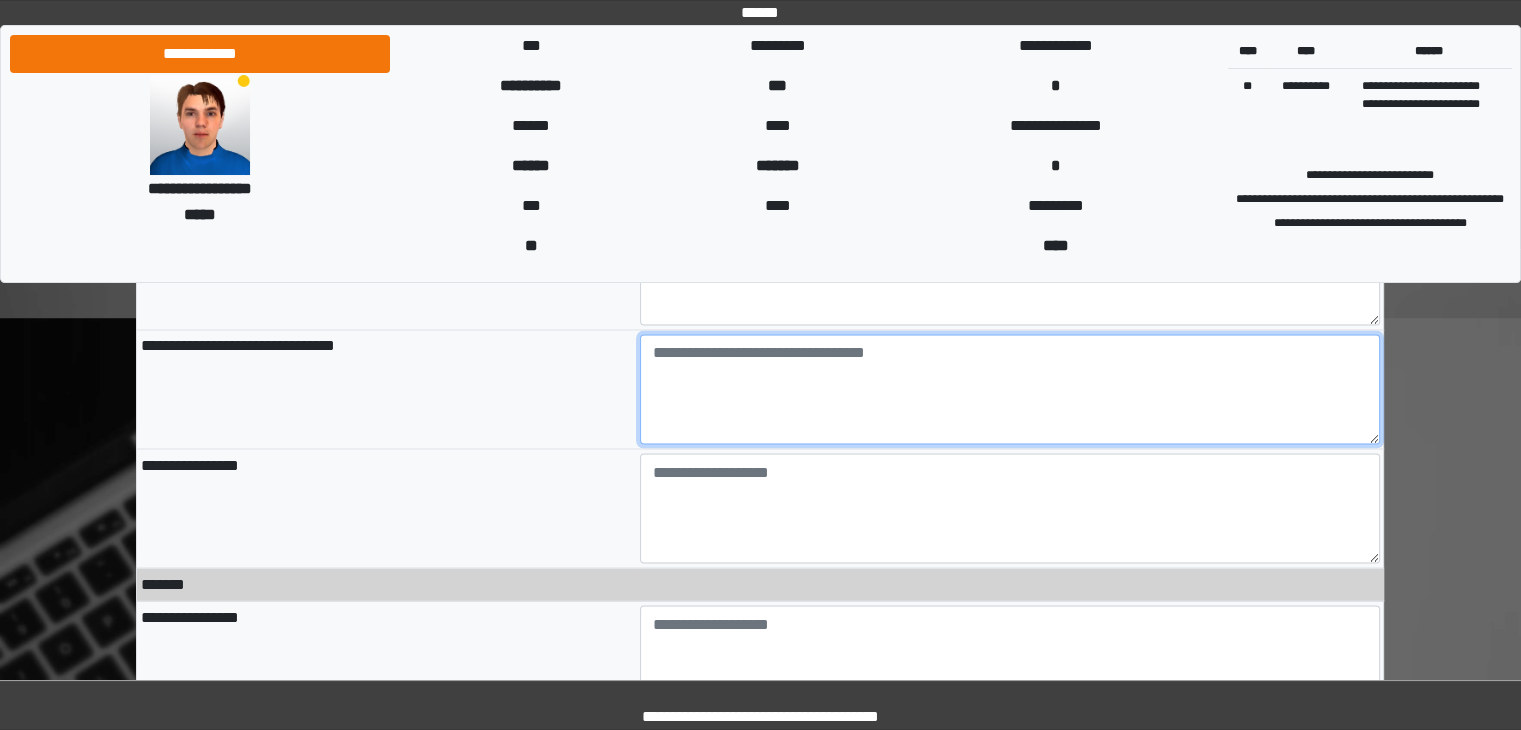 scroll, scrollTop: 3422, scrollLeft: 0, axis: vertical 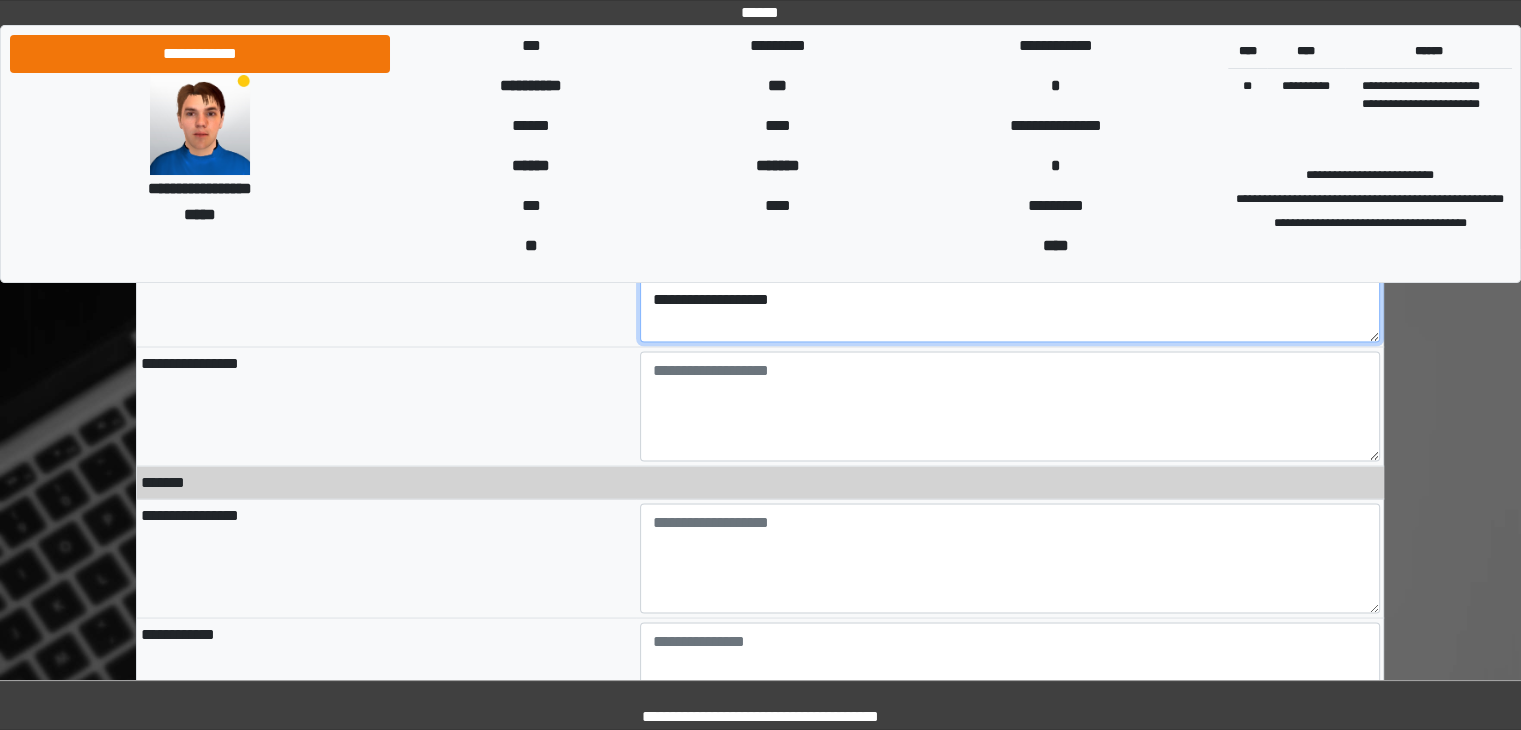 type on "**********" 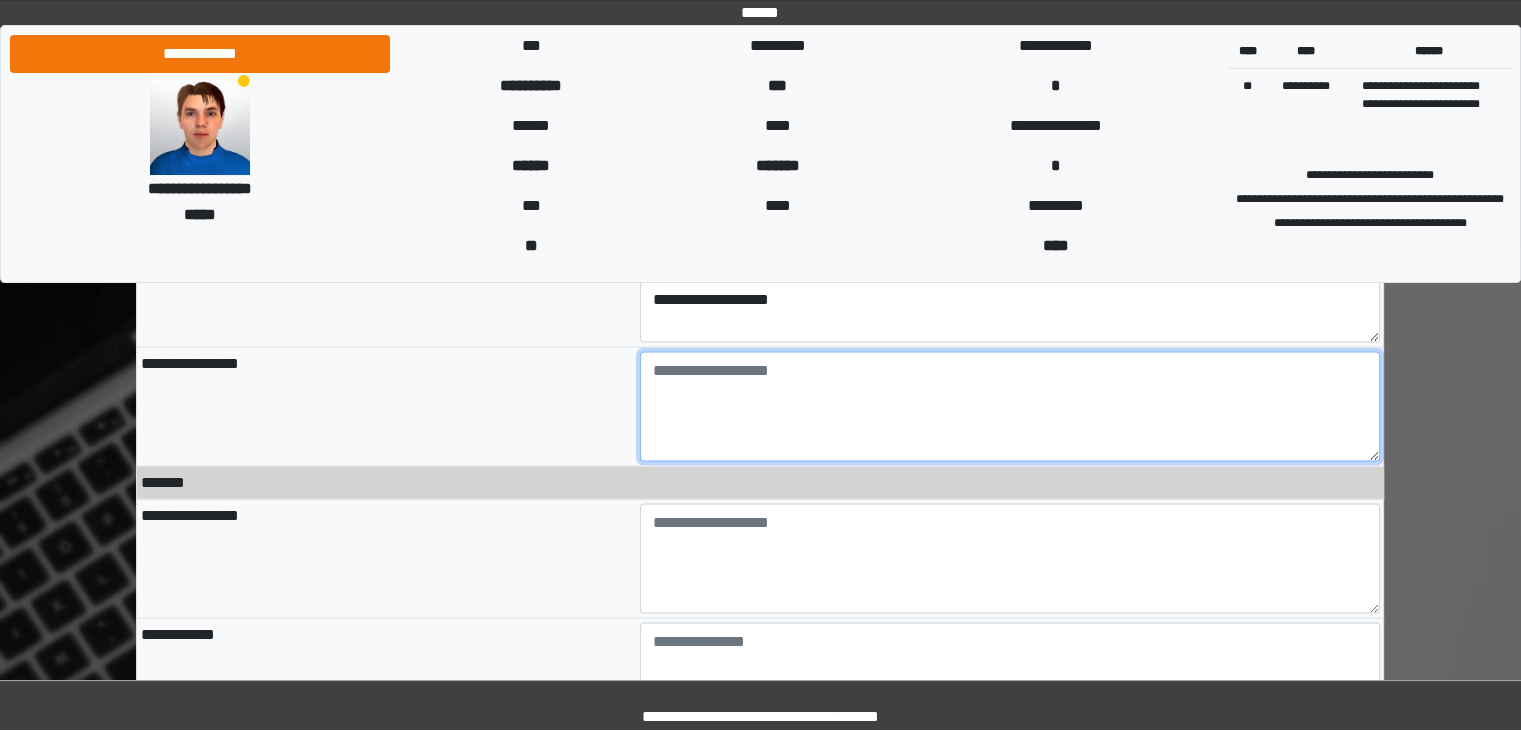 click at bounding box center (1010, 406) 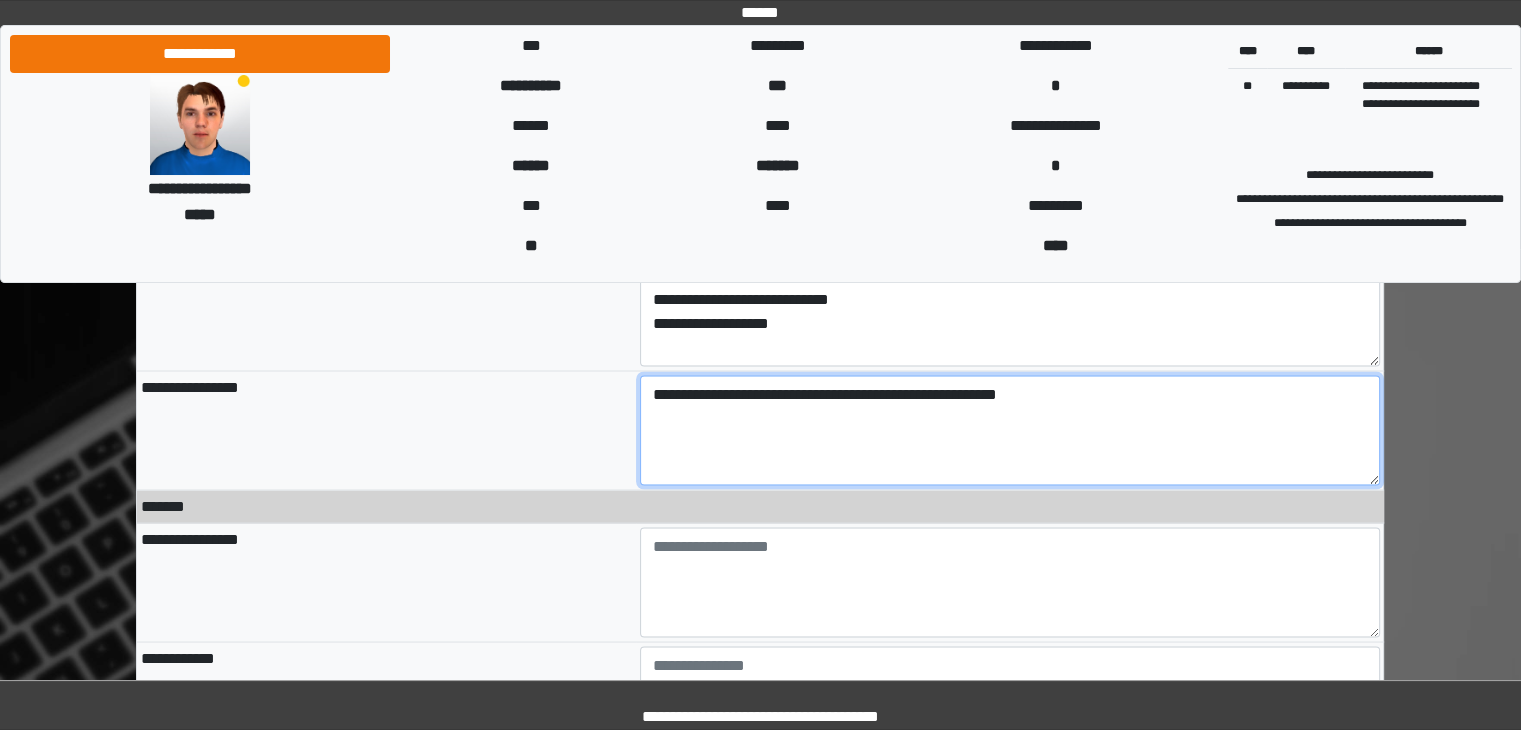 scroll, scrollTop: 3529, scrollLeft: 0, axis: vertical 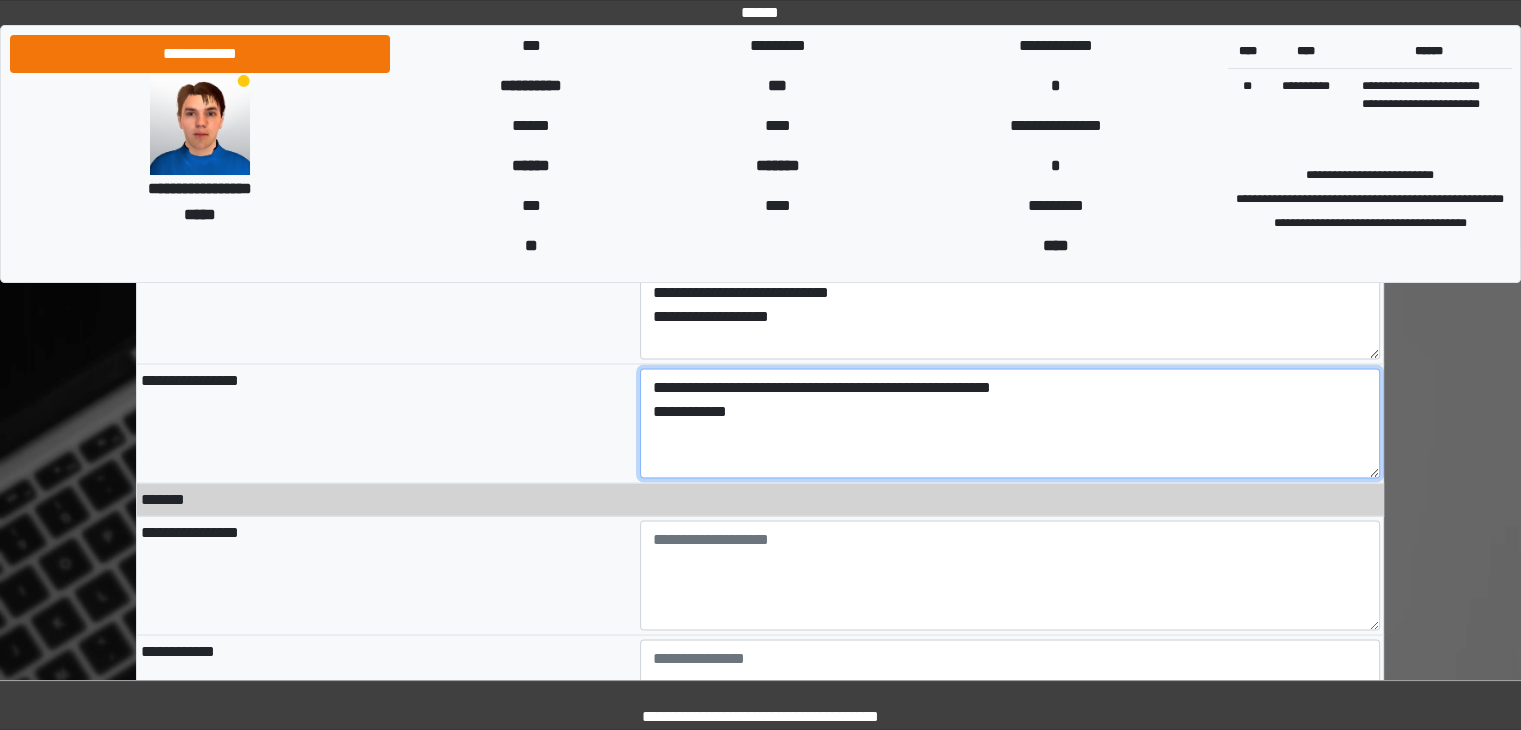type on "**********" 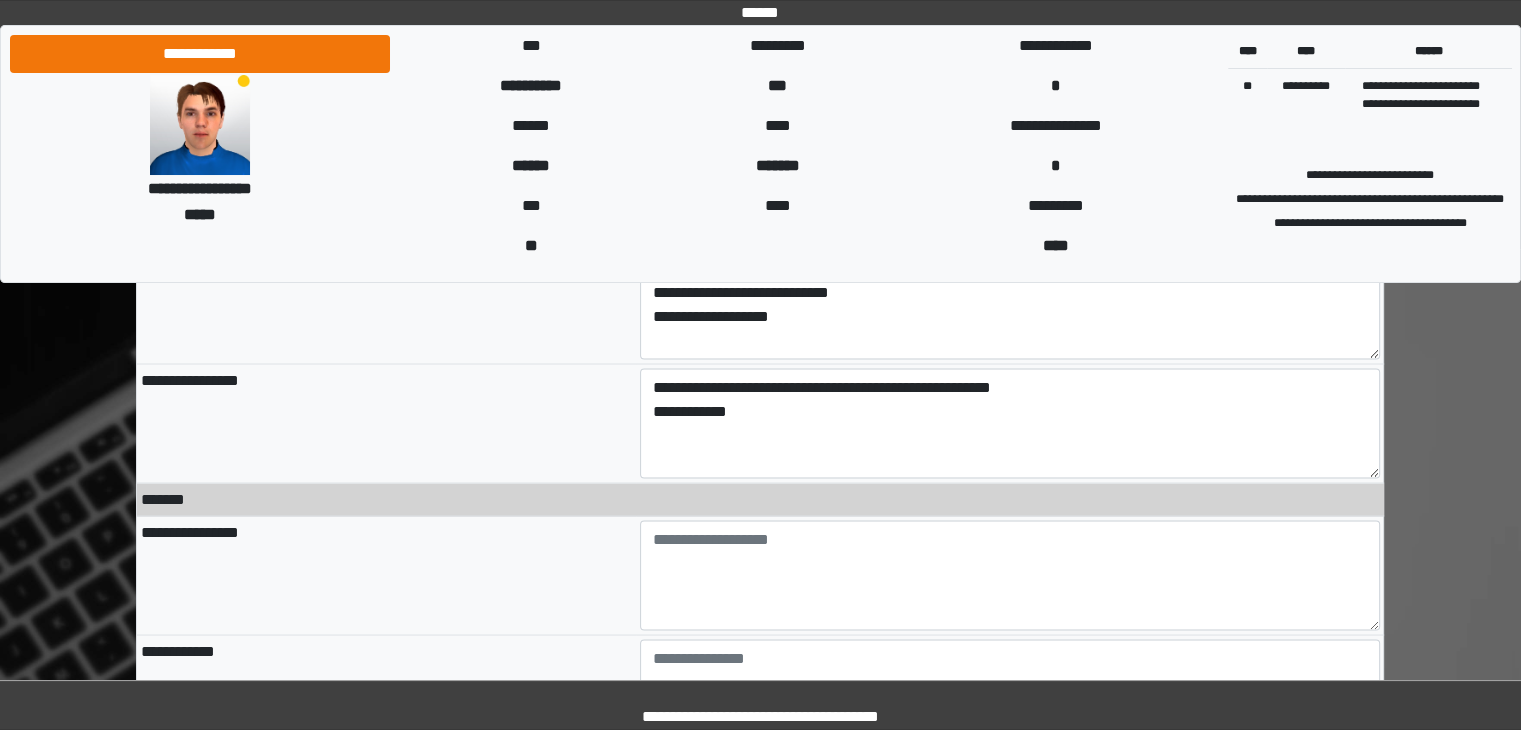 click at bounding box center [1010, 575] 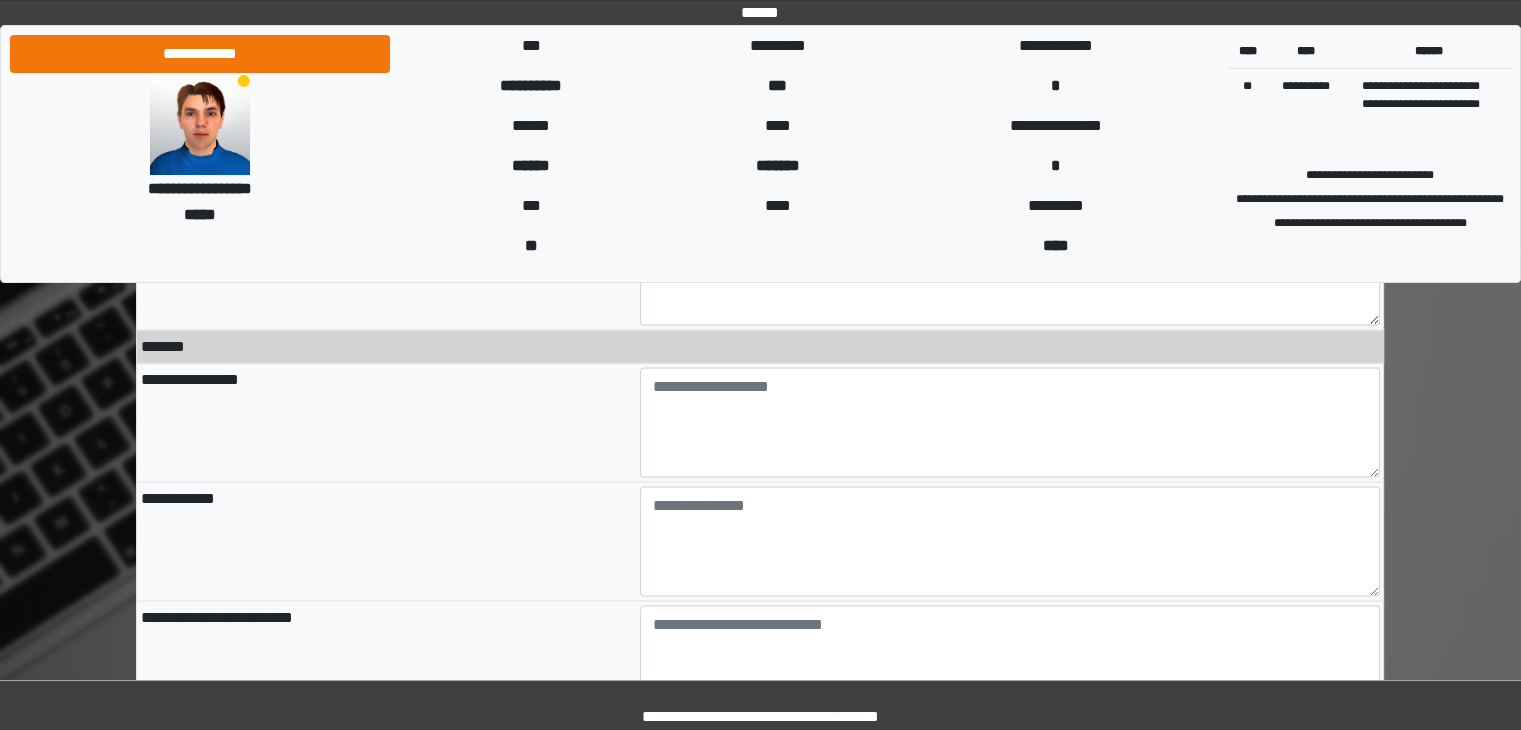 scroll, scrollTop: 3697, scrollLeft: 0, axis: vertical 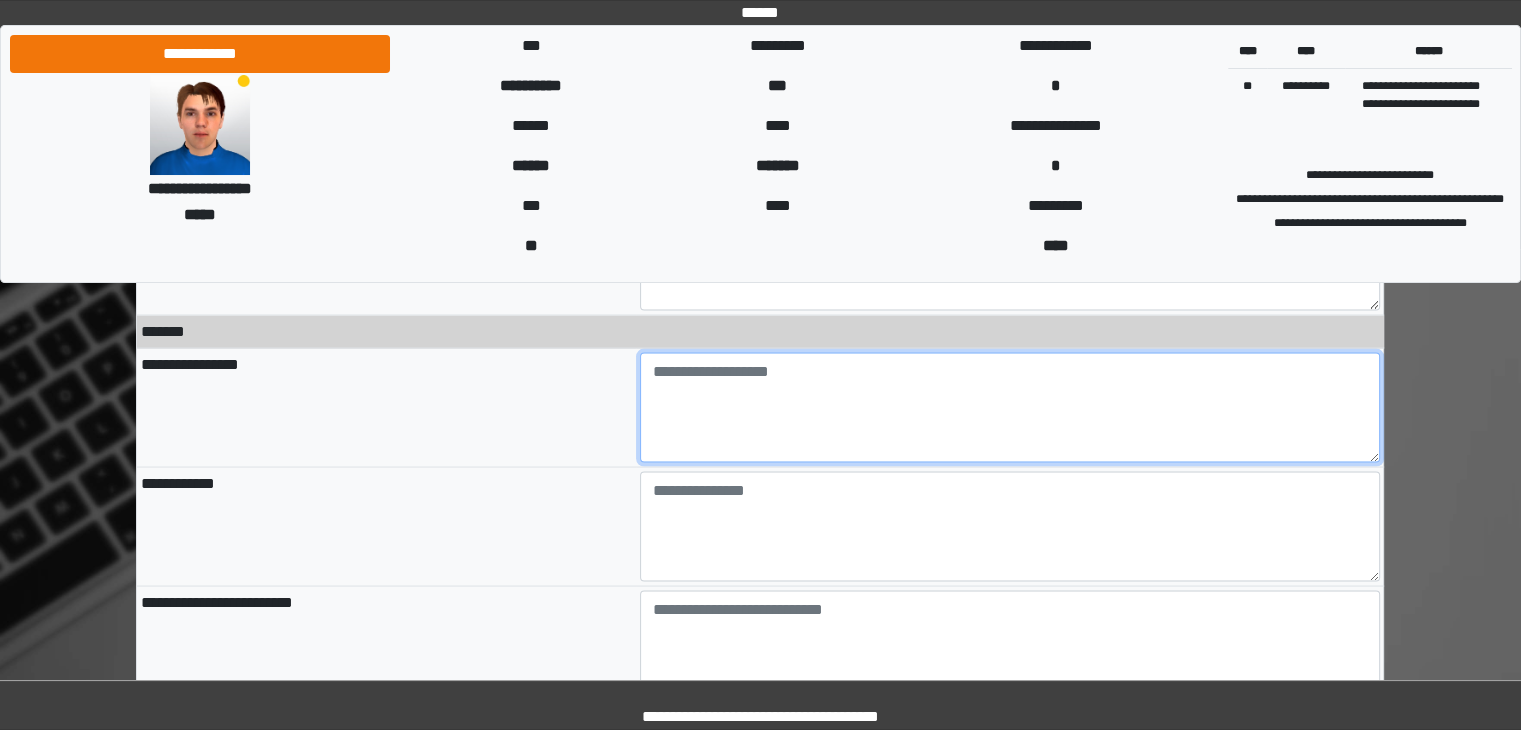 click at bounding box center (1010, 407) 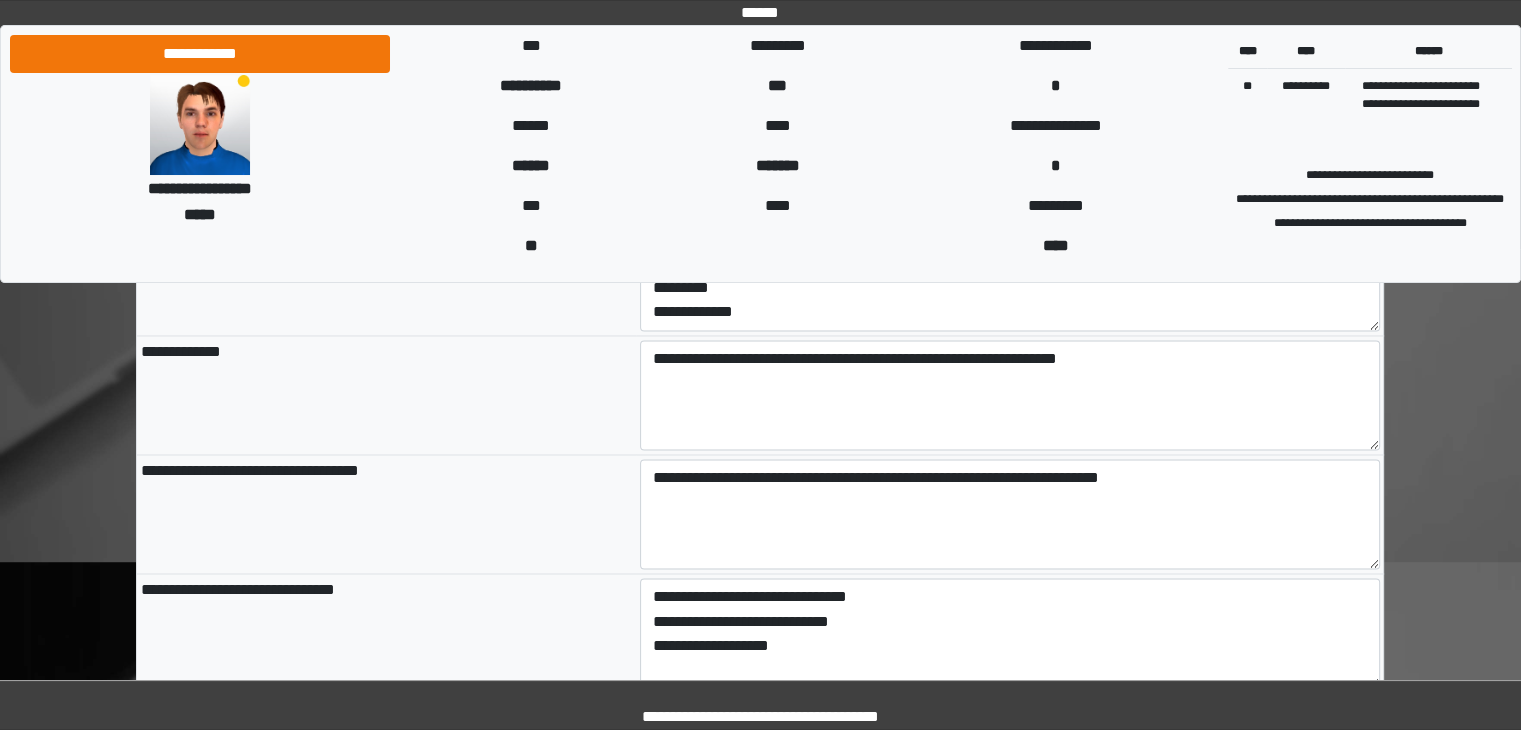 scroll, scrollTop: 3171, scrollLeft: 0, axis: vertical 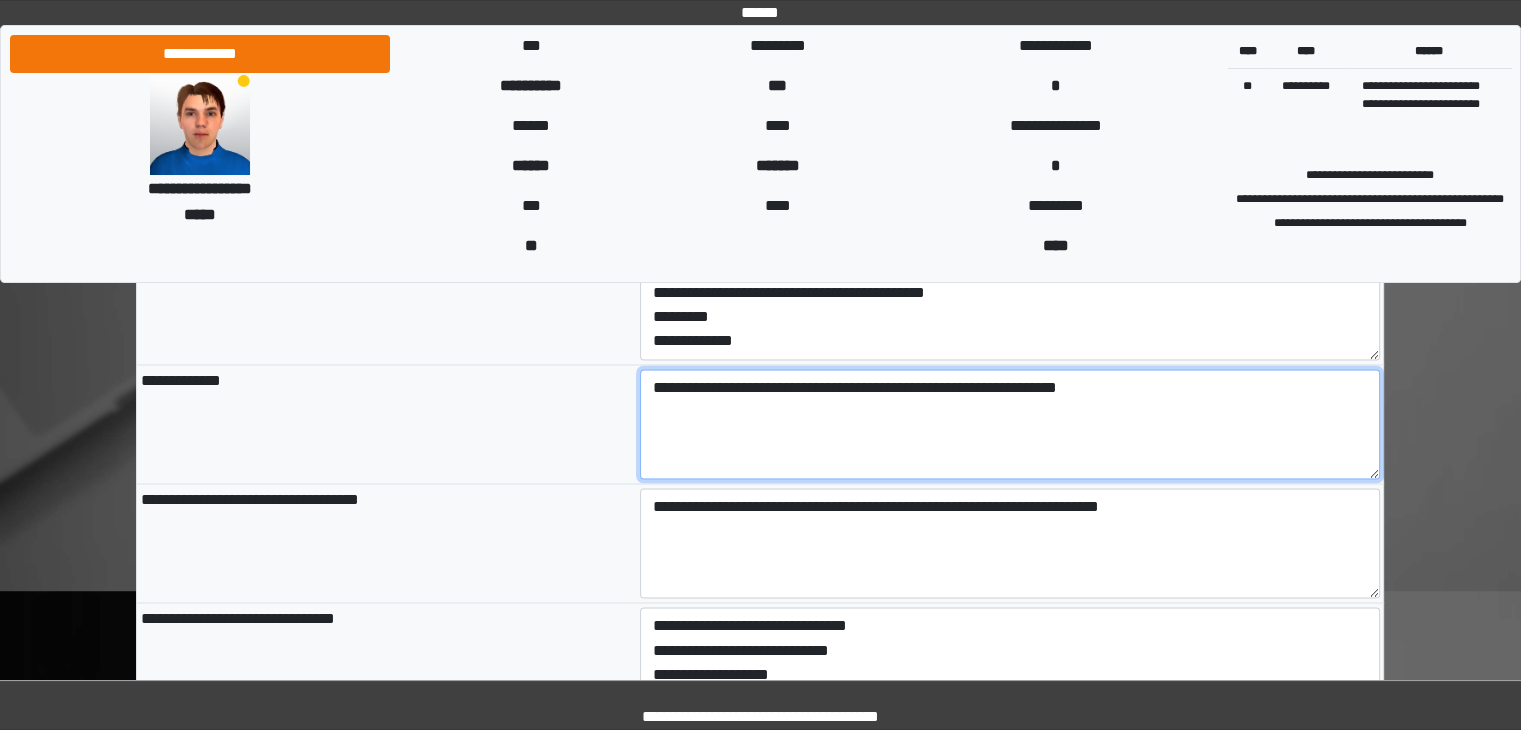 click on "**********" at bounding box center (1010, 424) 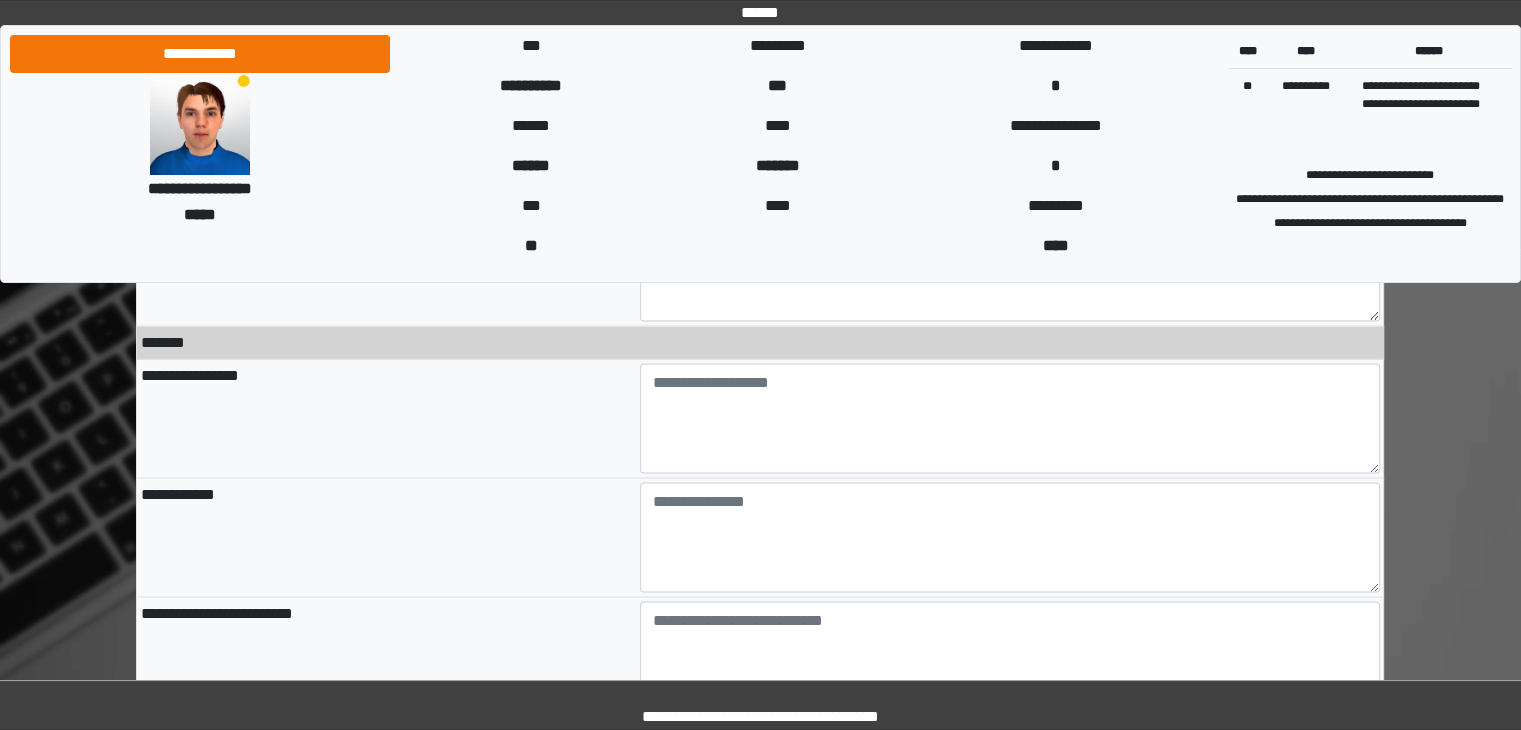 scroll, scrollTop: 3693, scrollLeft: 0, axis: vertical 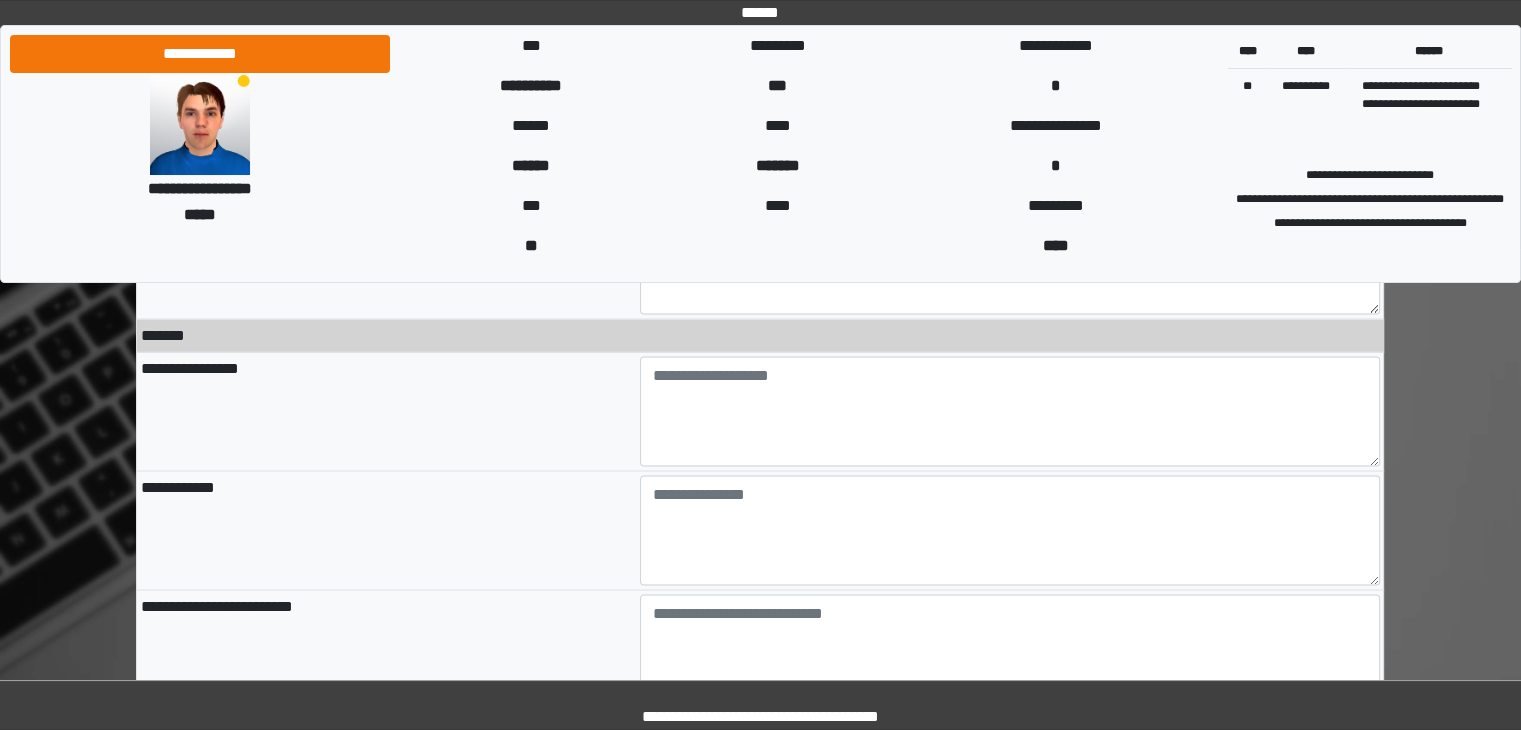 type on "**********" 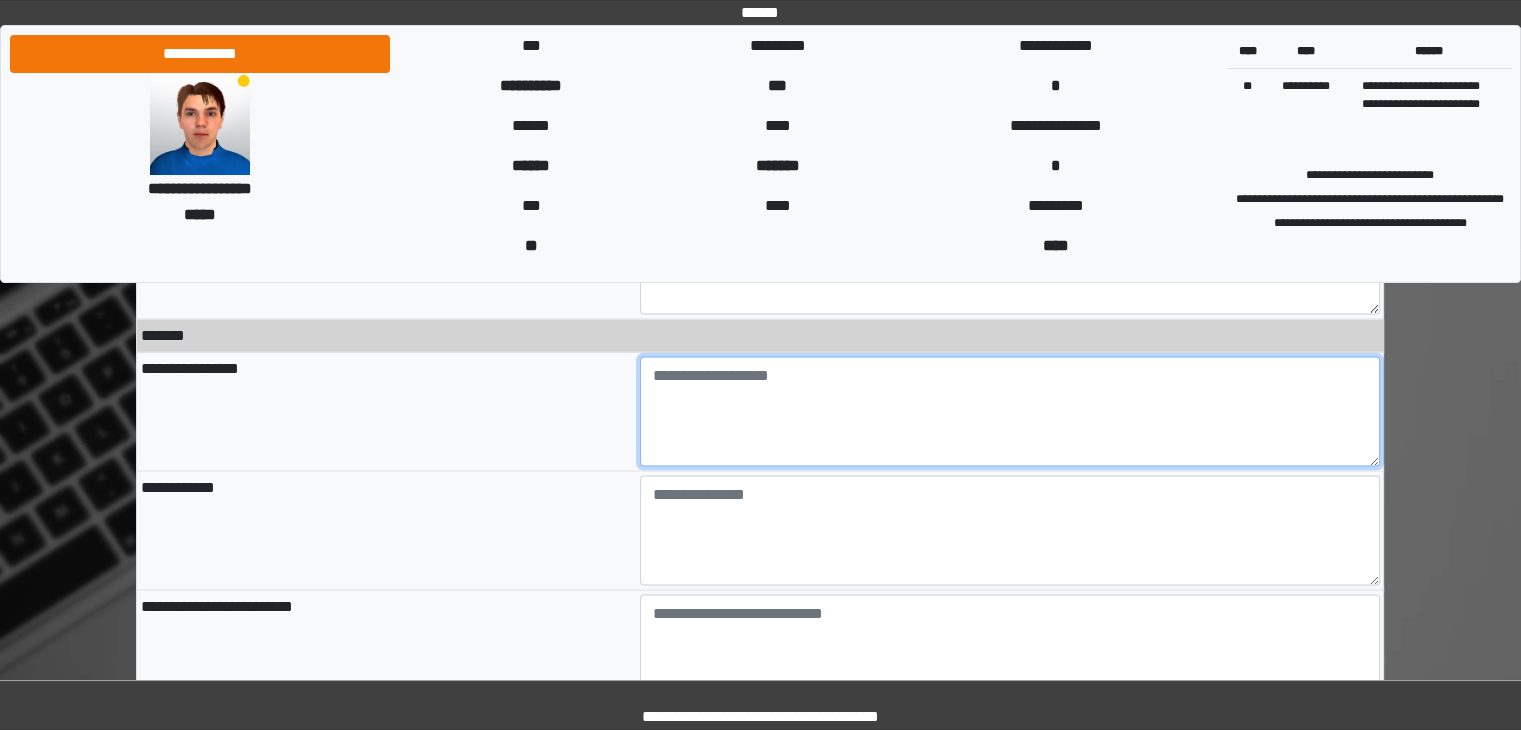 click at bounding box center (1010, 411) 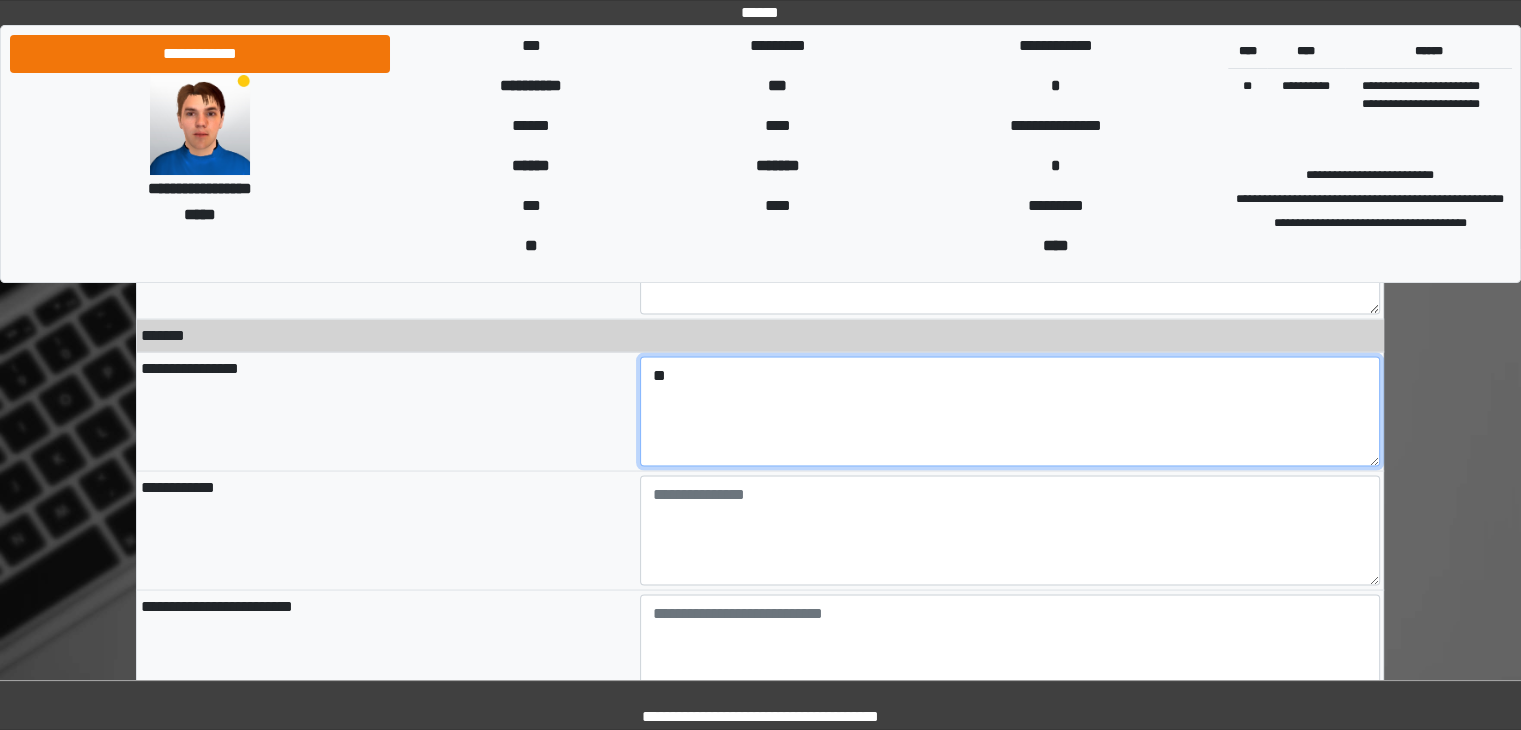 type on "**" 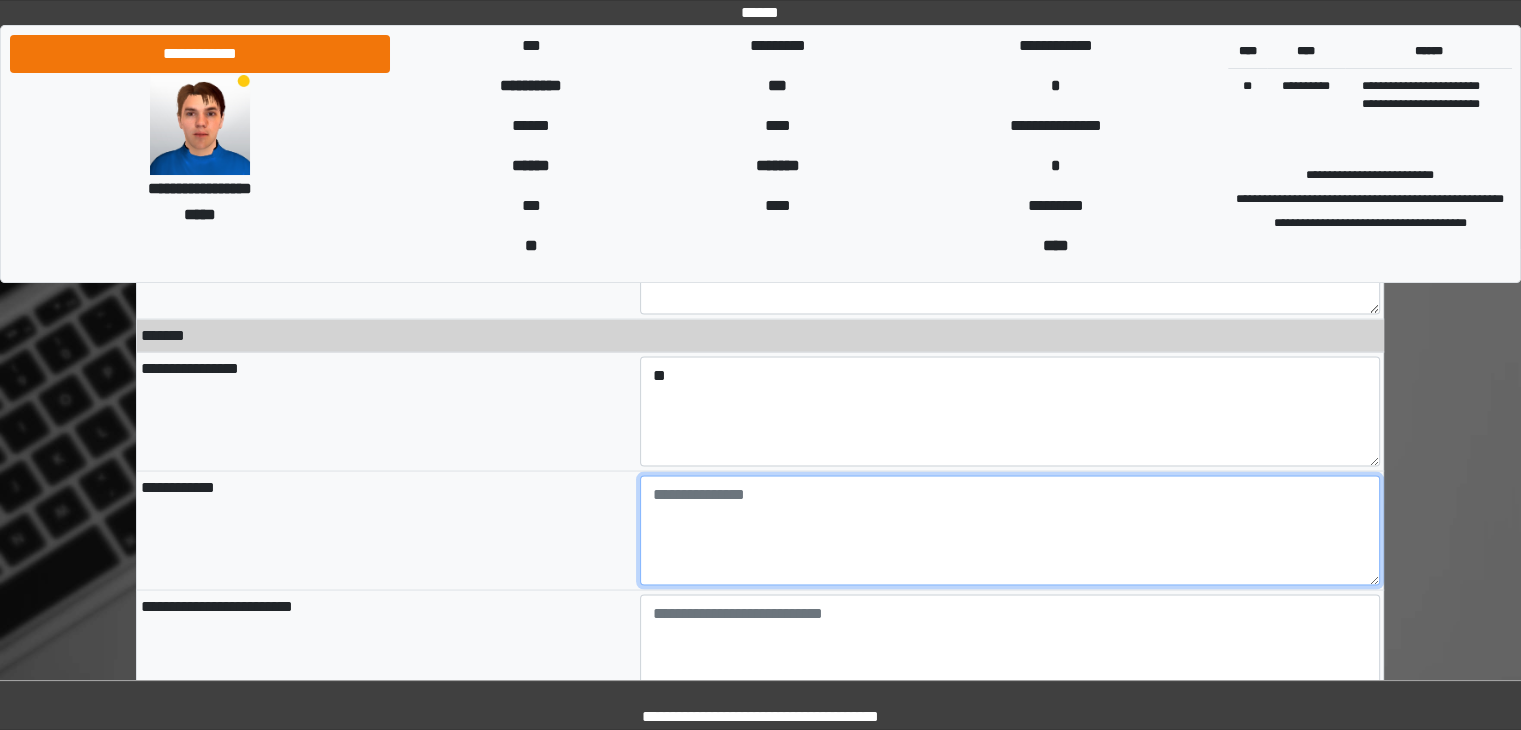click at bounding box center [1010, 530] 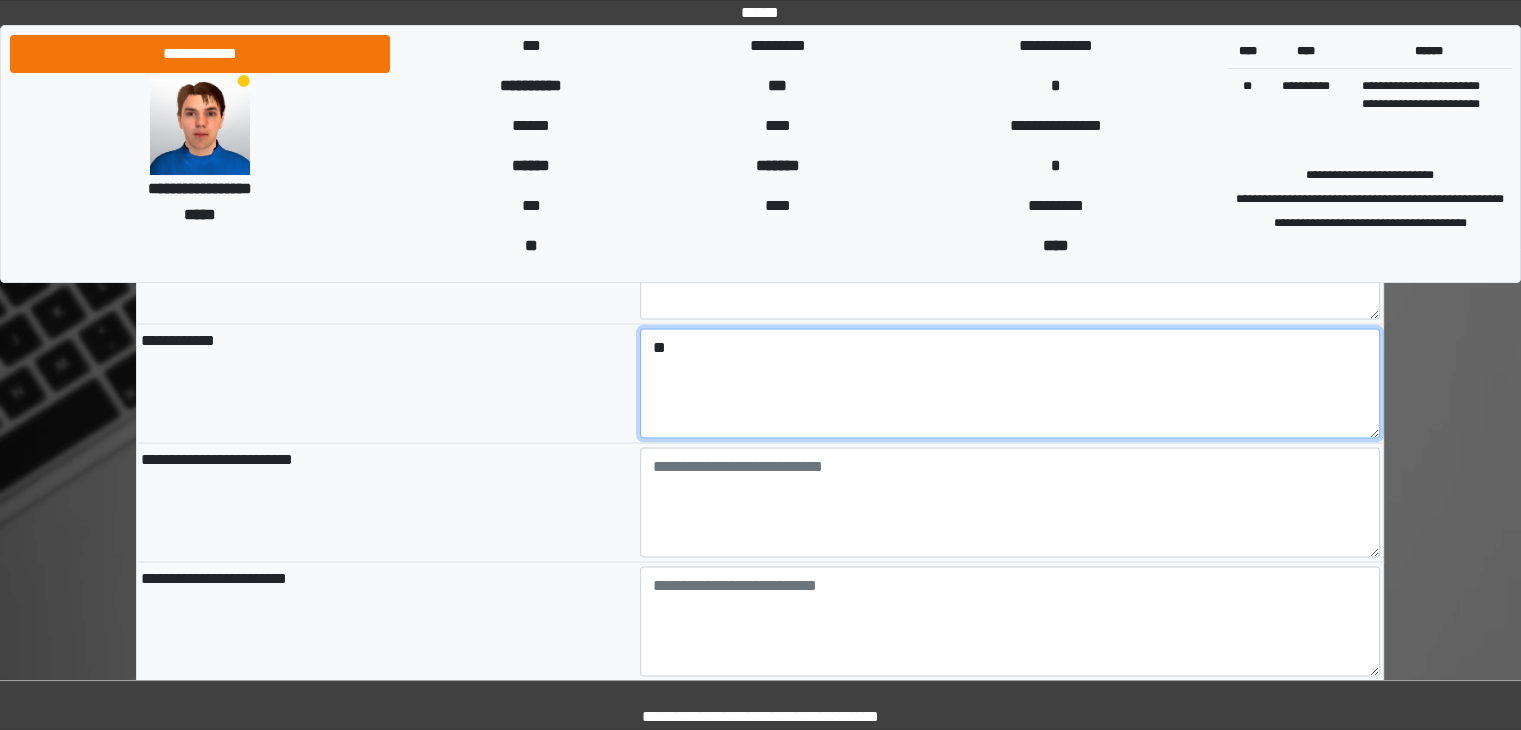 scroll, scrollTop: 3913, scrollLeft: 0, axis: vertical 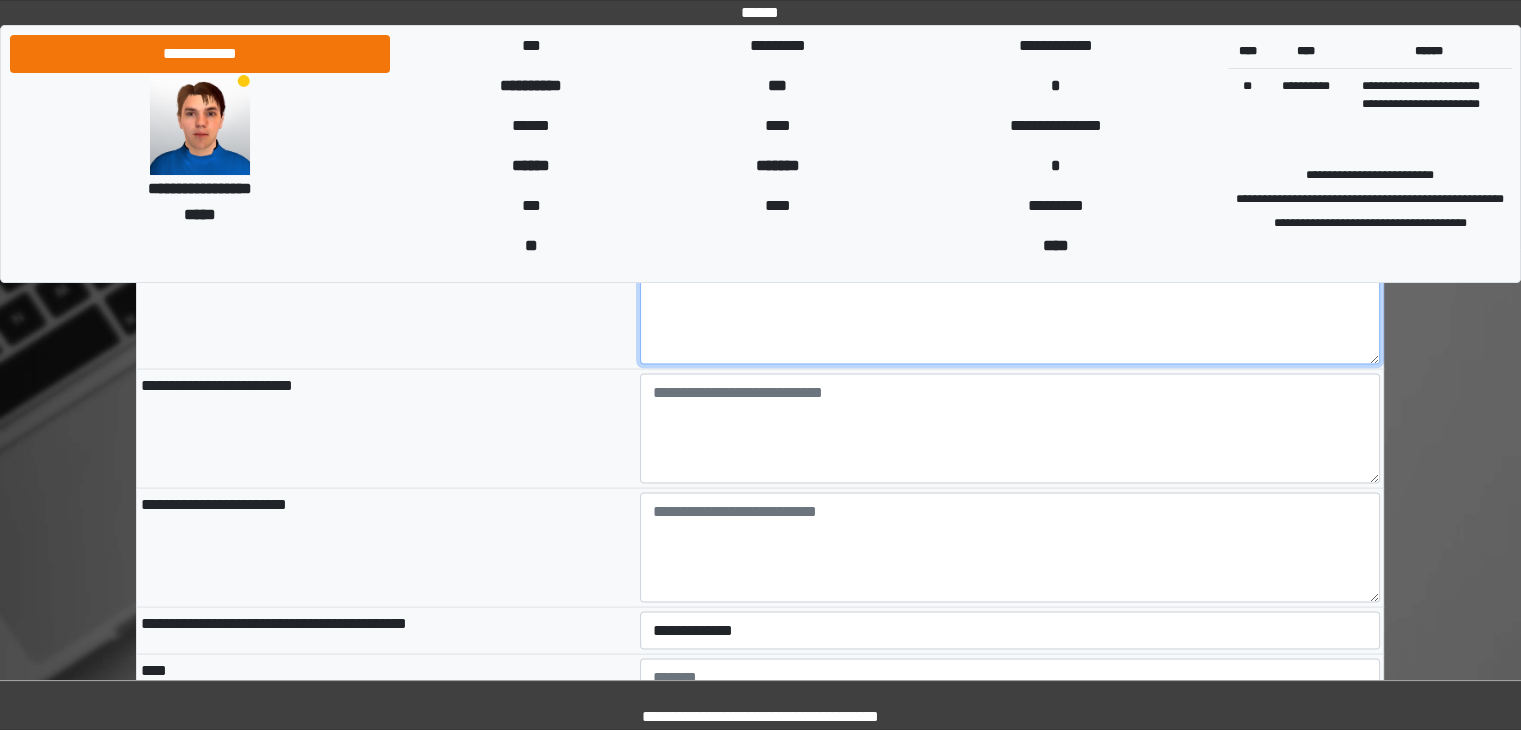 type on "**" 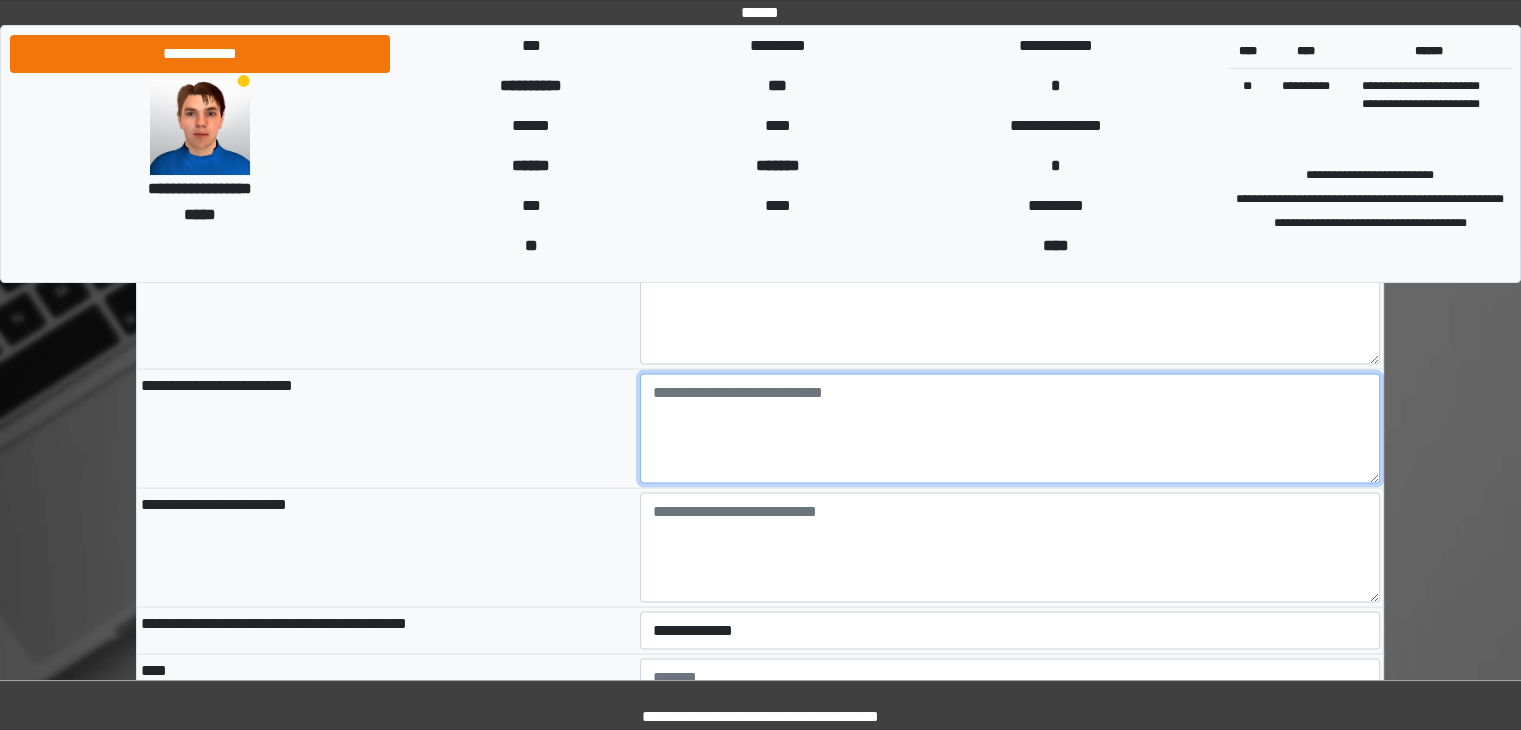 click at bounding box center [1010, 429] 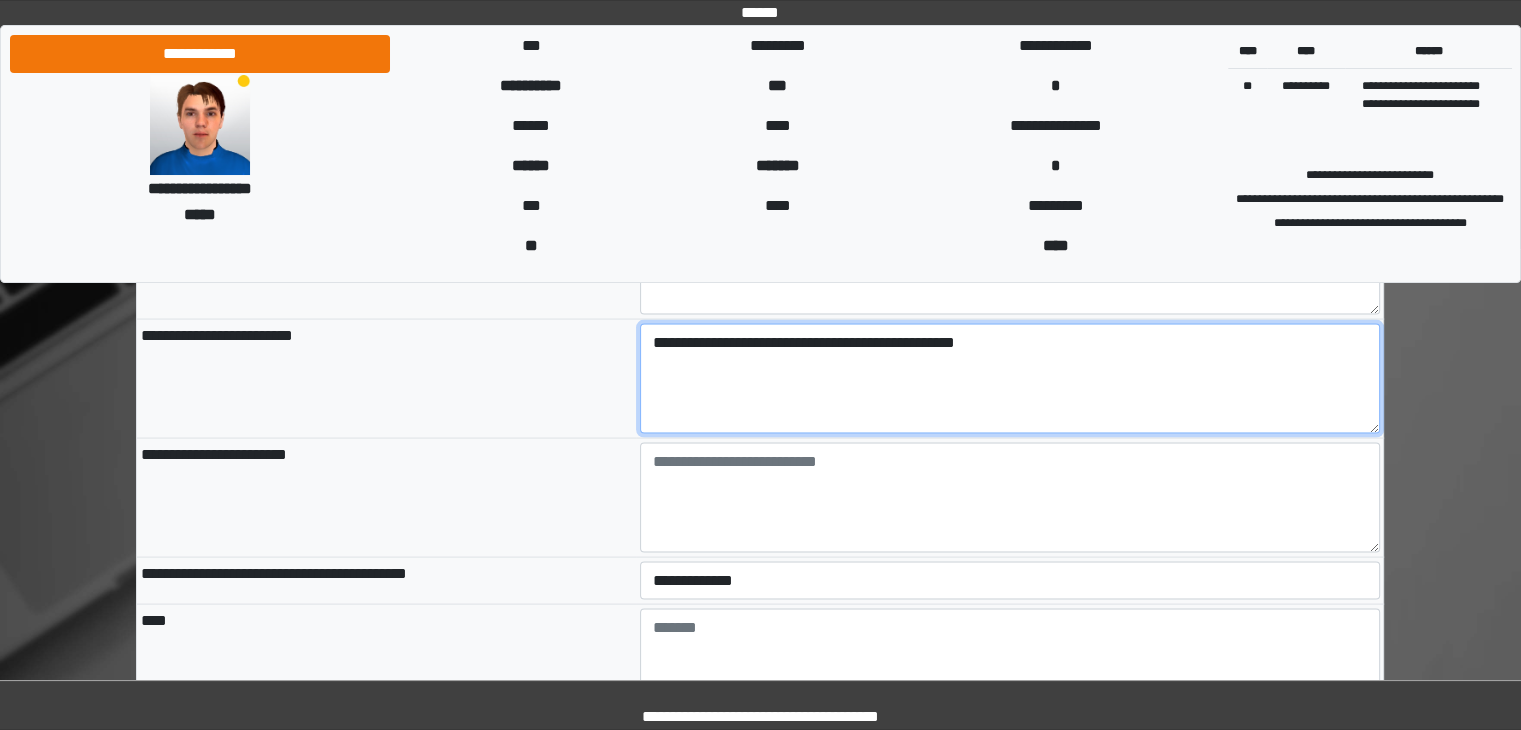 scroll, scrollTop: 3978, scrollLeft: 0, axis: vertical 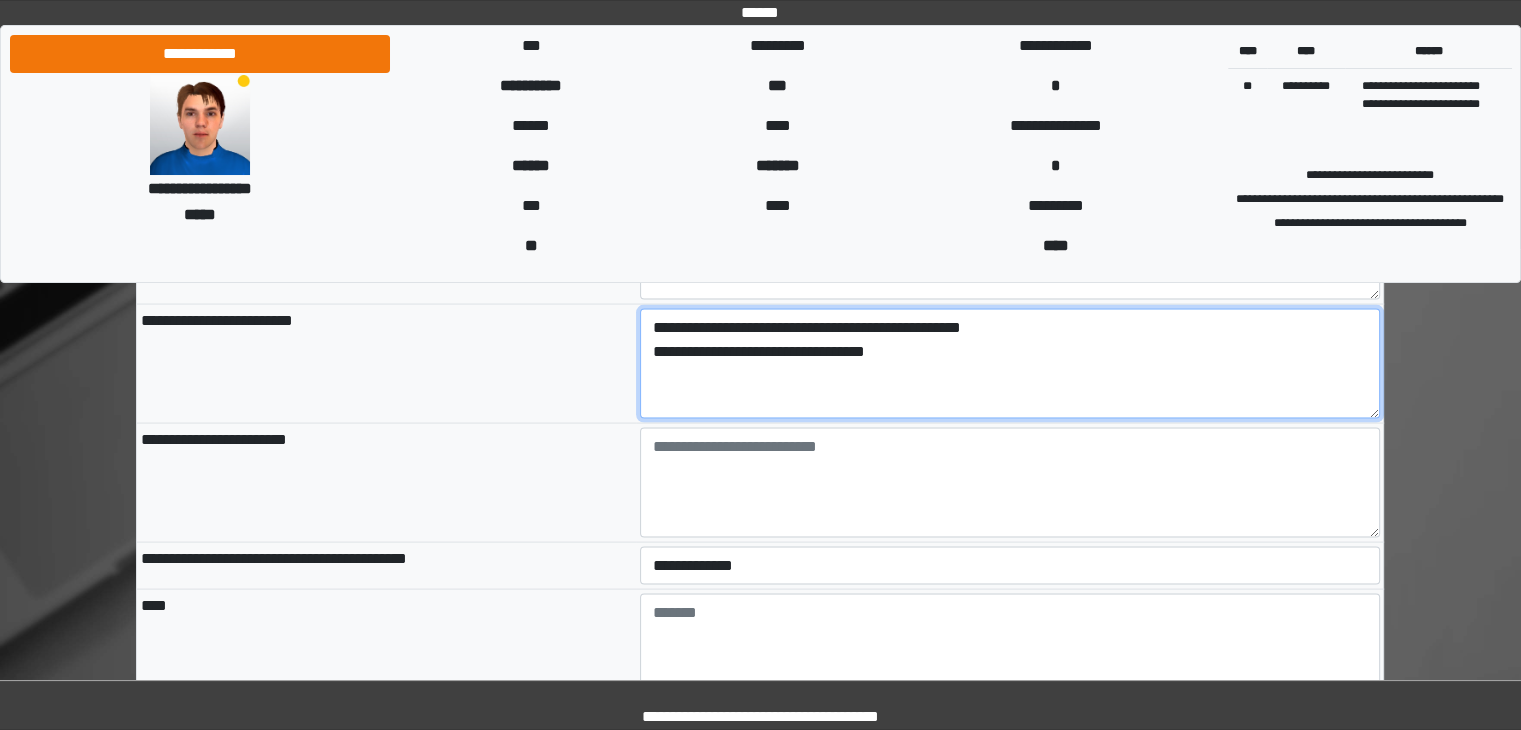 type on "**********" 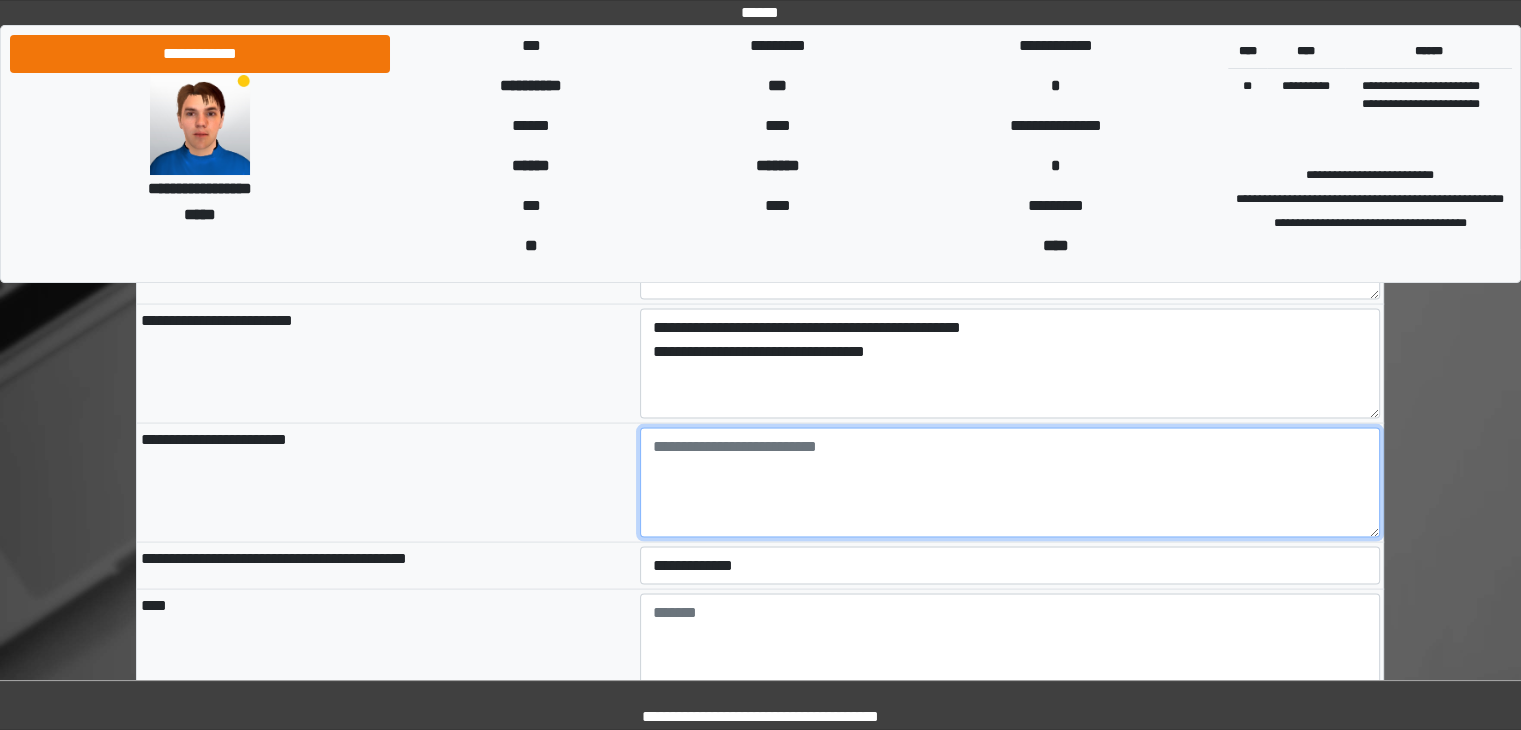 click at bounding box center [1010, 483] 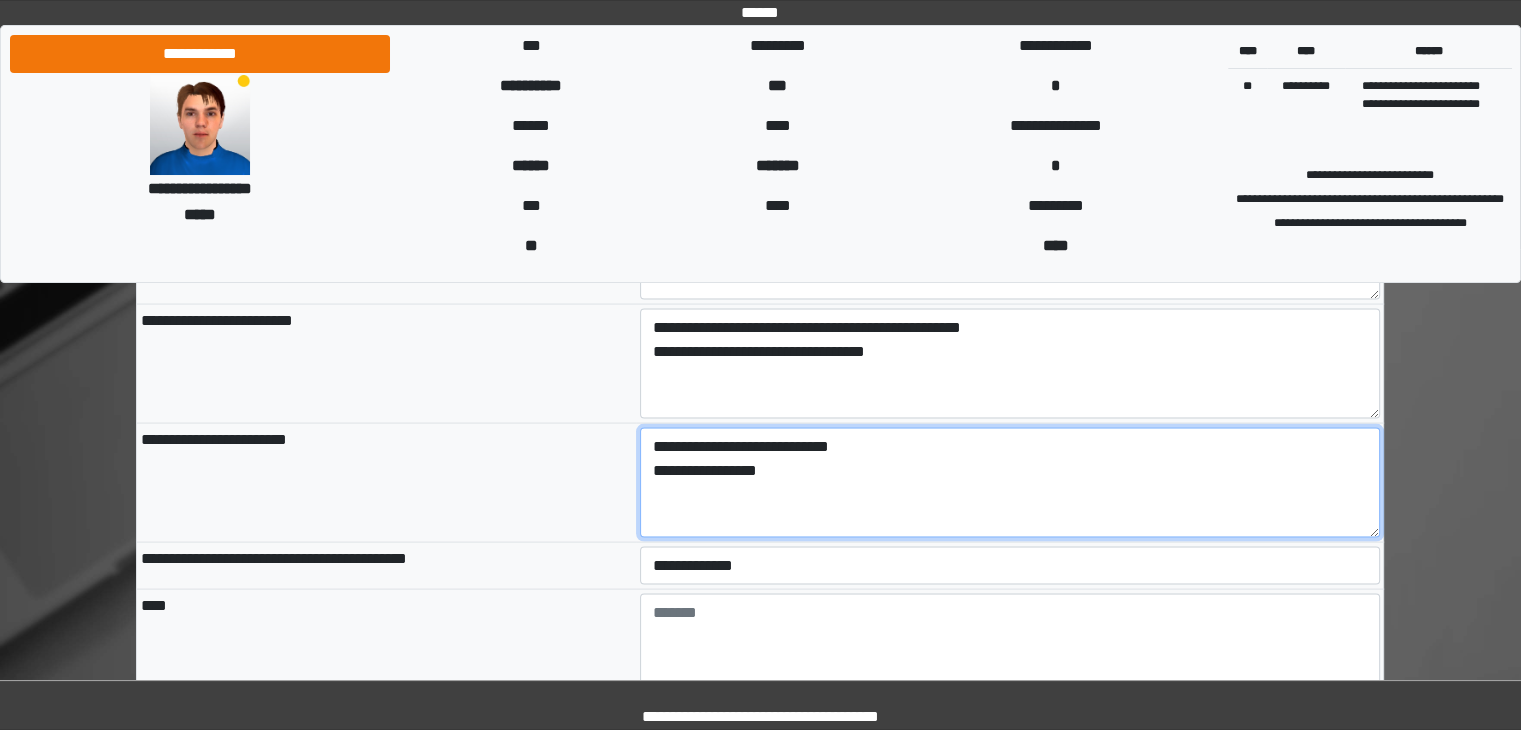 type on "**********" 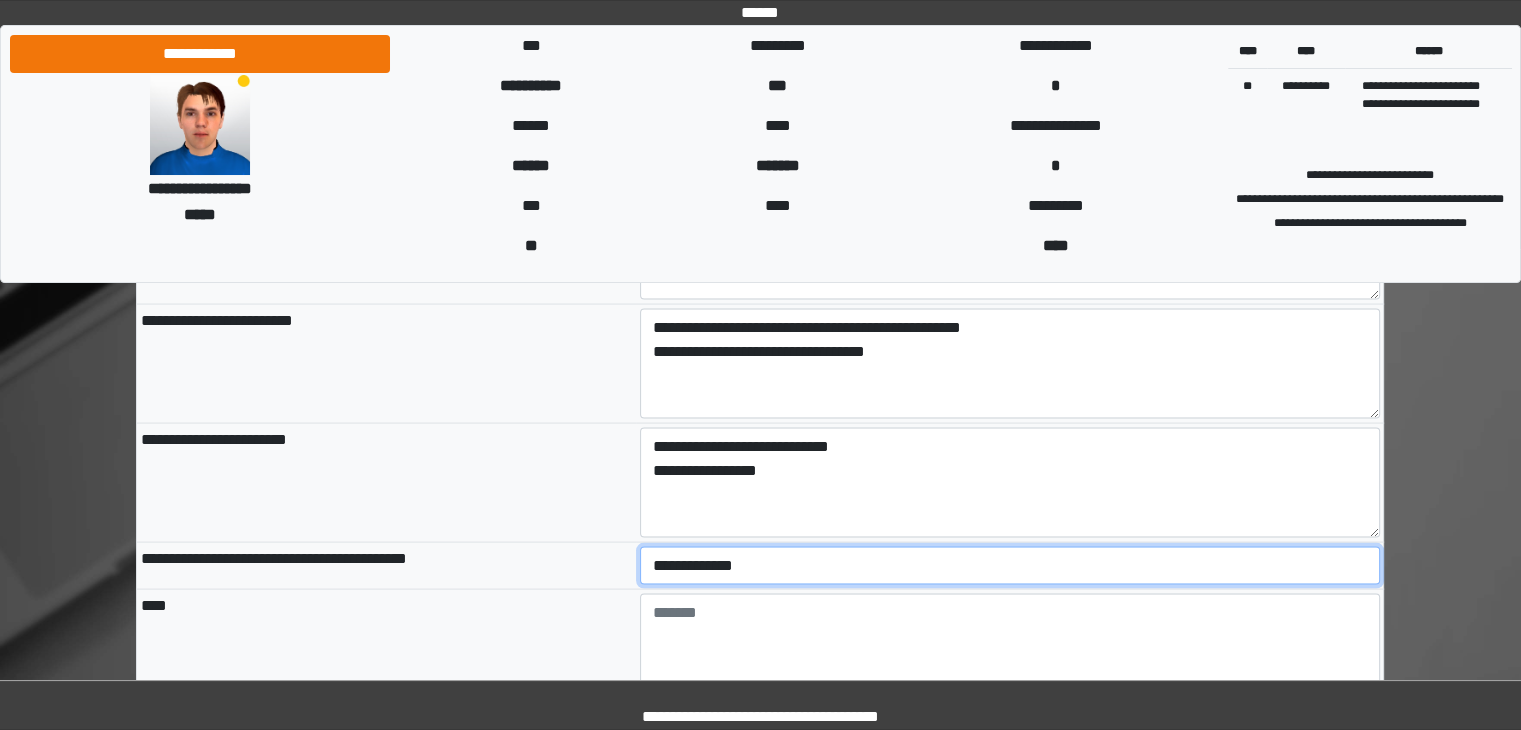 click on "**********" at bounding box center [1010, 566] 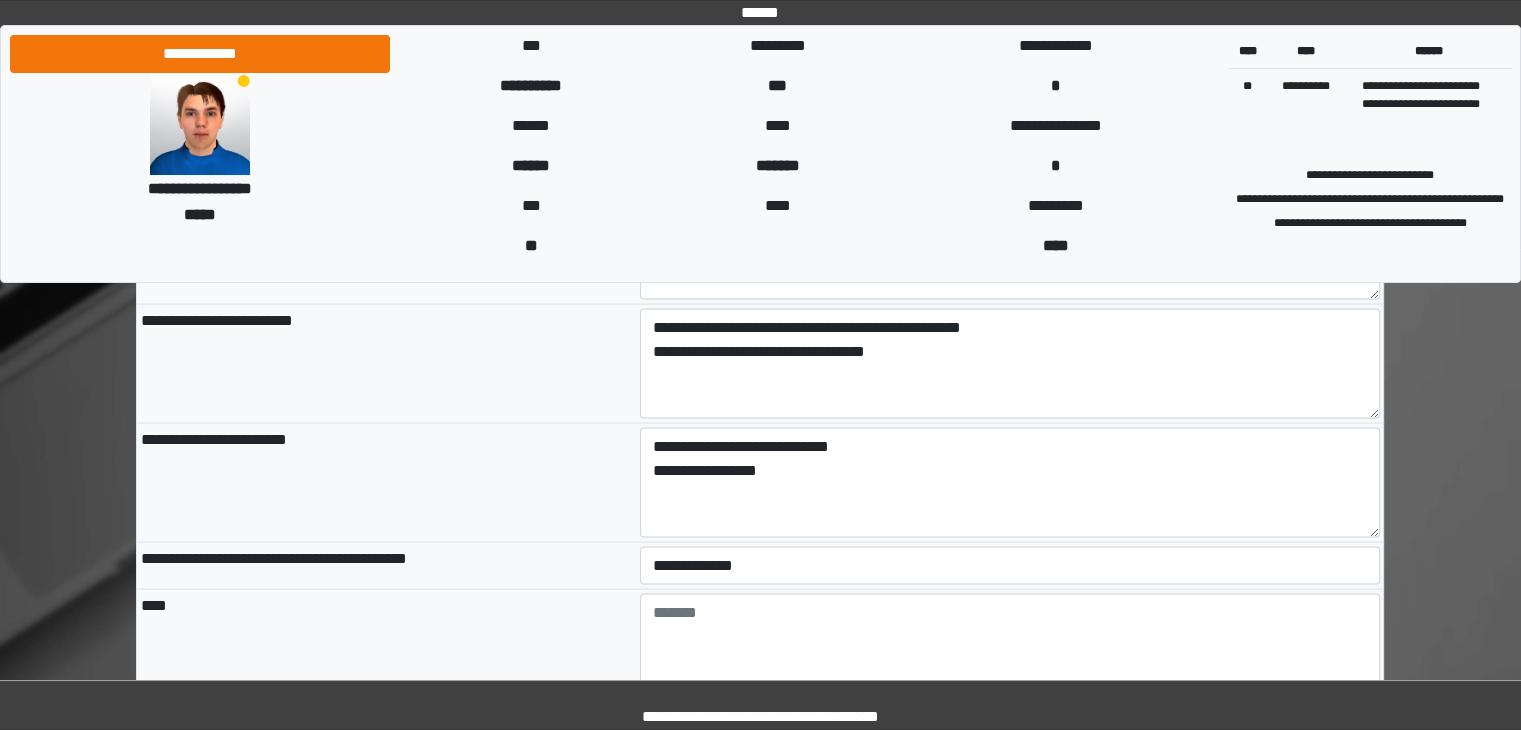drag, startPoint x: 1520, startPoint y: 475, endPoint x: 1524, endPoint y: 486, distance: 11.7046995 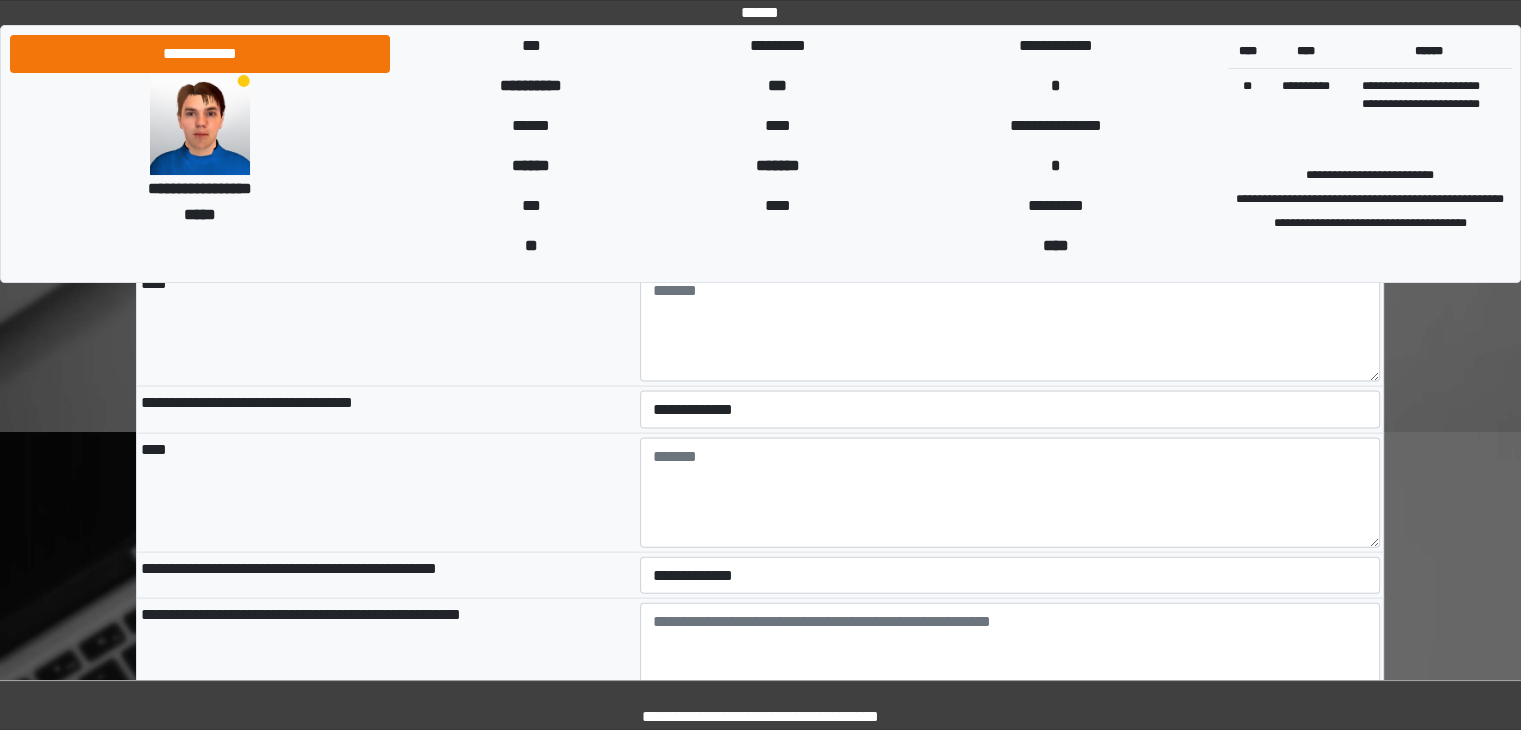 scroll, scrollTop: 4308, scrollLeft: 0, axis: vertical 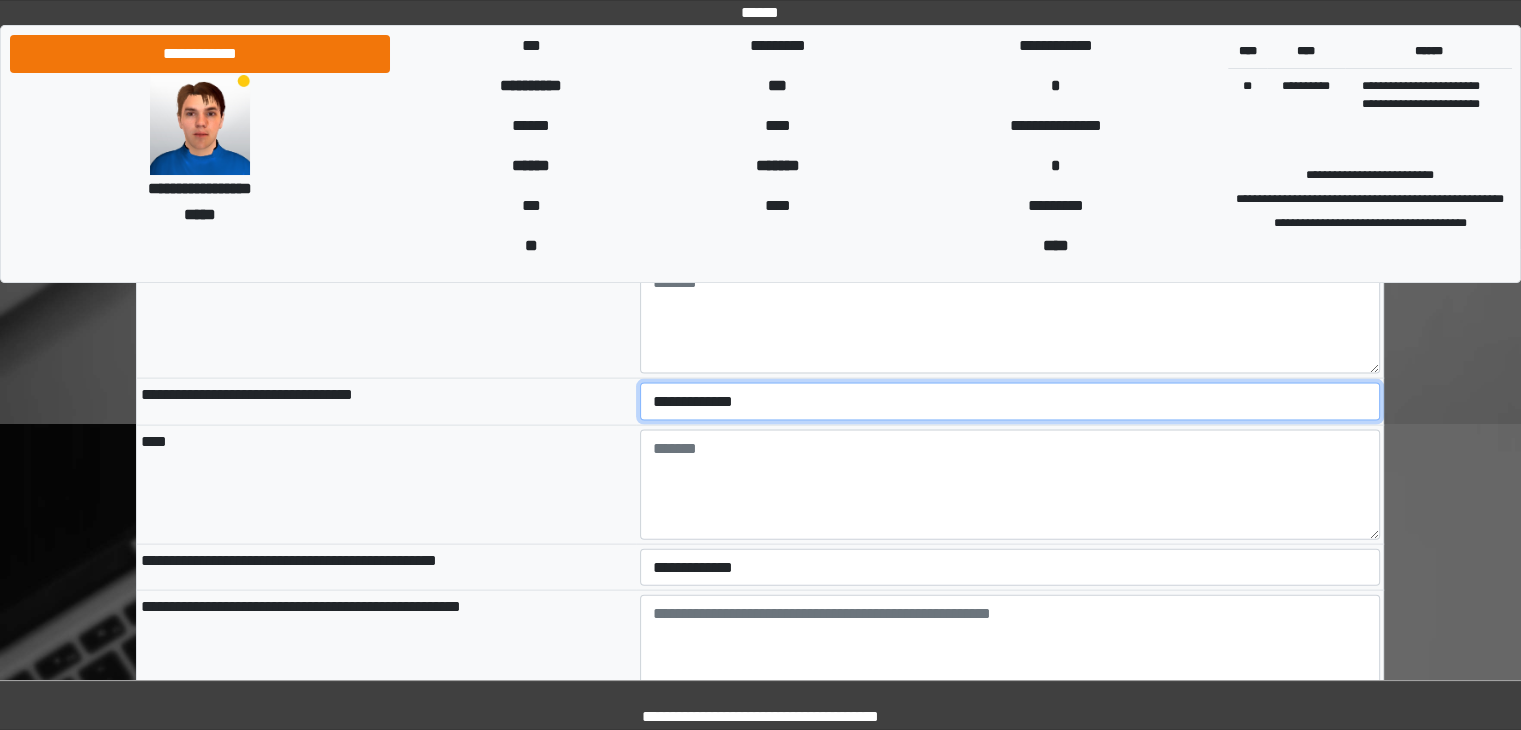 click on "**********" at bounding box center [1010, 402] 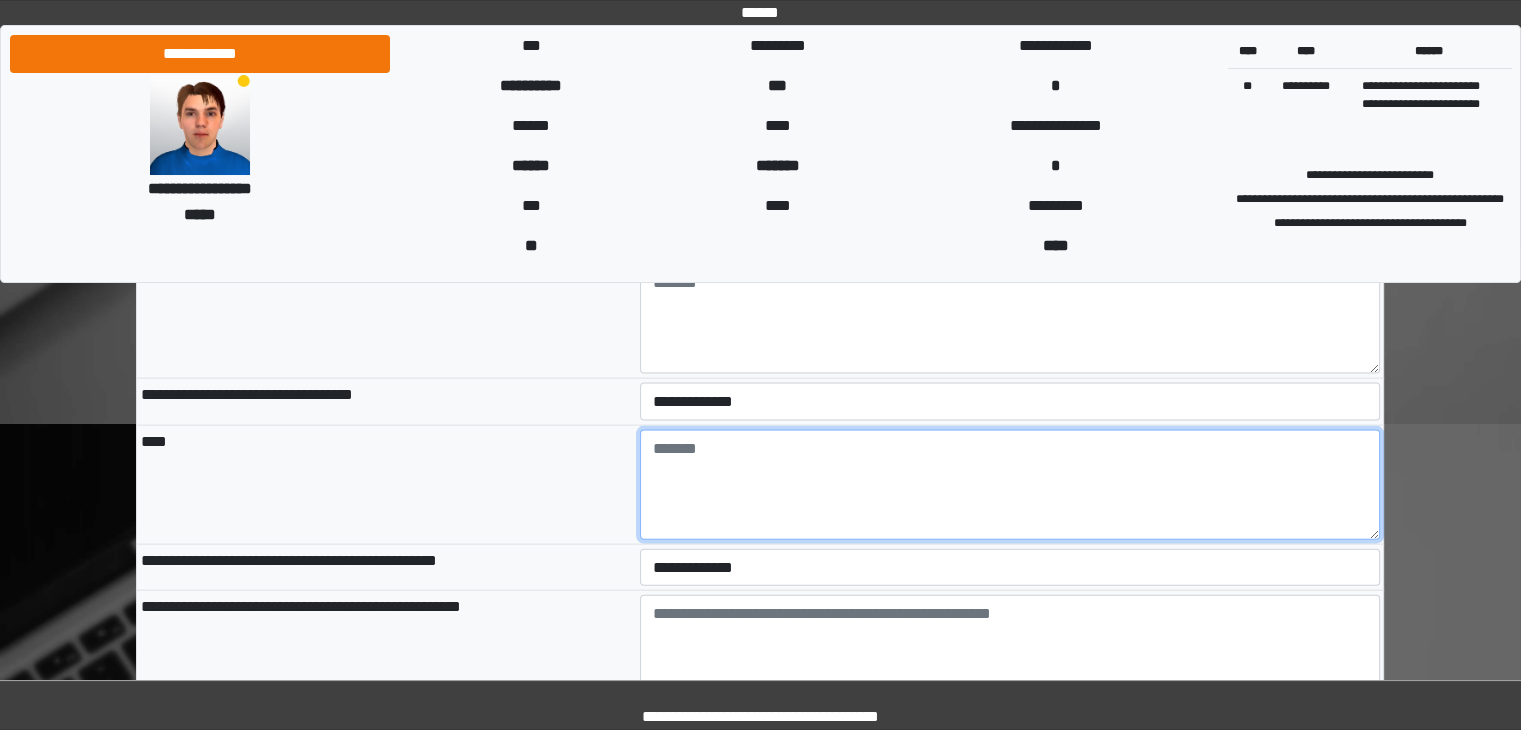 click at bounding box center (1010, 485) 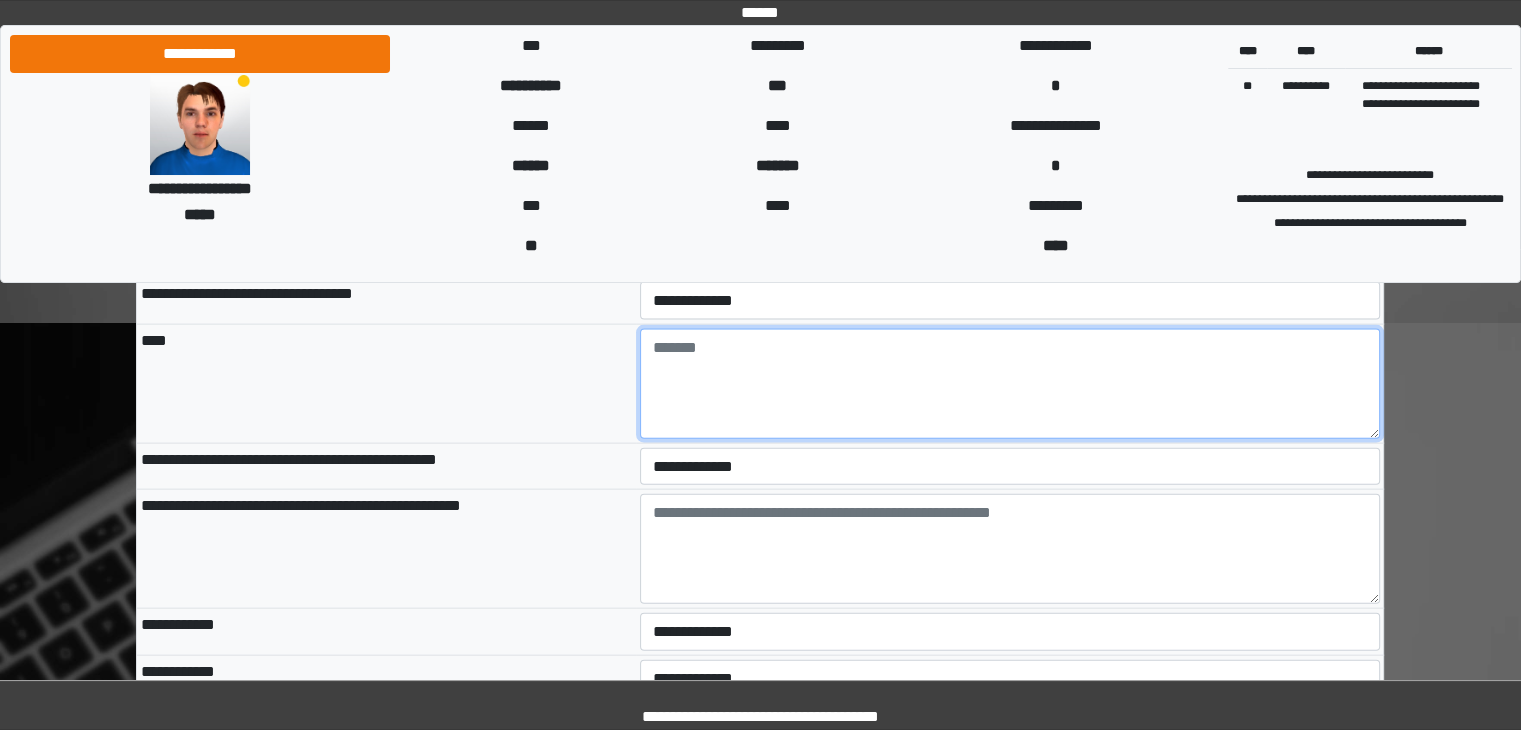 scroll, scrollTop: 4461, scrollLeft: 0, axis: vertical 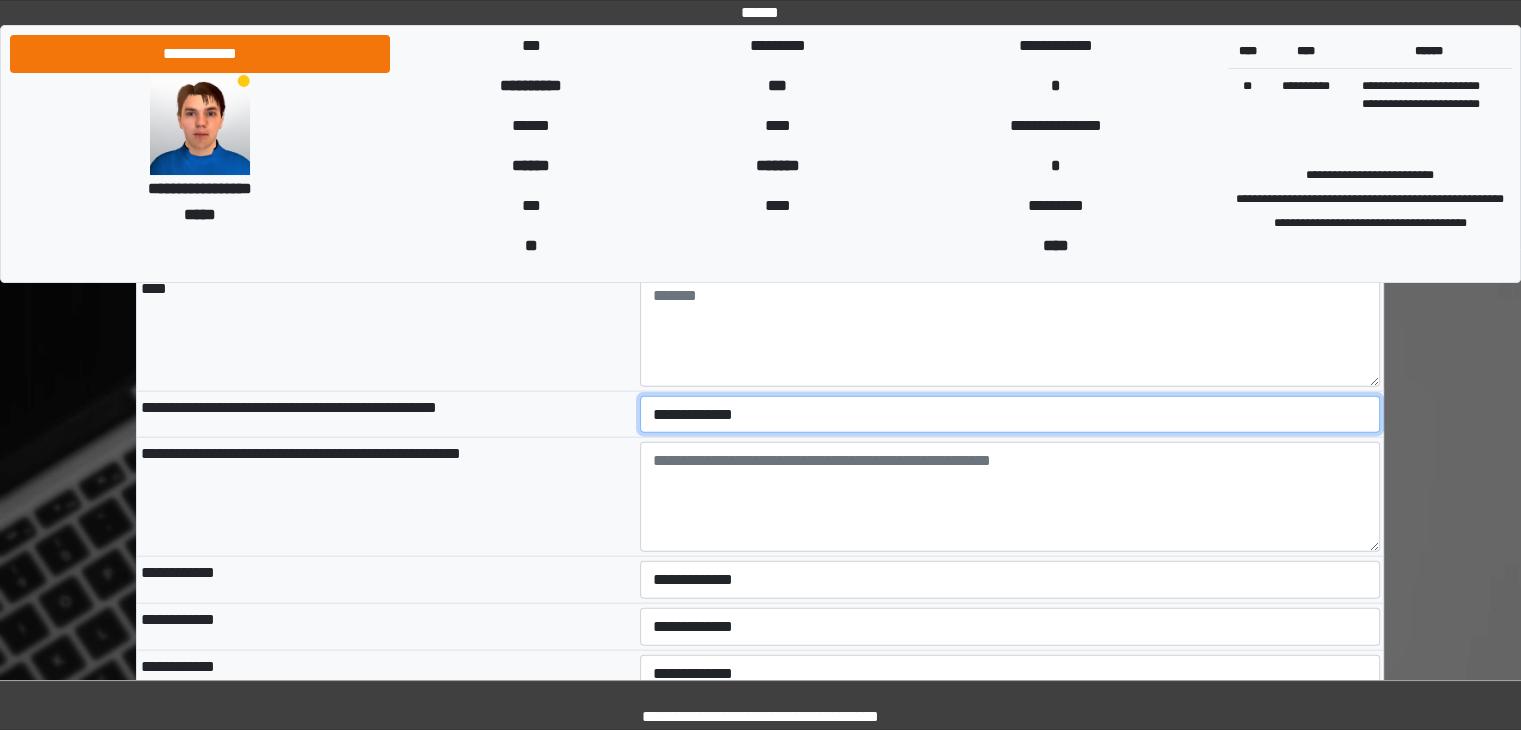 click on "**********" at bounding box center [1010, 415] 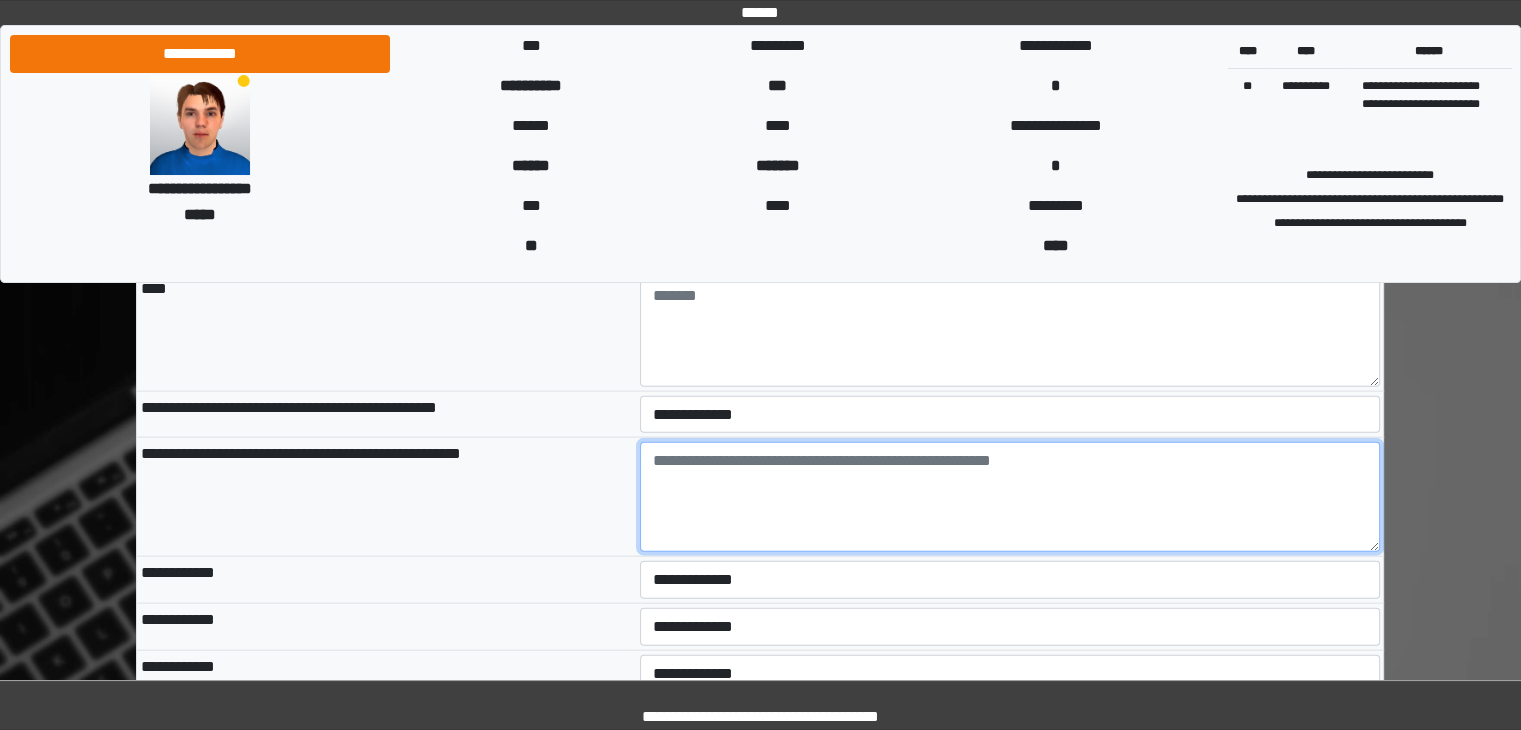 click at bounding box center [1010, 497] 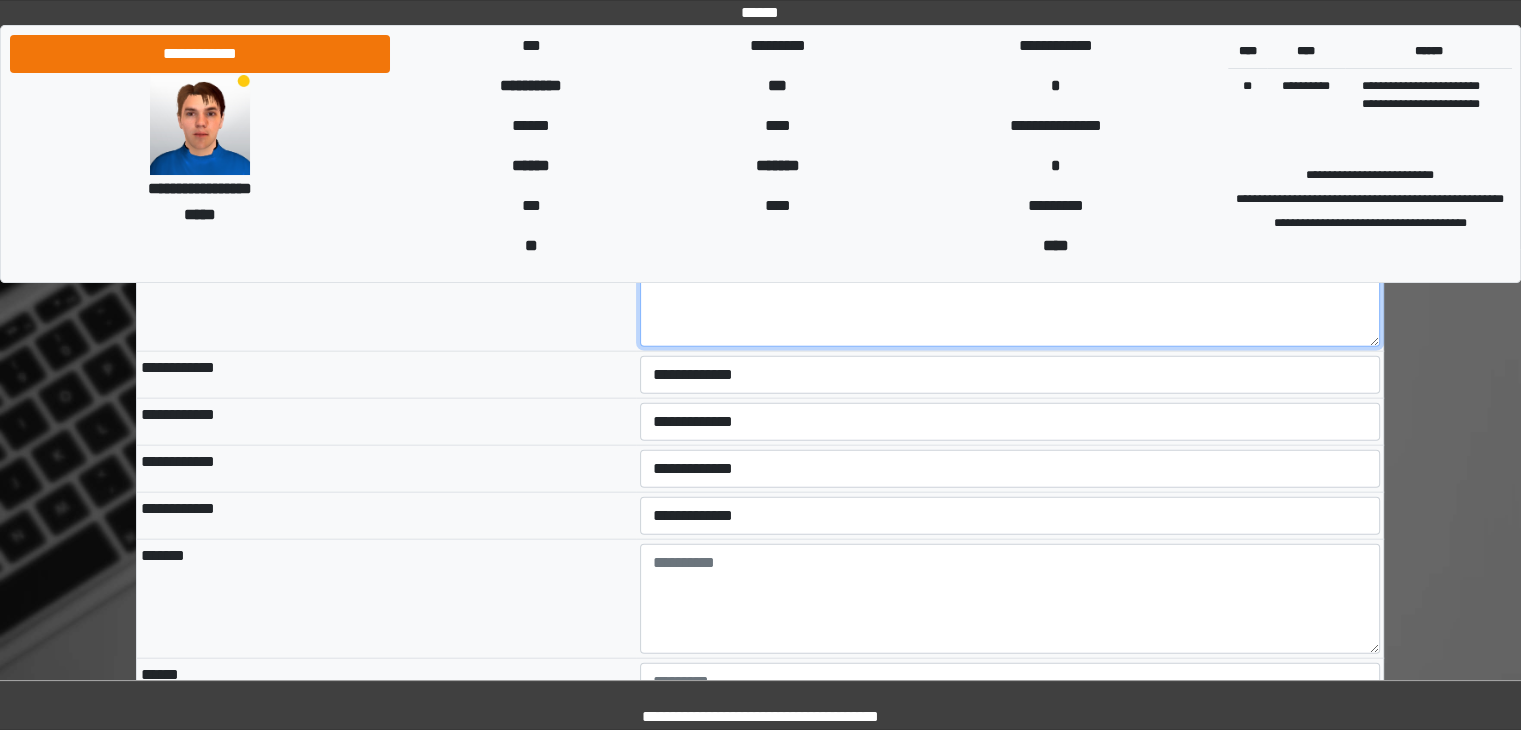 scroll, scrollTop: 4673, scrollLeft: 0, axis: vertical 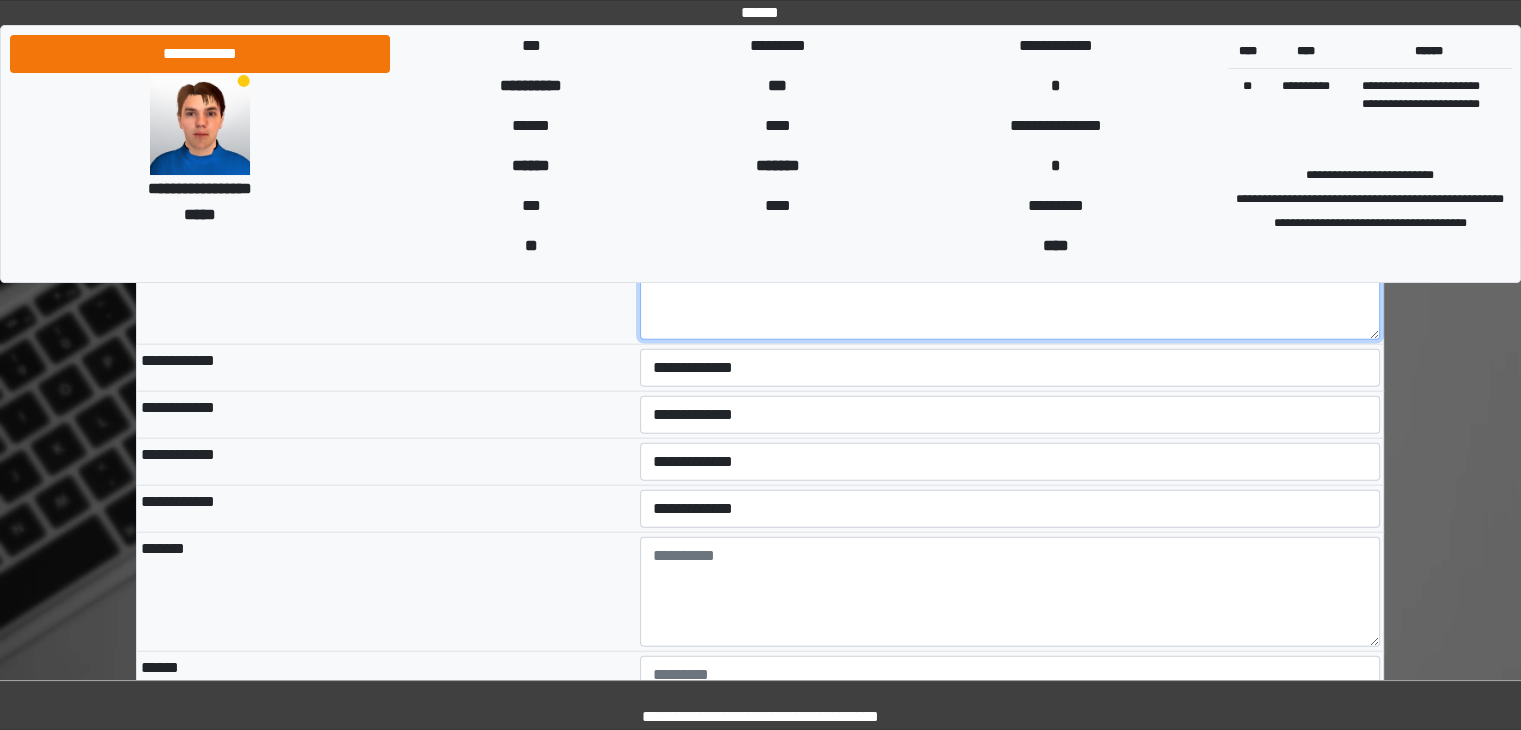 type on "**********" 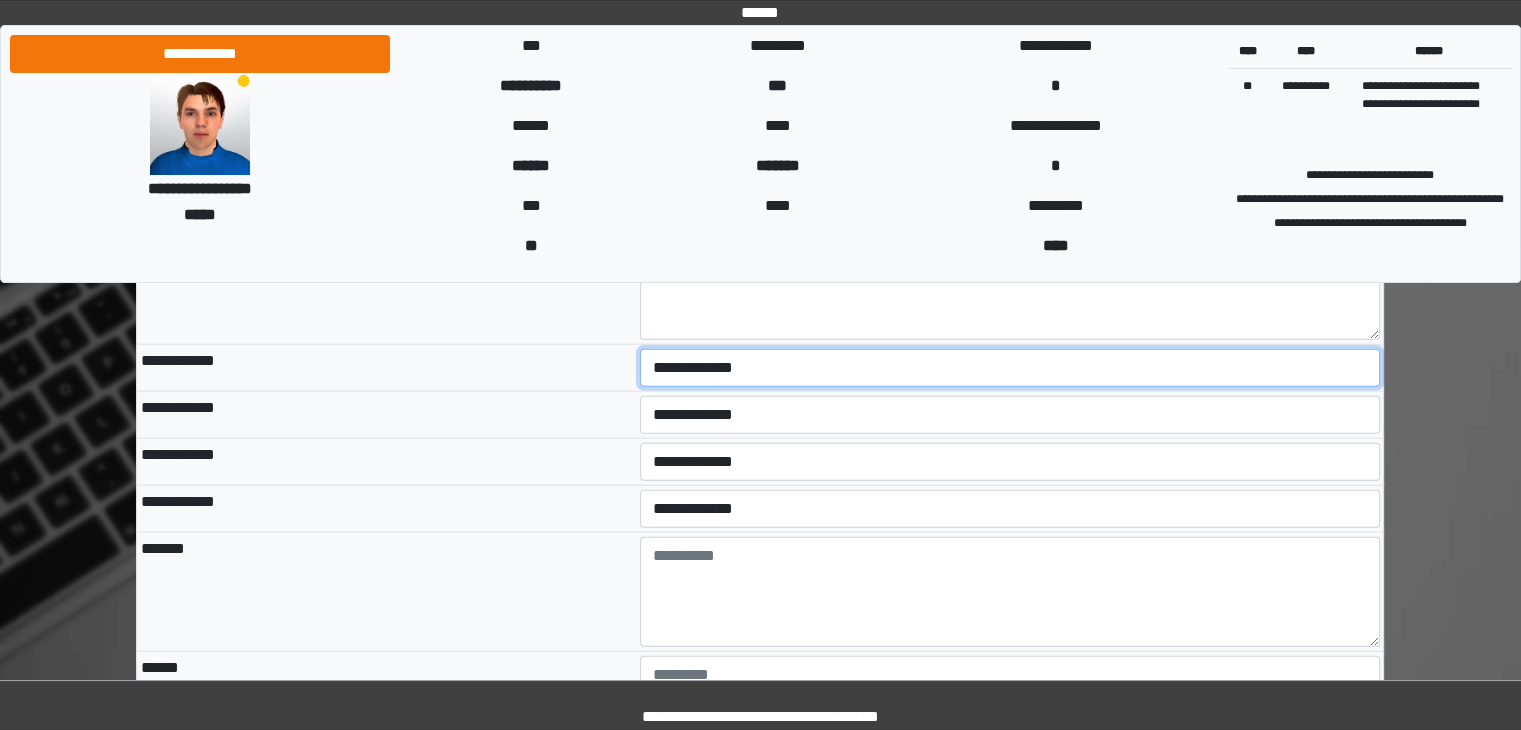 click on "**********" at bounding box center (1010, 368) 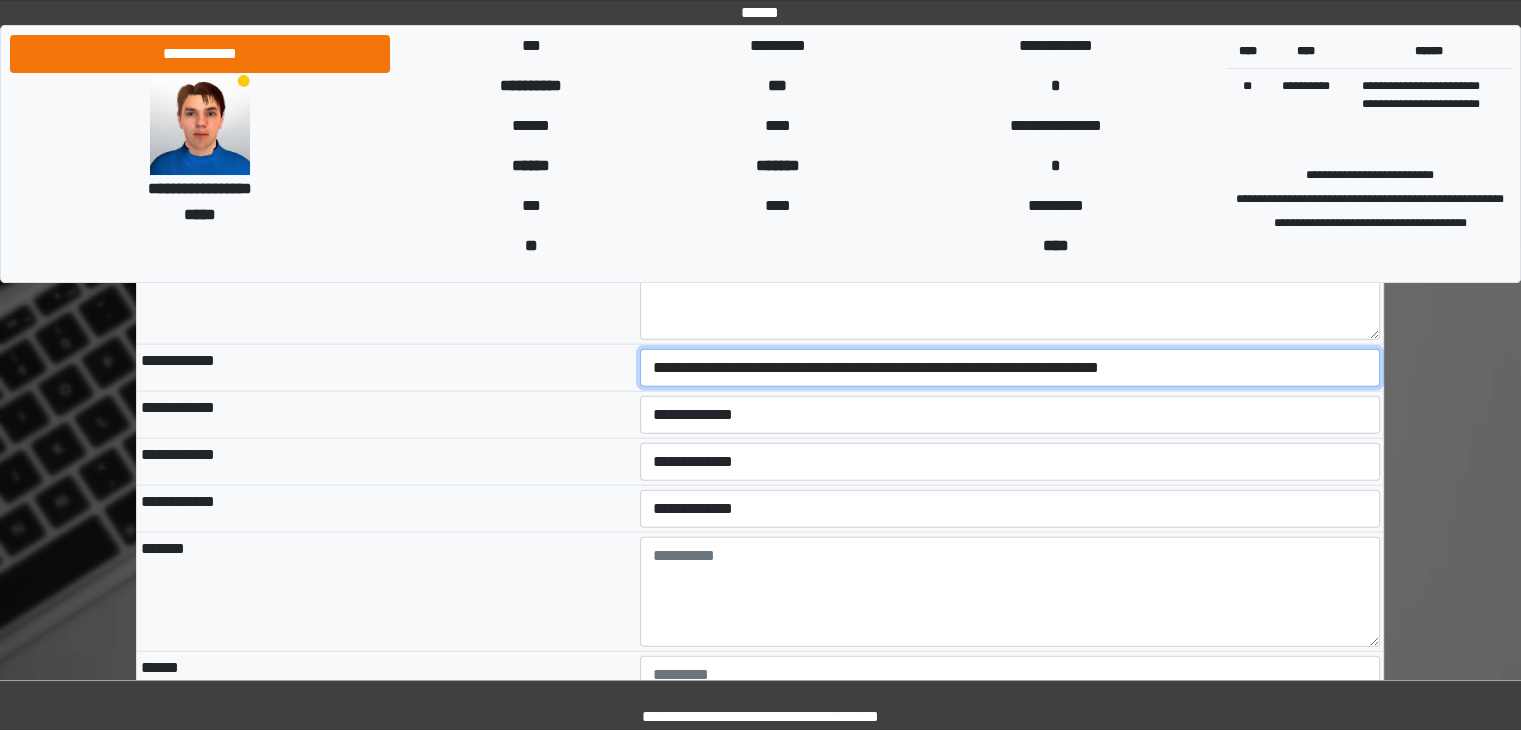 click on "**********" at bounding box center [1010, 368] 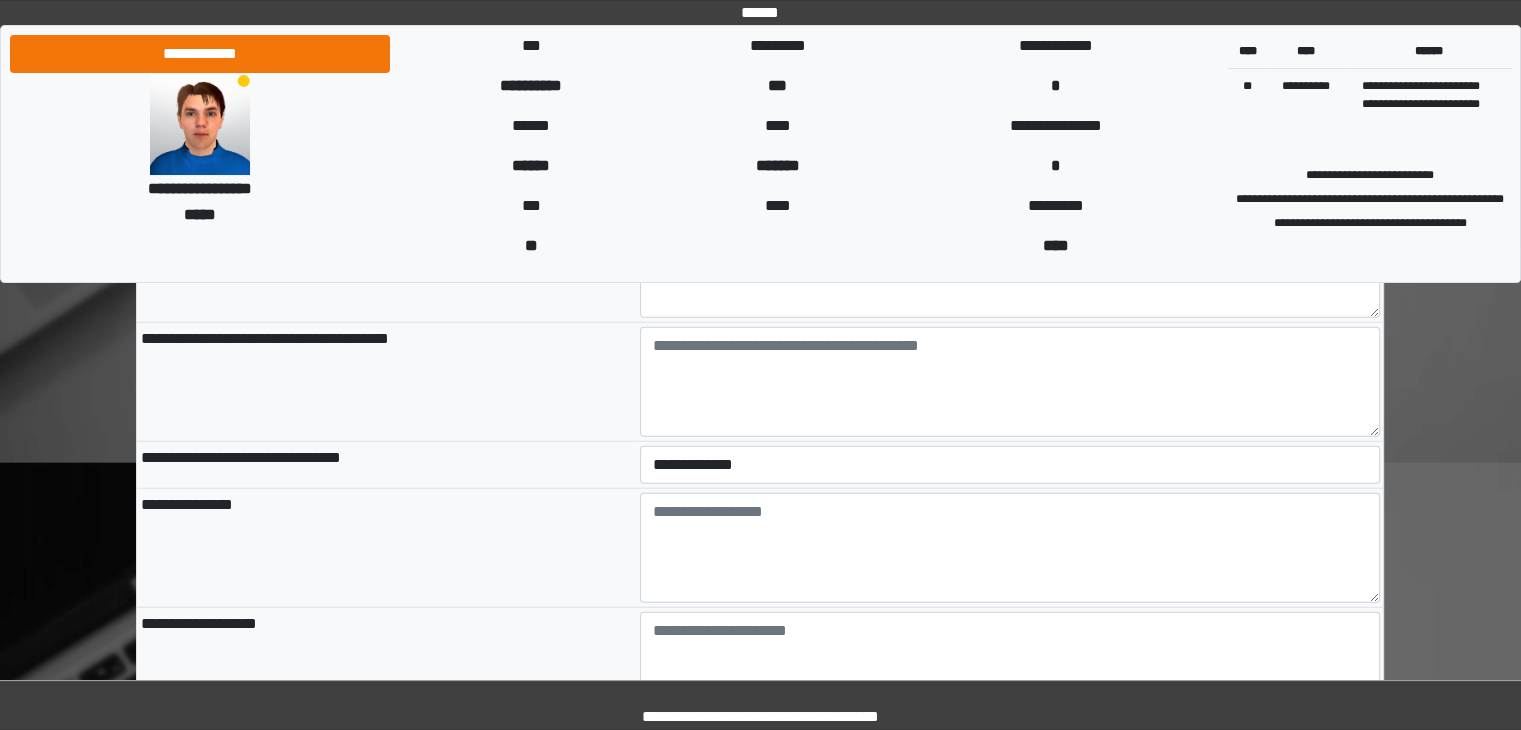 scroll, scrollTop: 5248, scrollLeft: 0, axis: vertical 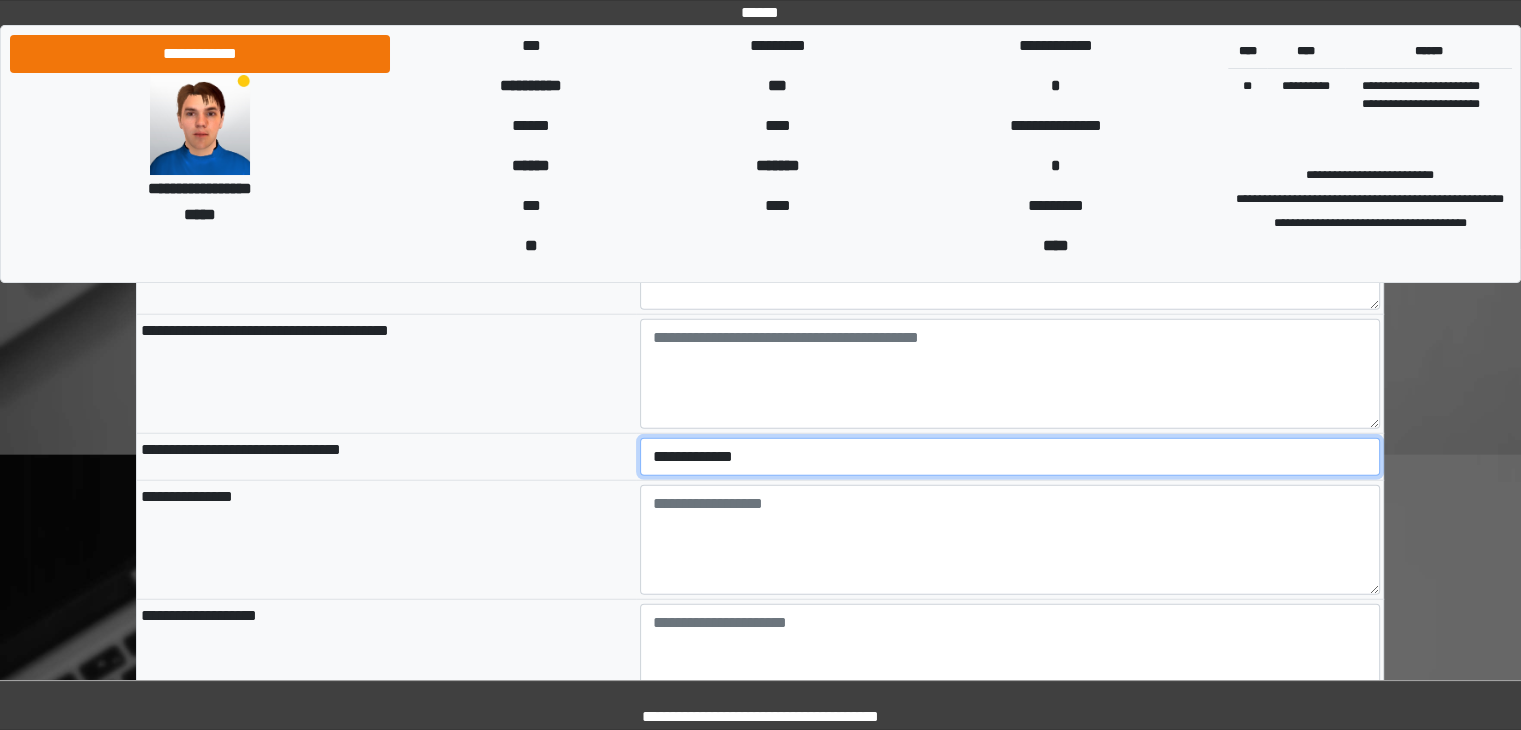 click on "**********" at bounding box center [1010, 457] 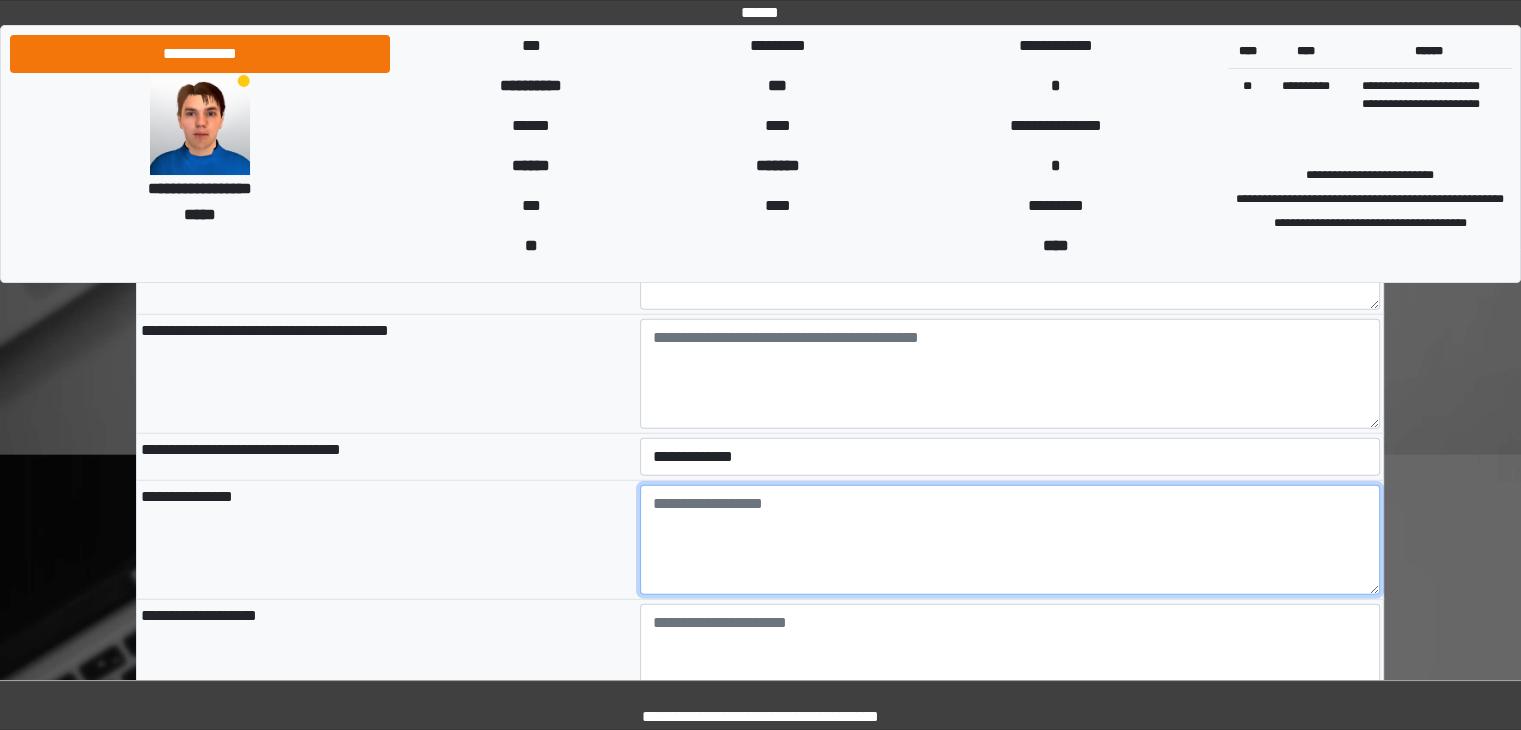 click at bounding box center [1010, 540] 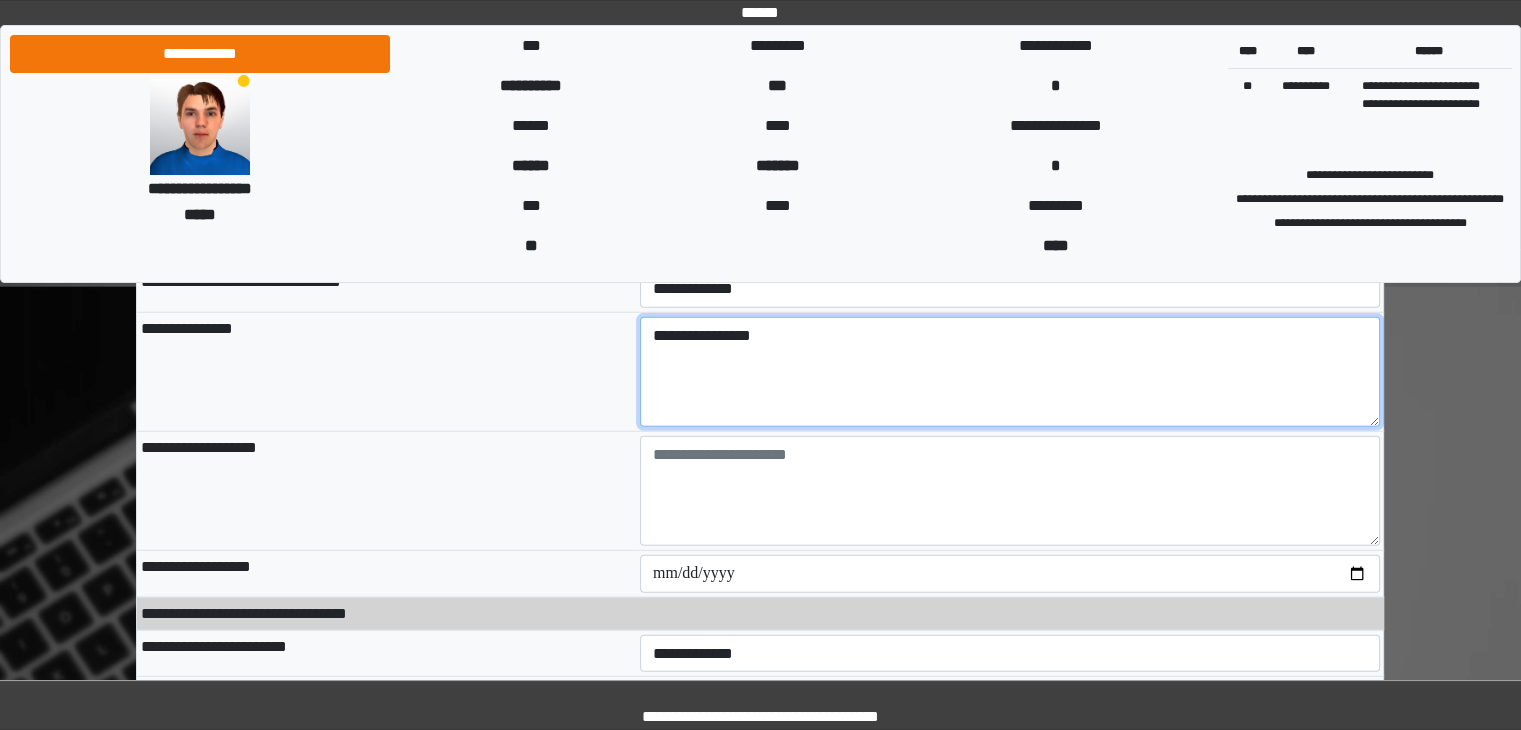 scroll, scrollTop: 5438, scrollLeft: 0, axis: vertical 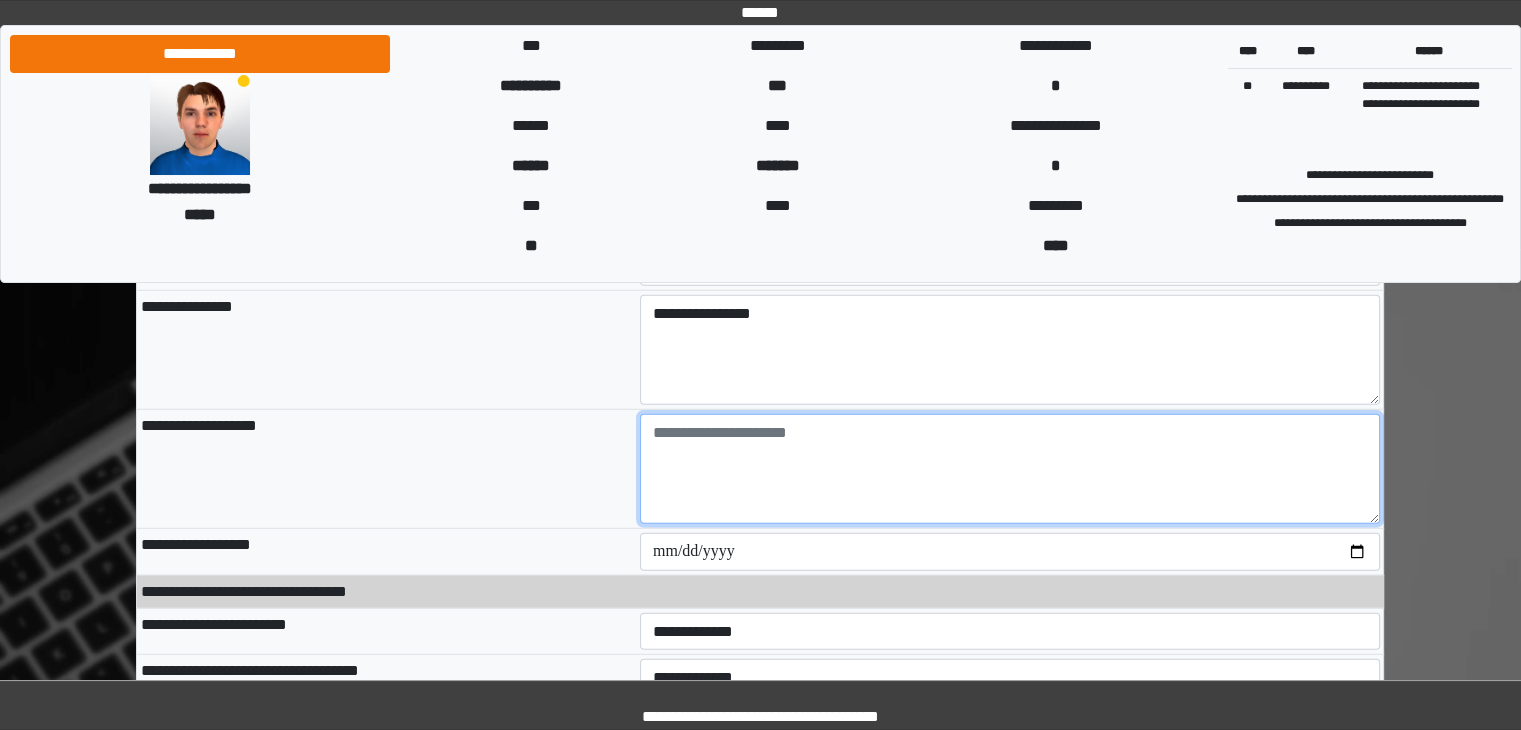 click at bounding box center (1010, 469) 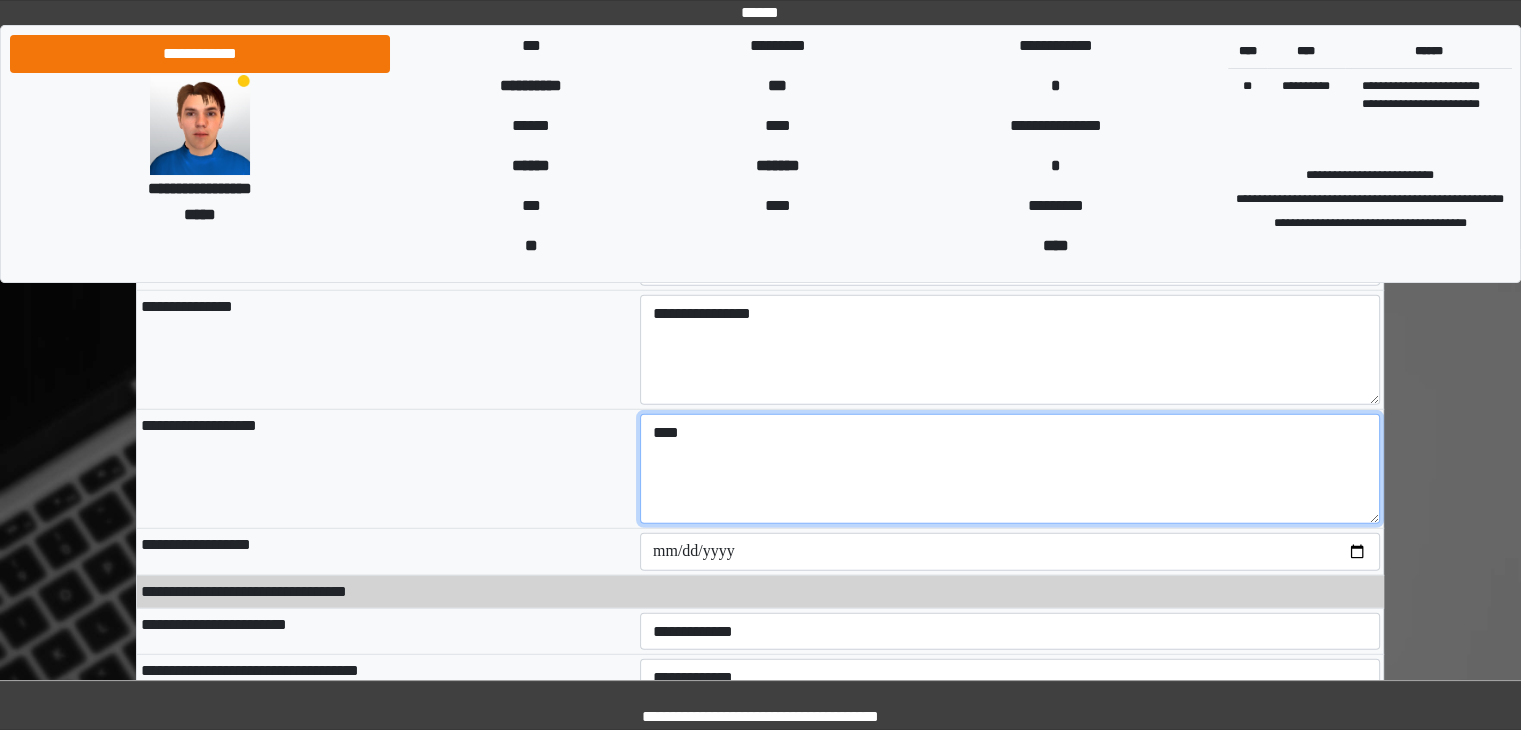 type on "****" 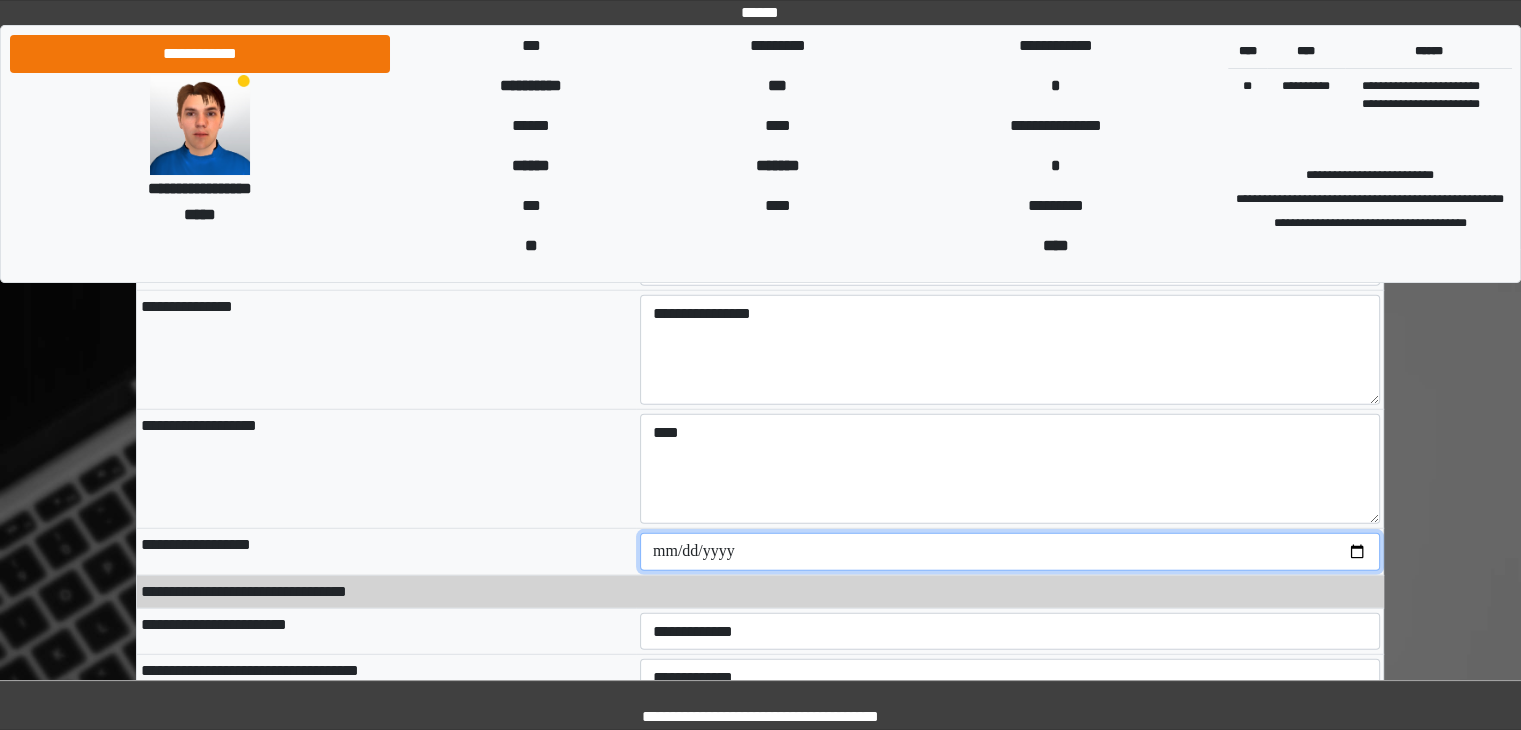 click at bounding box center (1010, 552) 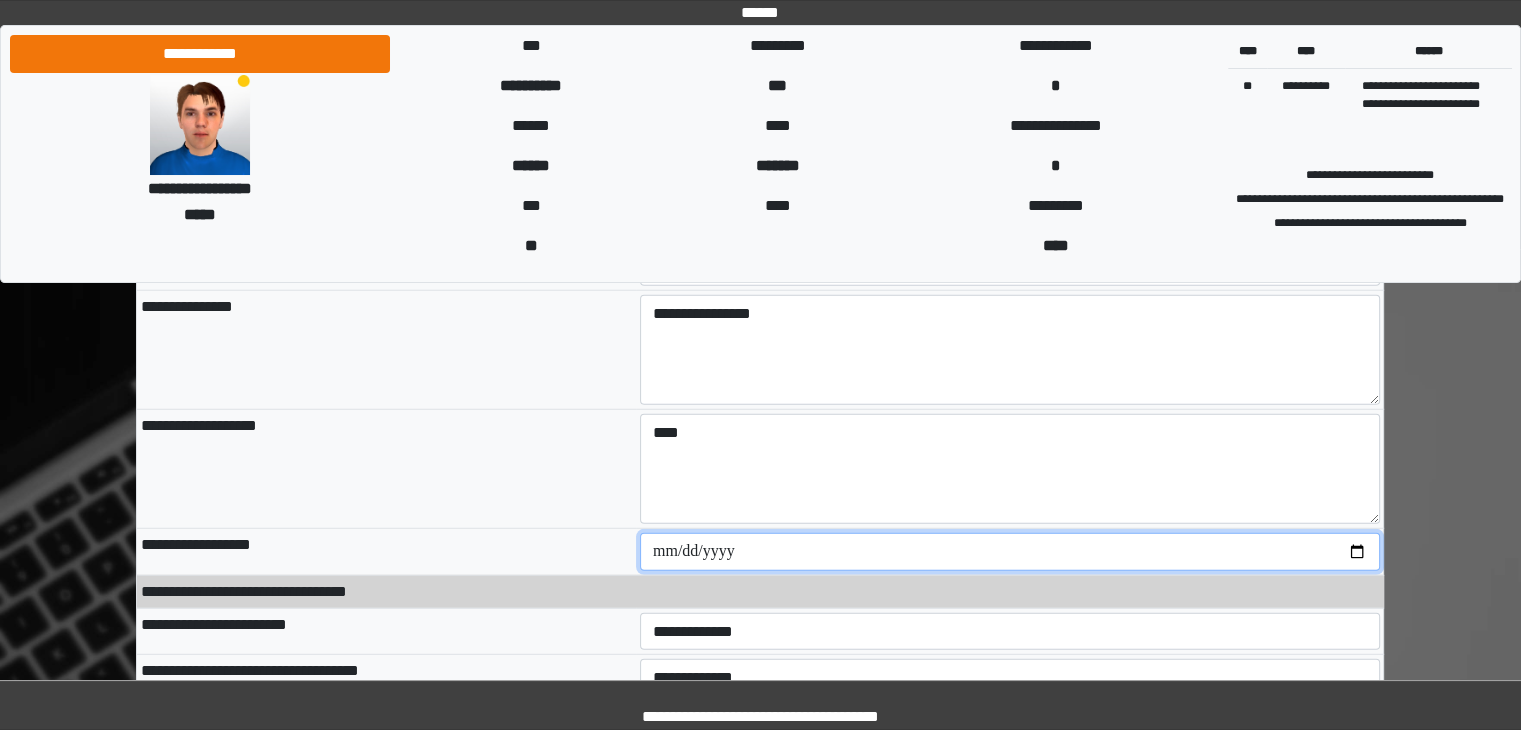 click at bounding box center [1010, 552] 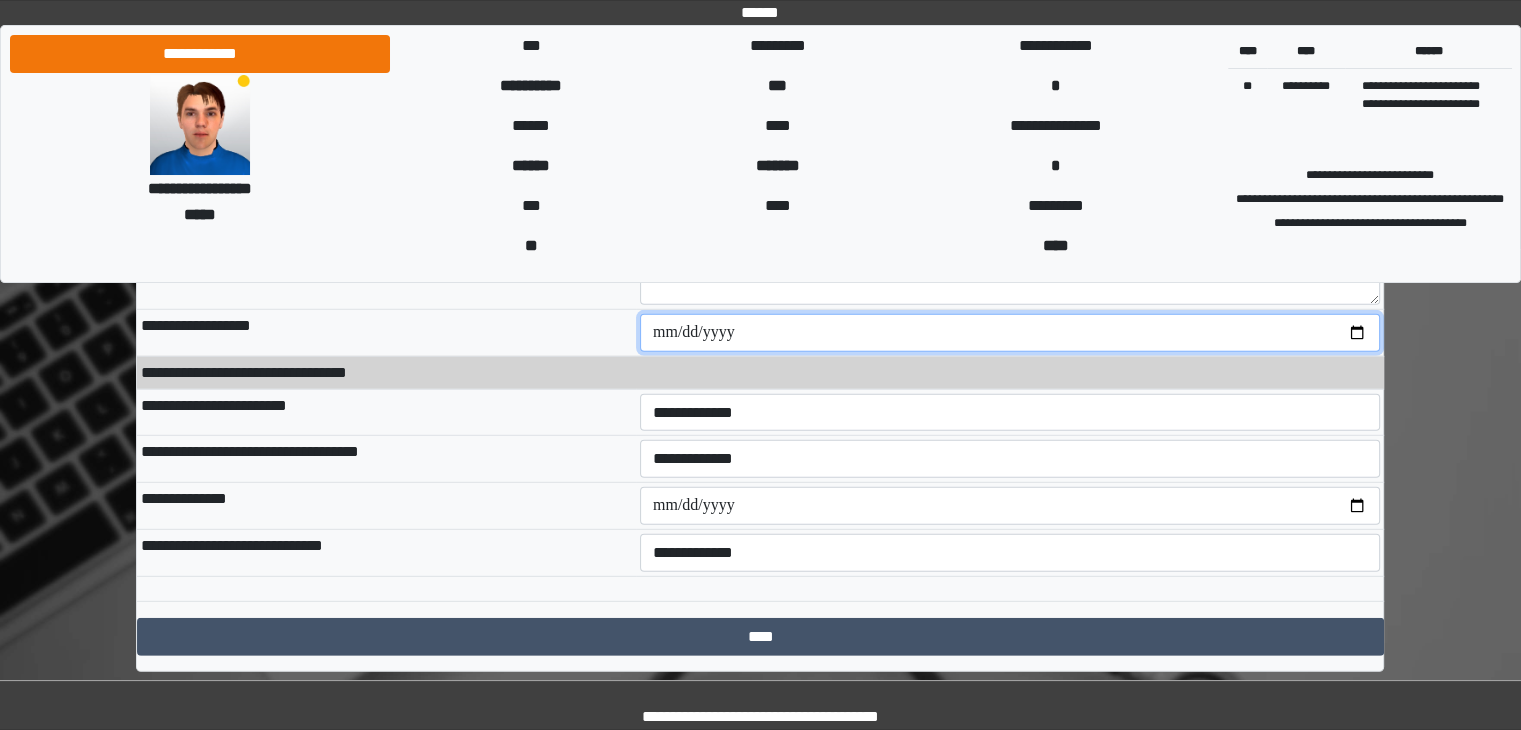 scroll, scrollTop: 5663, scrollLeft: 0, axis: vertical 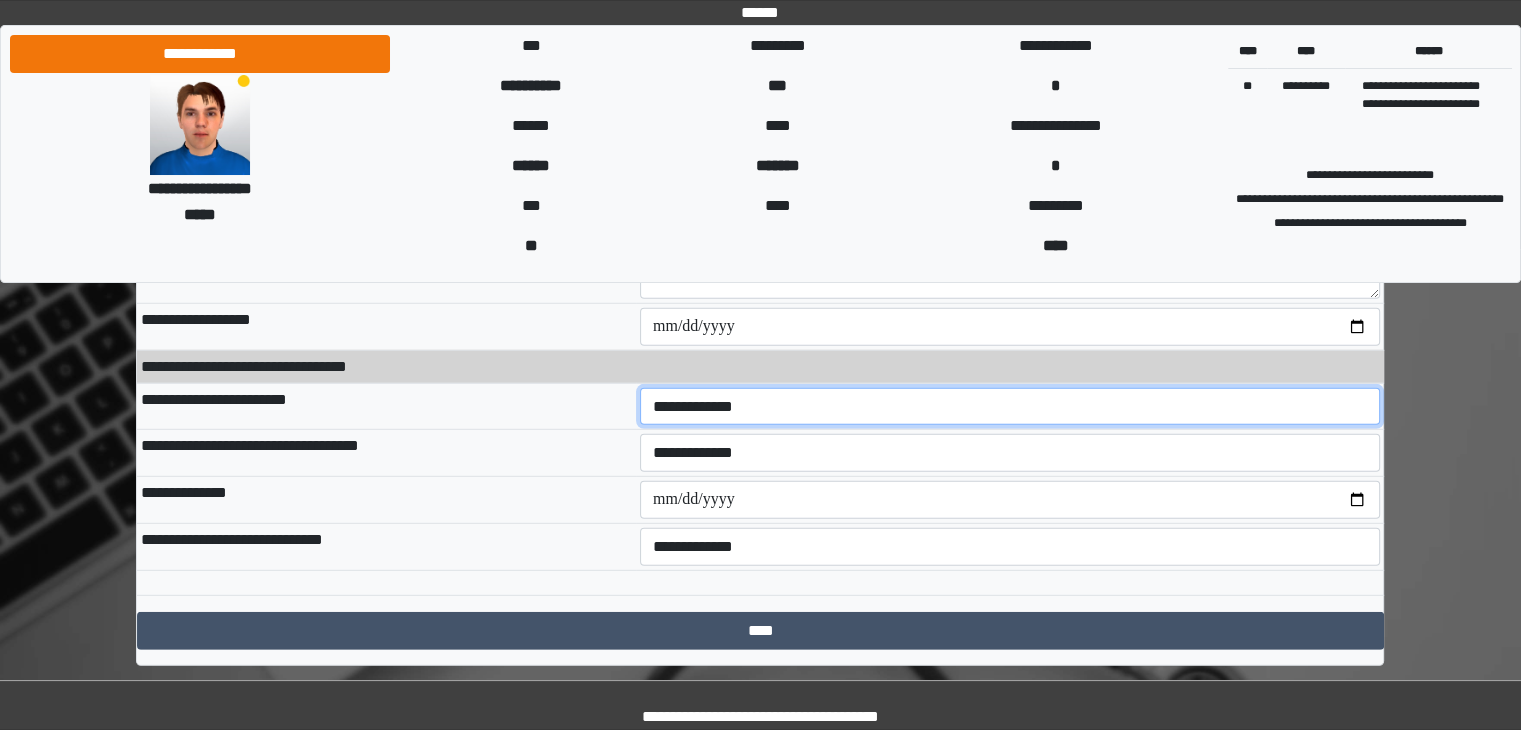 click on "**********" at bounding box center (1010, 407) 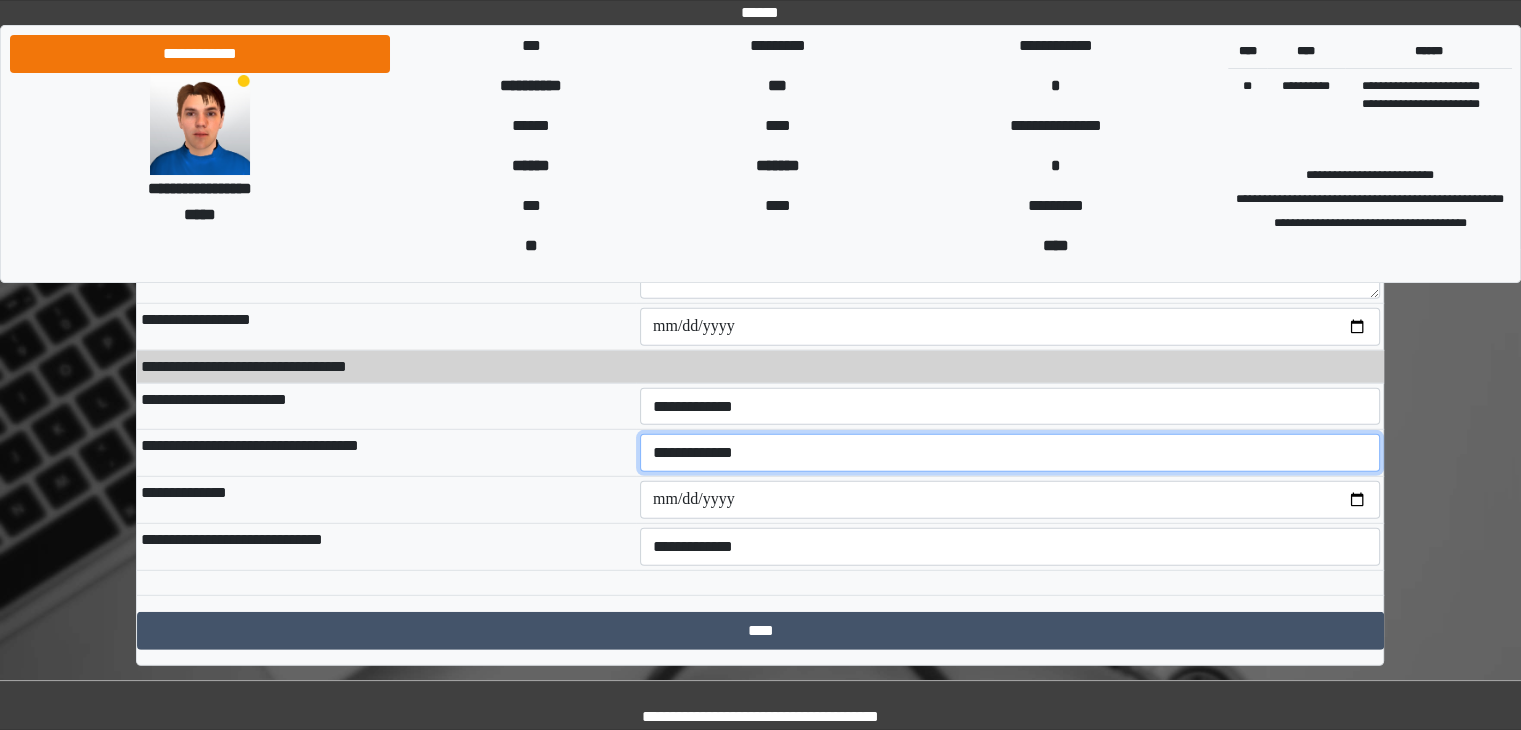 click on "**********" at bounding box center [1010, 453] 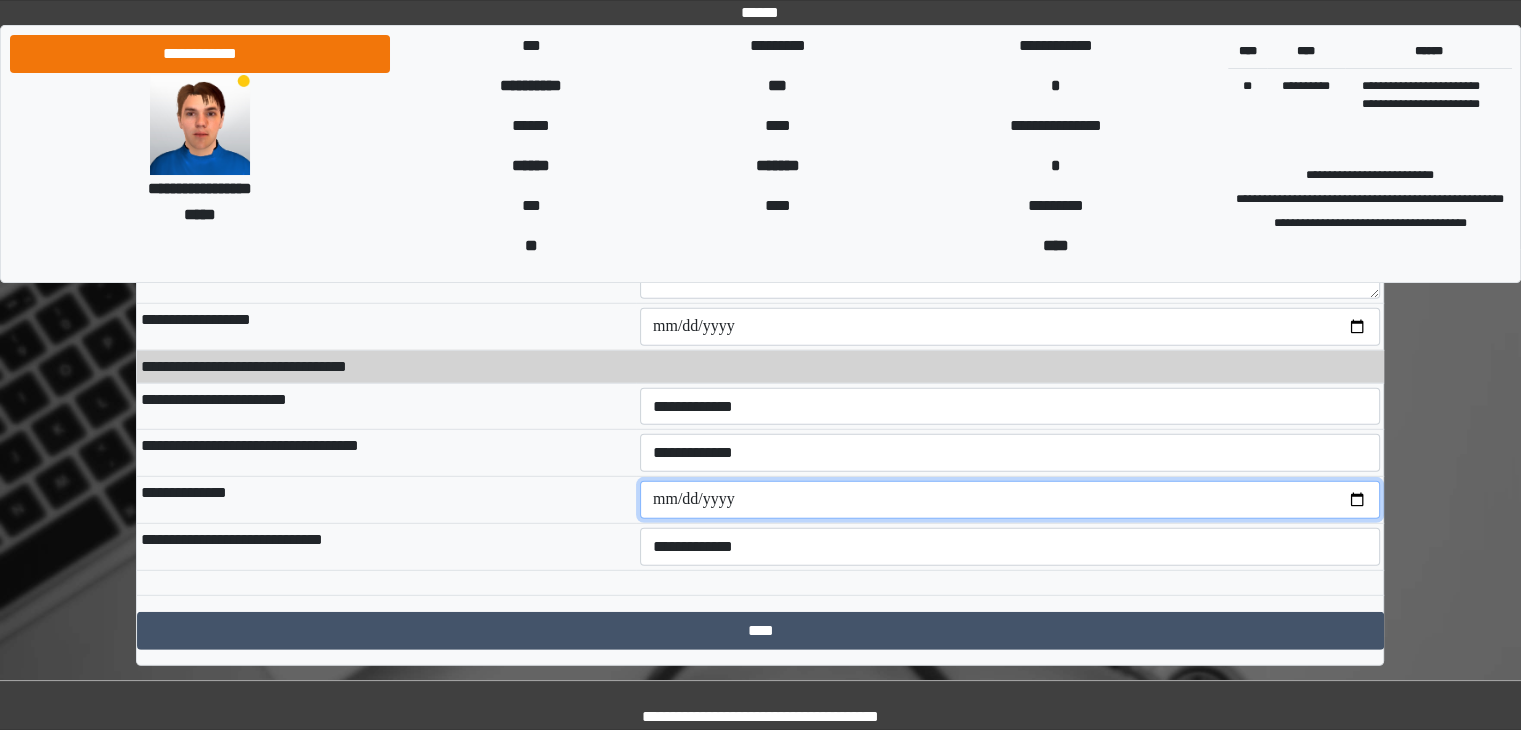 click at bounding box center [1010, 500] 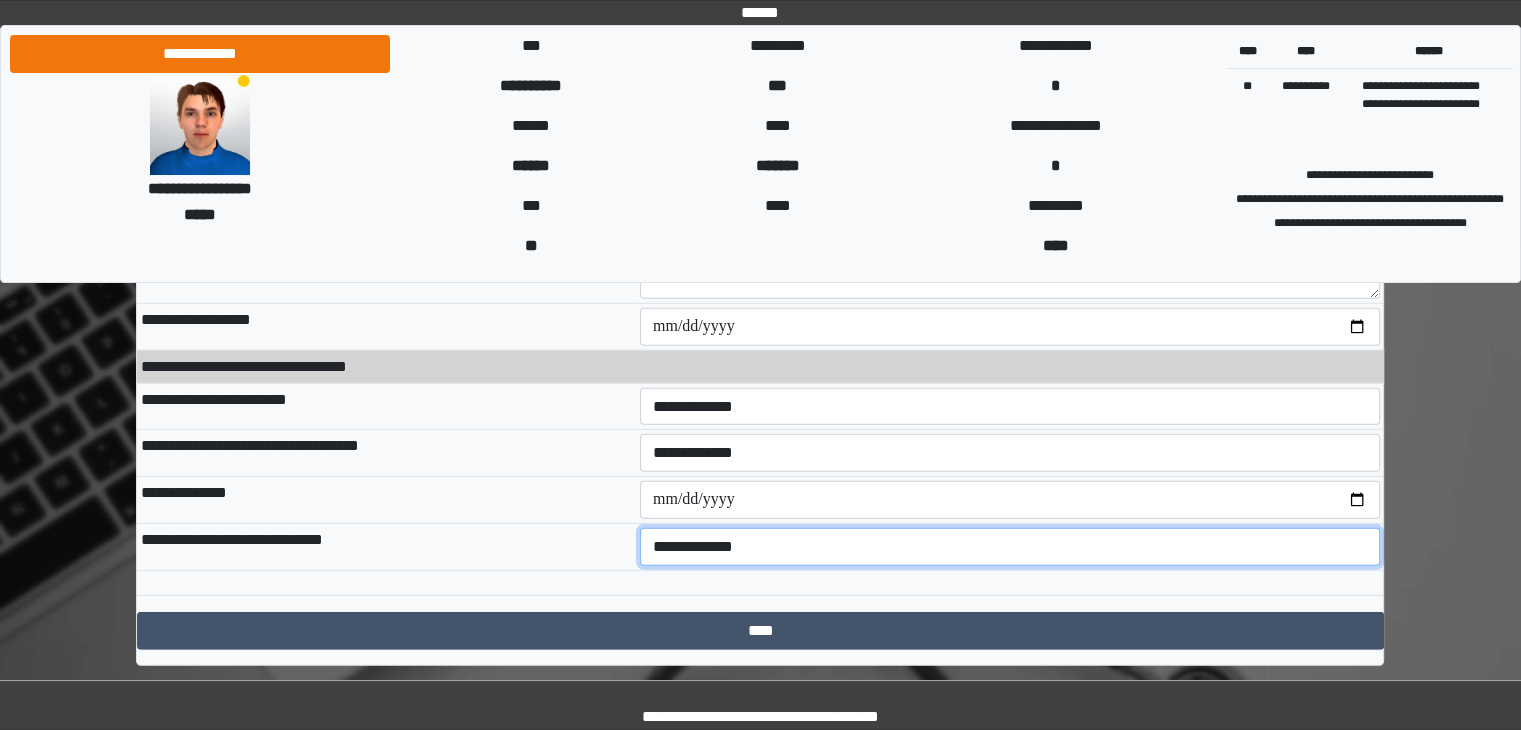 click on "**********" at bounding box center (1010, 547) 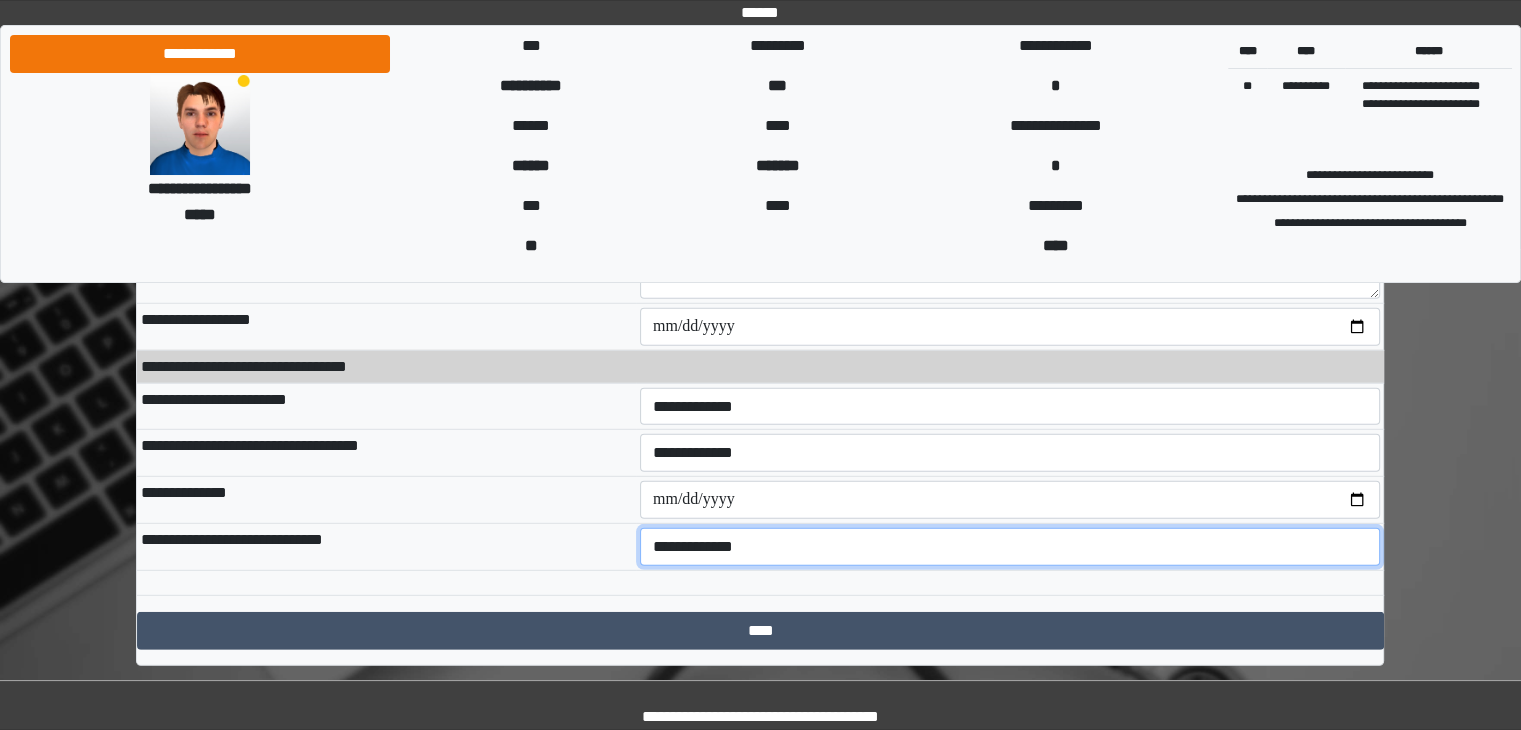 select on "*" 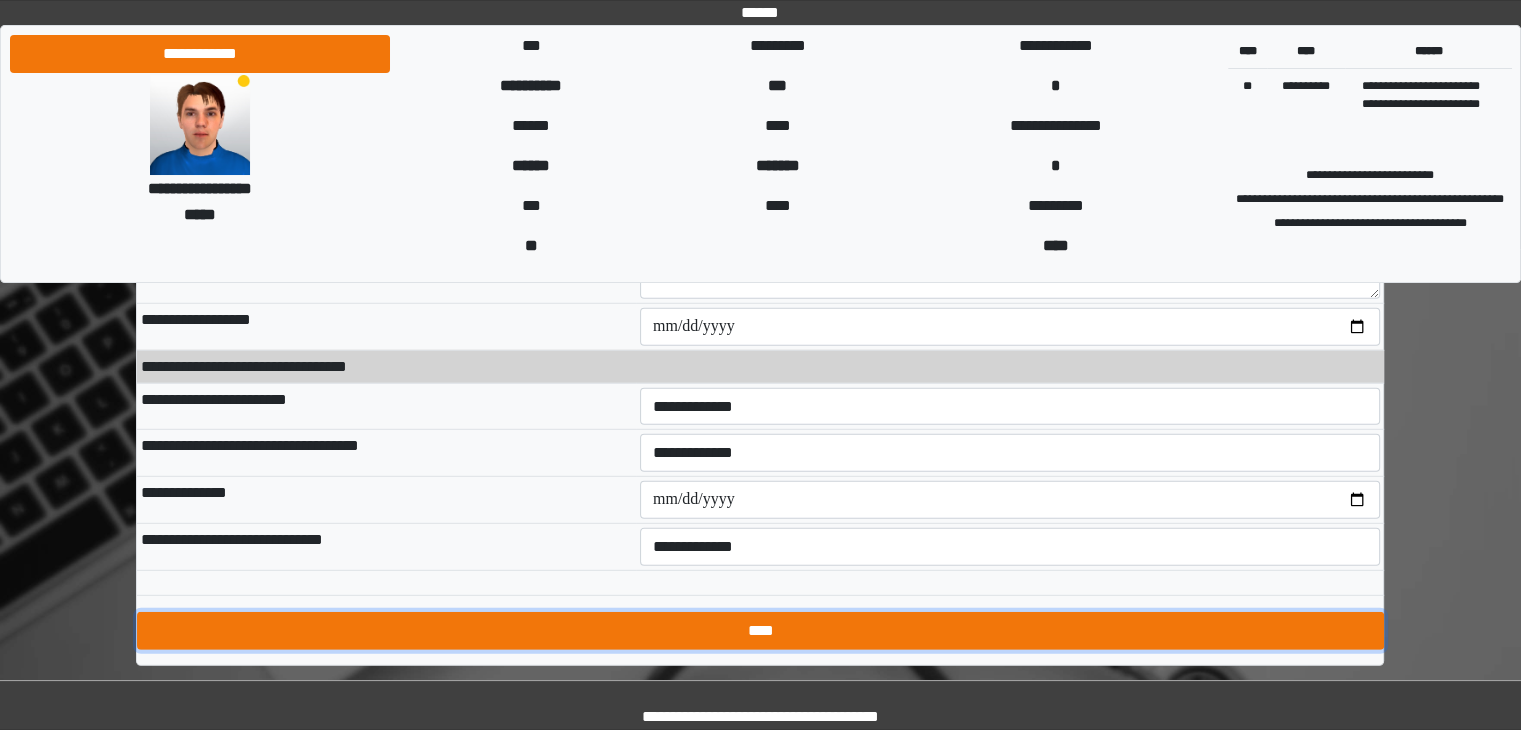 click on "****" at bounding box center [760, 631] 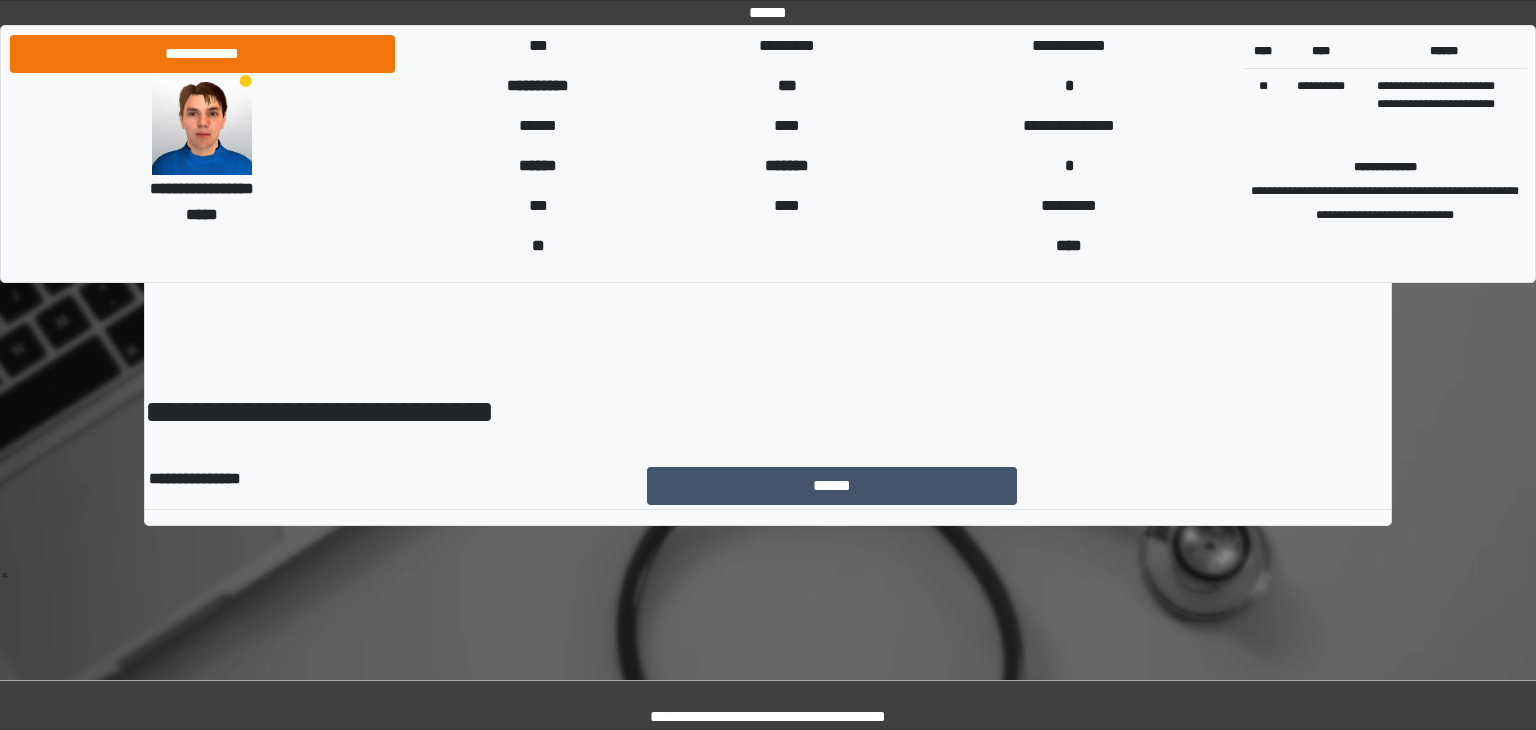 scroll, scrollTop: 0, scrollLeft: 0, axis: both 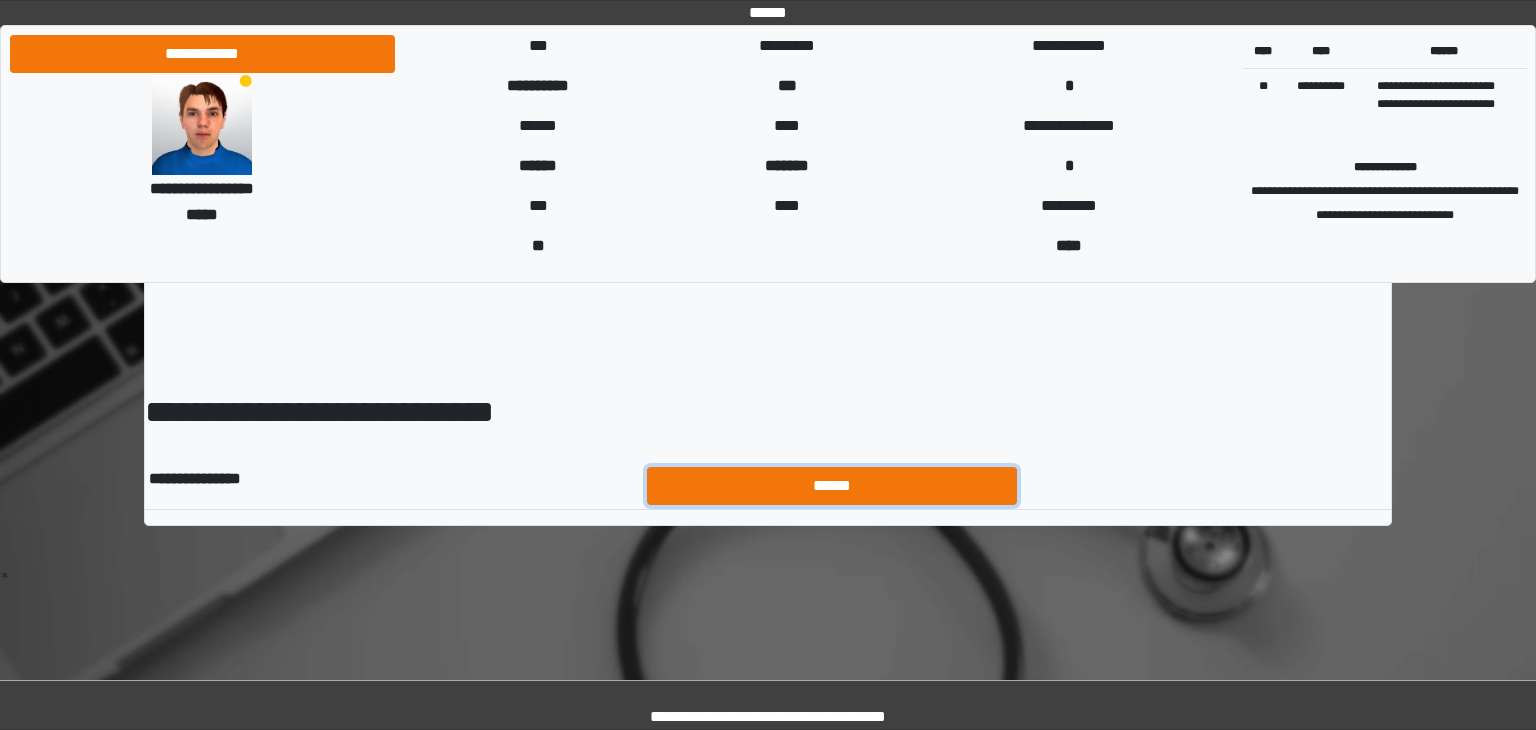 click on "******" at bounding box center [832, 486] 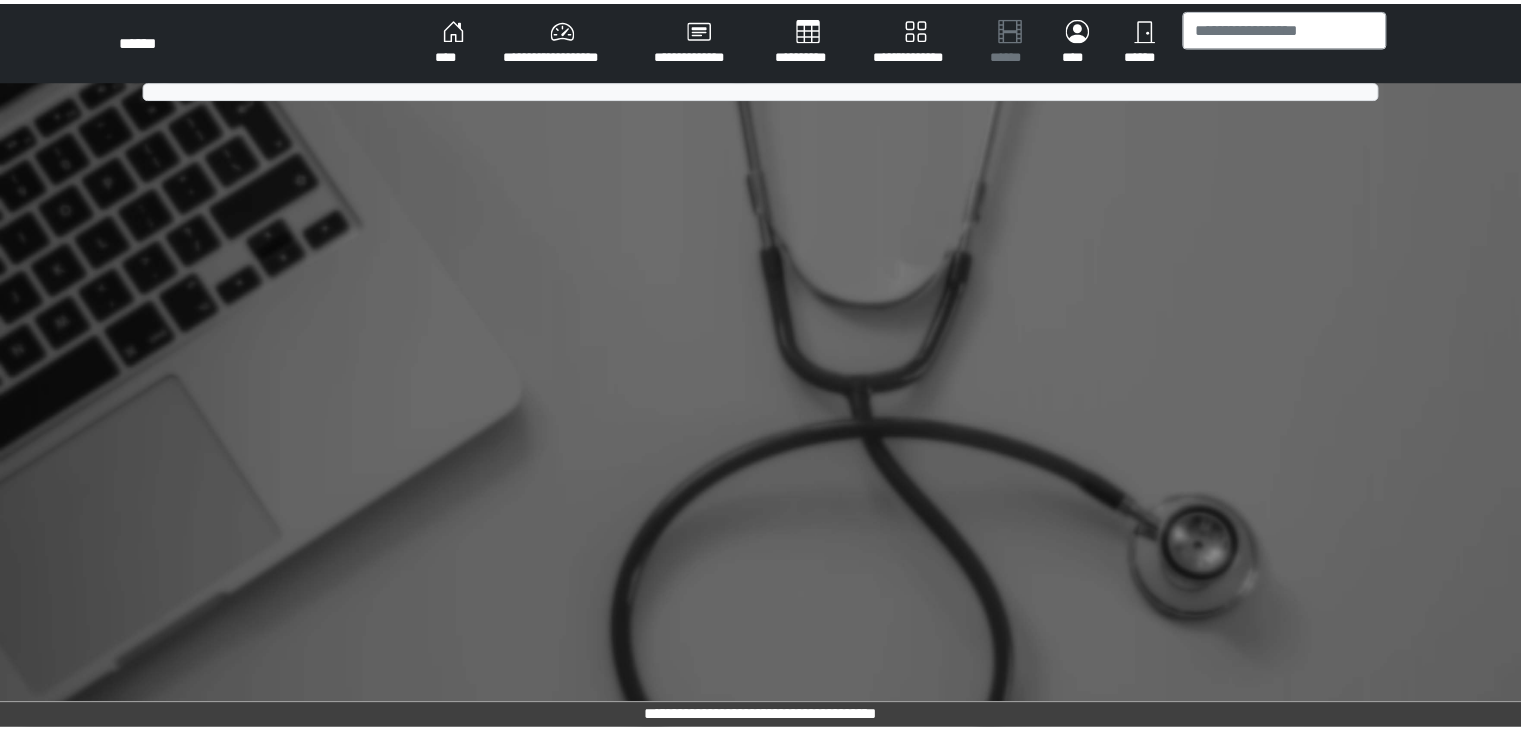 scroll, scrollTop: 0, scrollLeft: 0, axis: both 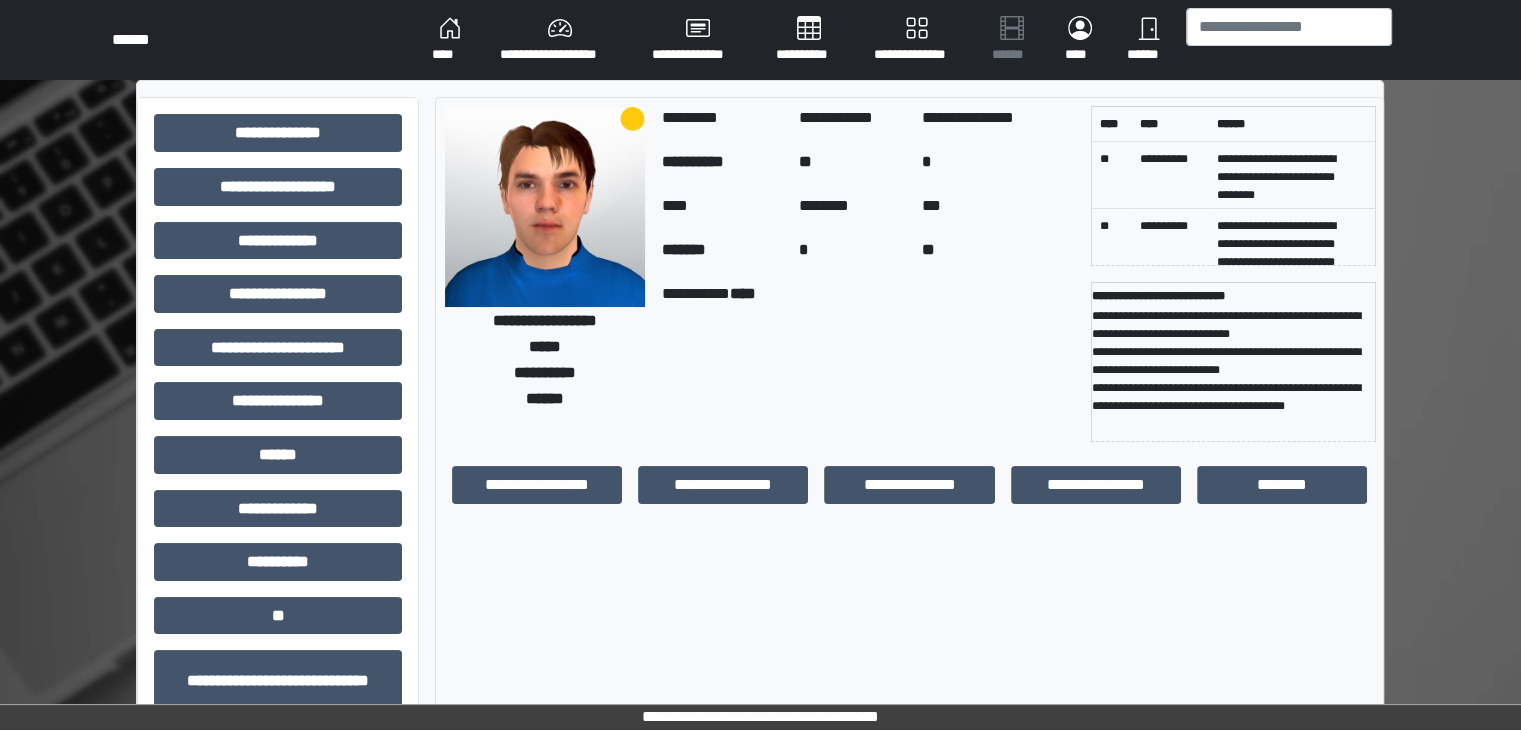 click on "**********" at bounding box center [868, 362] 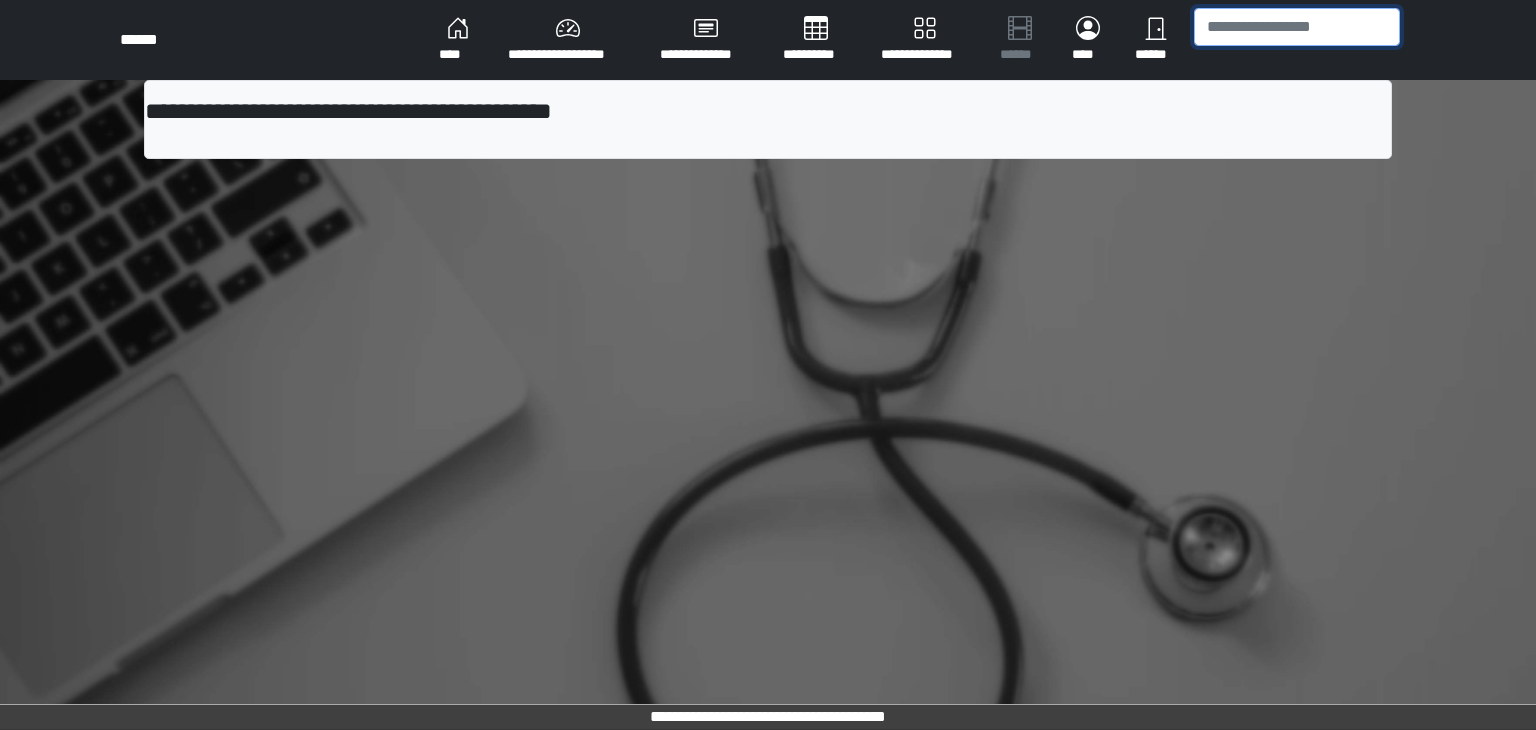 click at bounding box center (1297, 27) 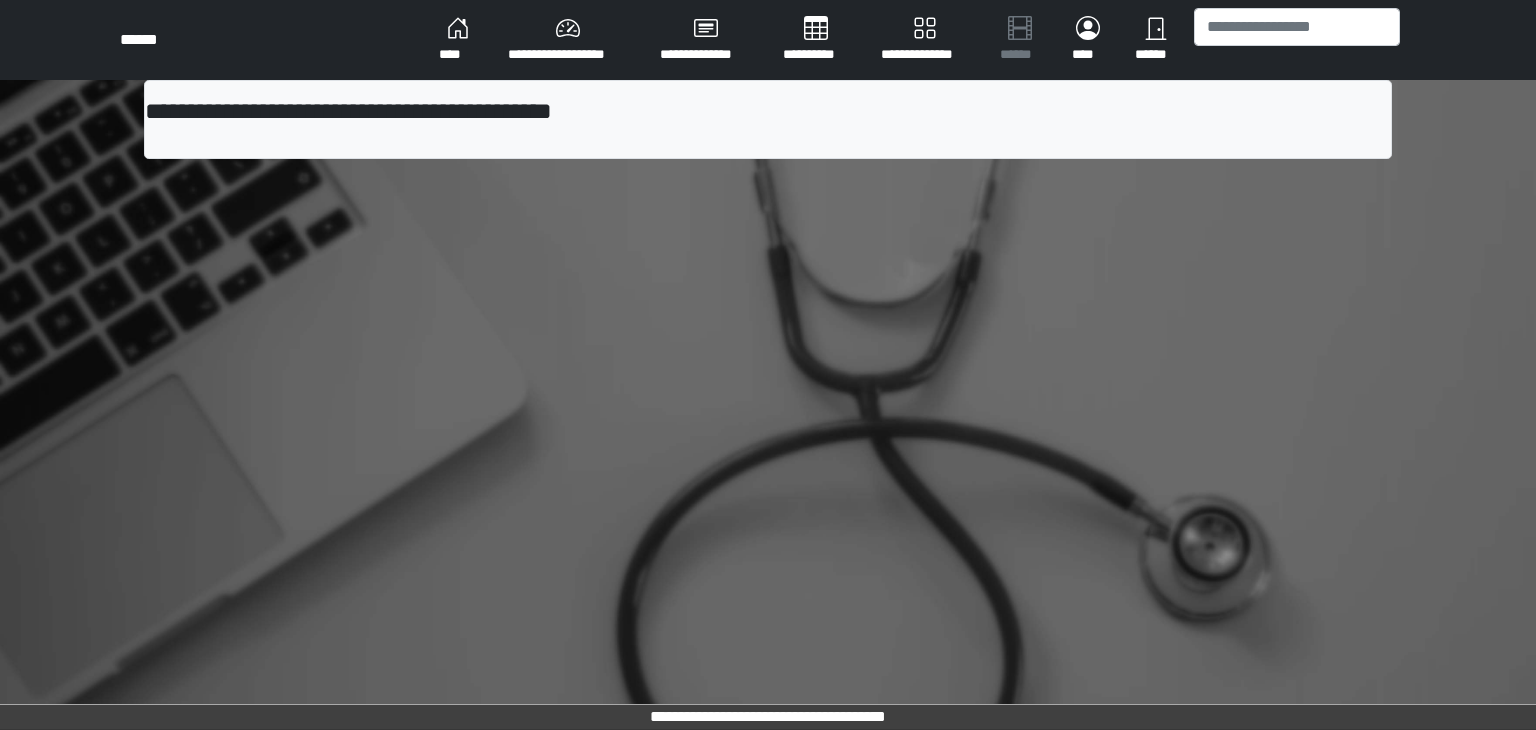 click on "****" at bounding box center [457, 40] 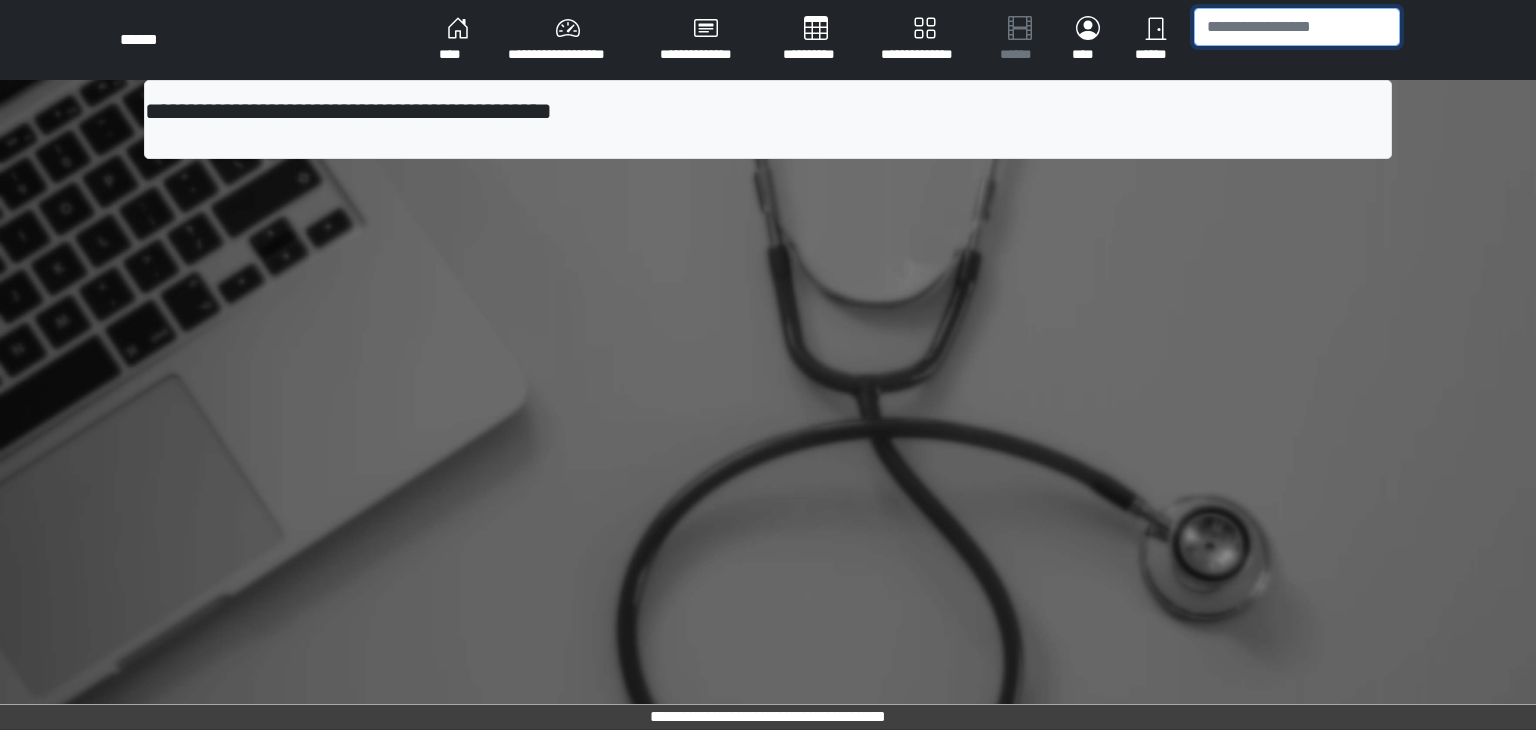click at bounding box center (1297, 27) 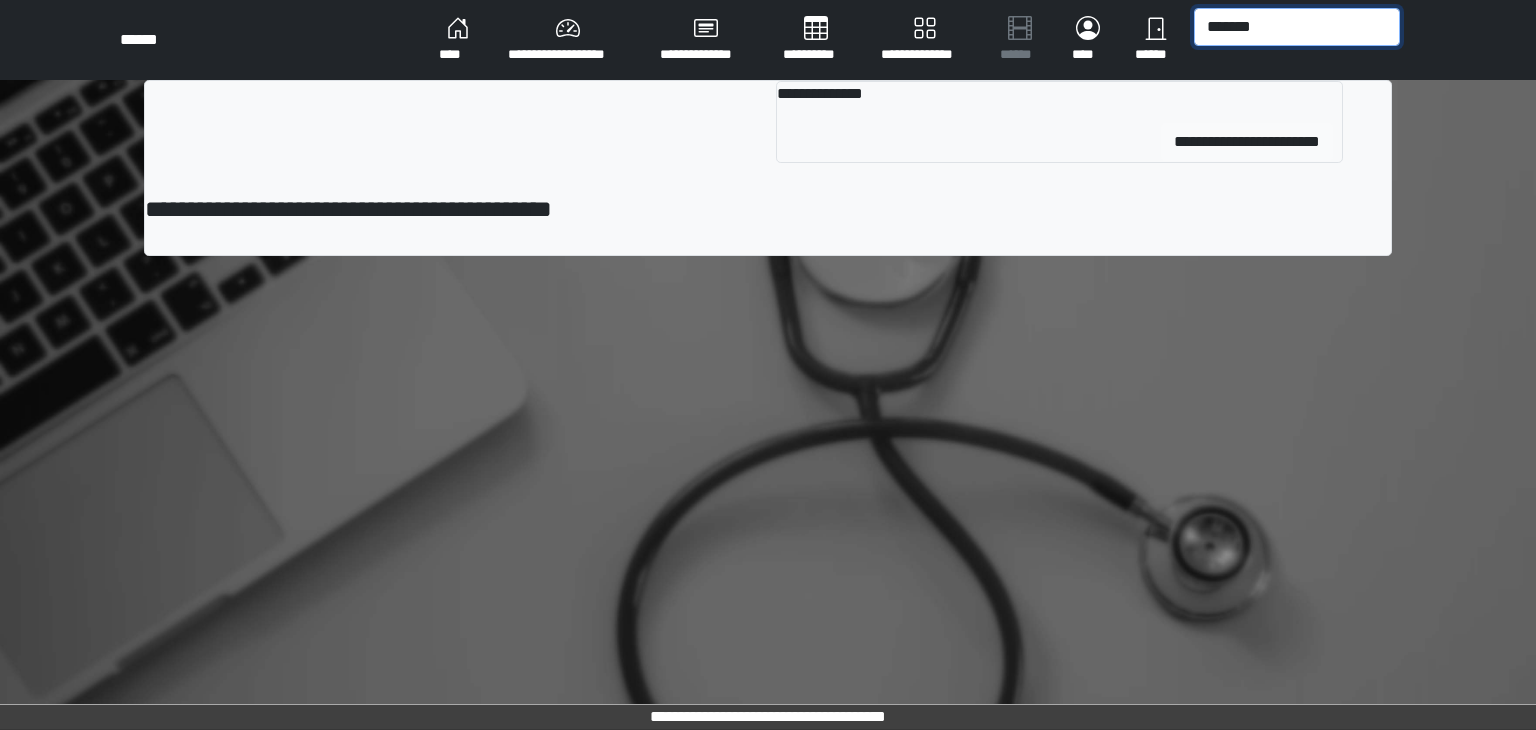 type on "*******" 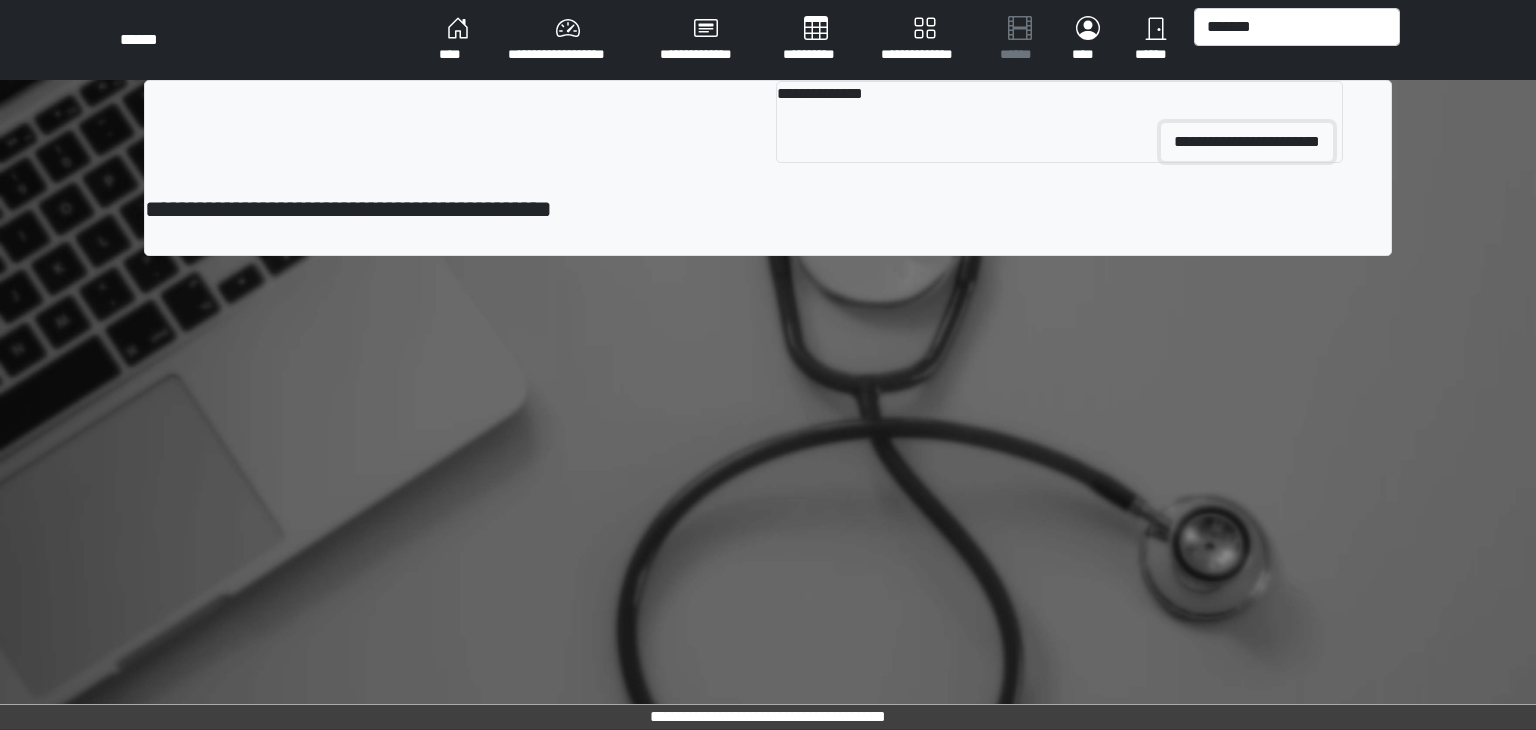 click on "**********" at bounding box center [1247, 142] 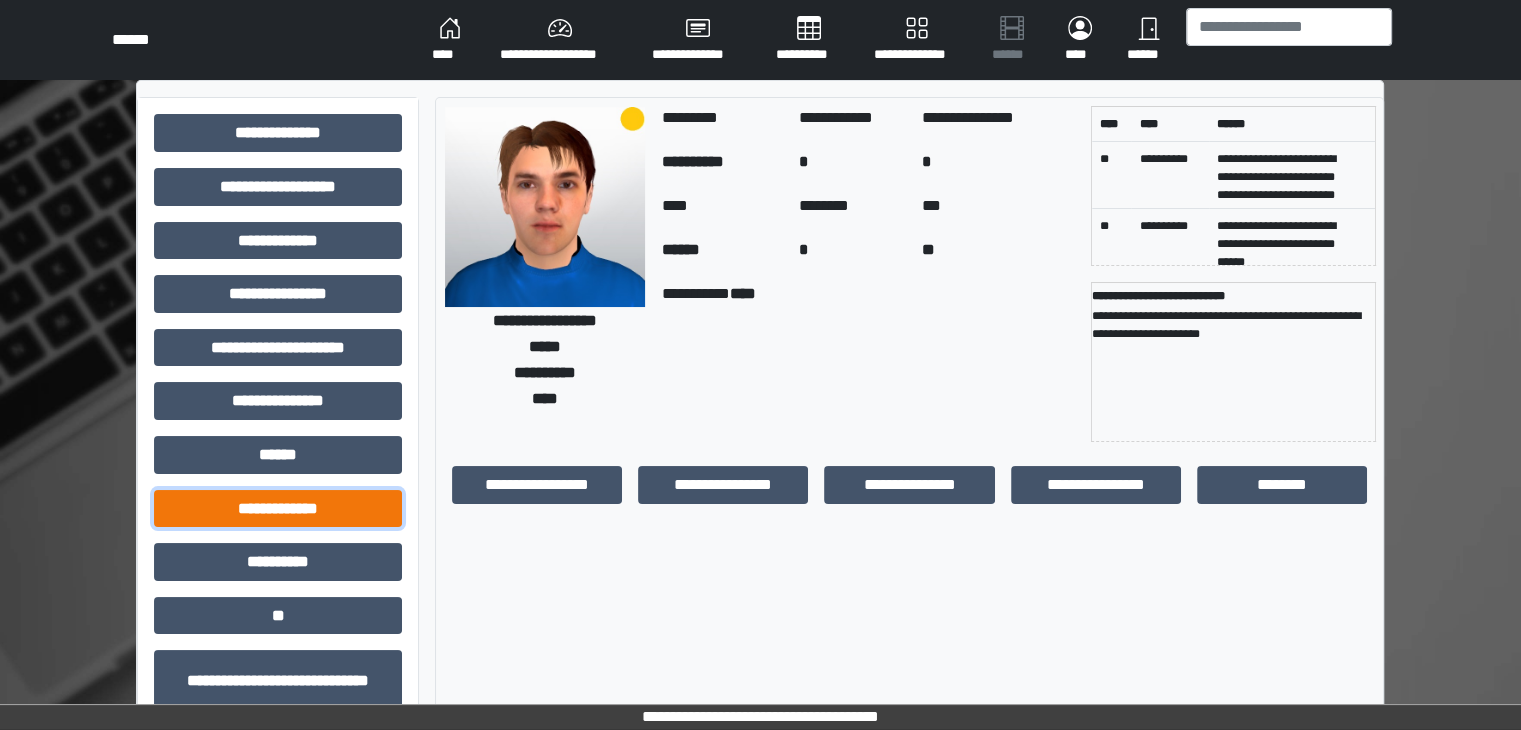 click on "**********" at bounding box center [278, 509] 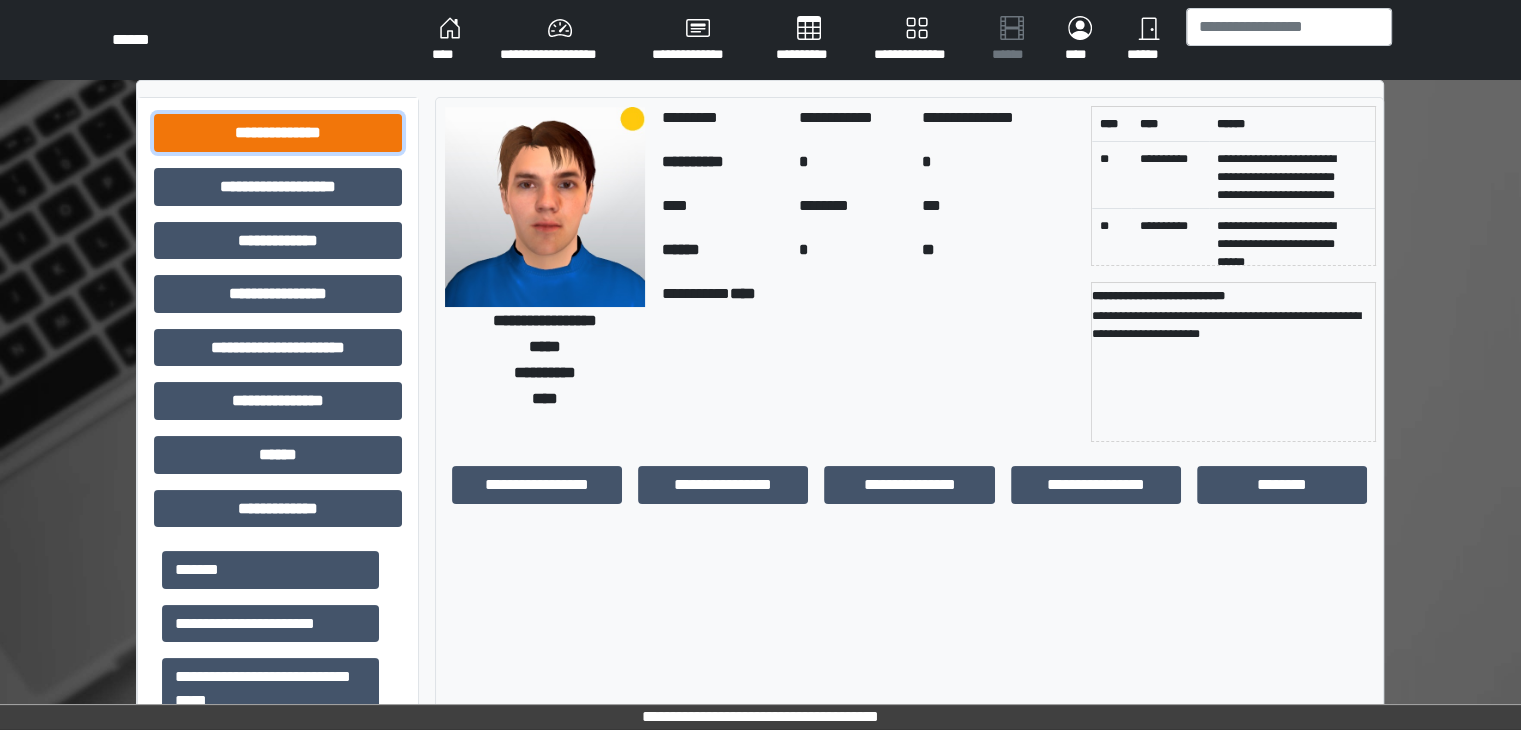 click on "**********" at bounding box center (278, 133) 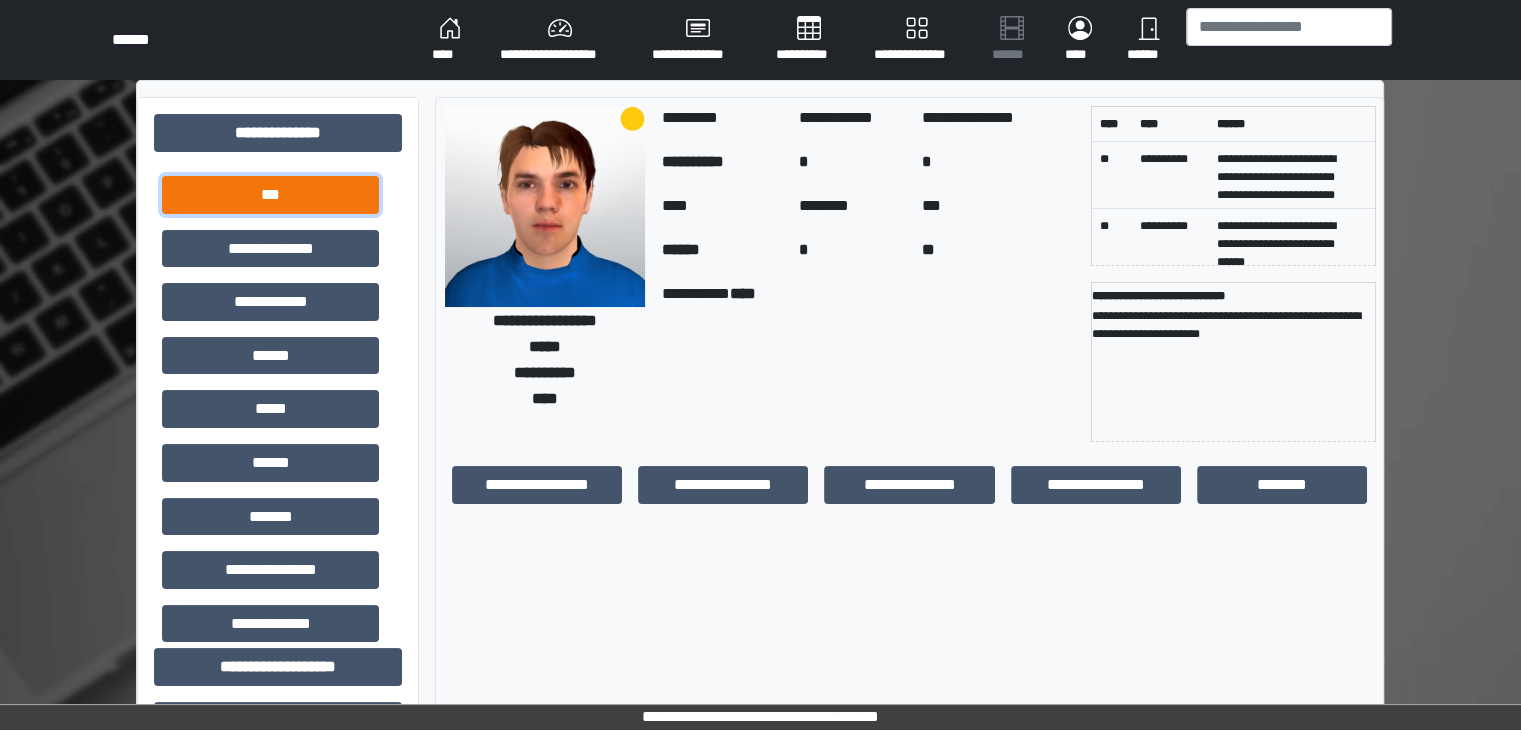 click on "***" at bounding box center (270, 195) 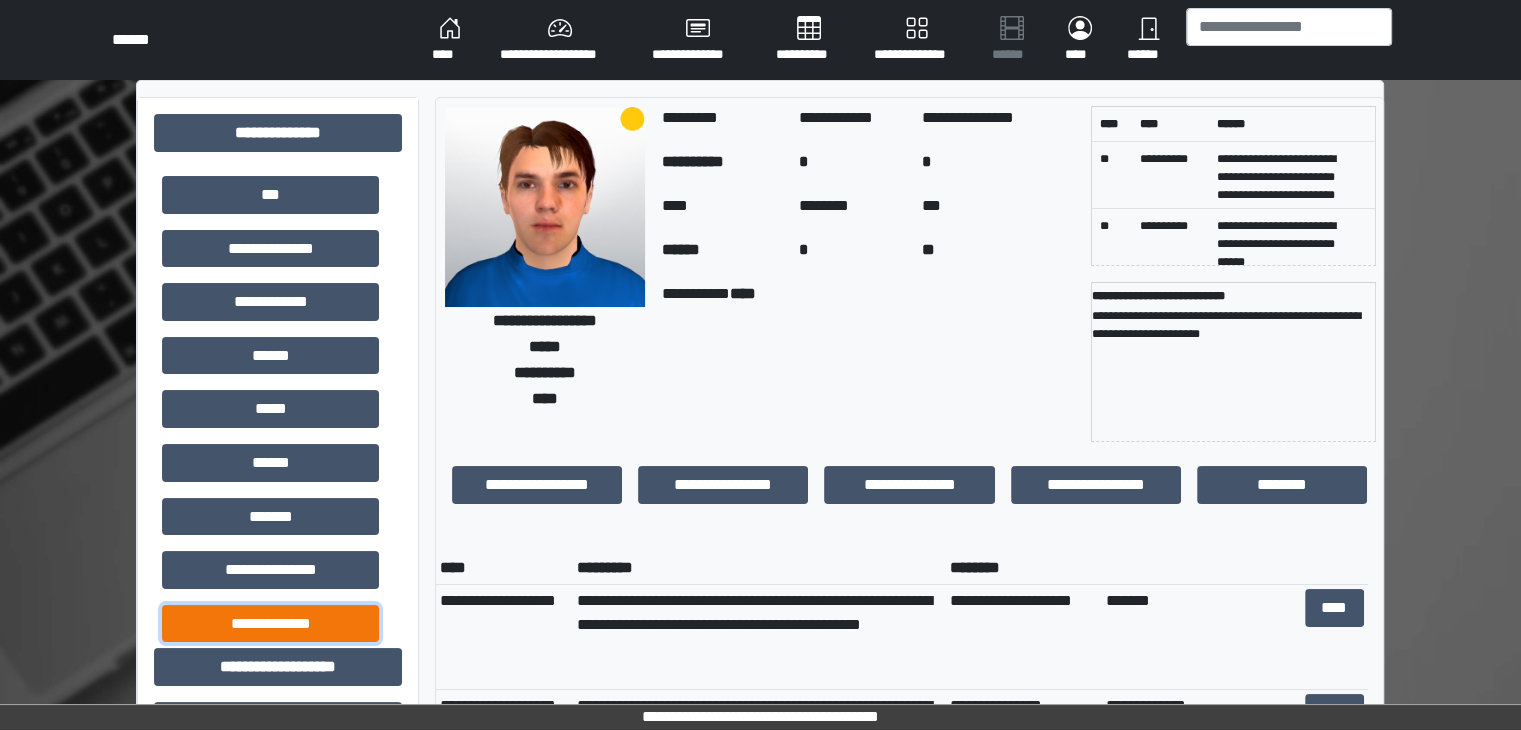click on "**********" at bounding box center [270, 624] 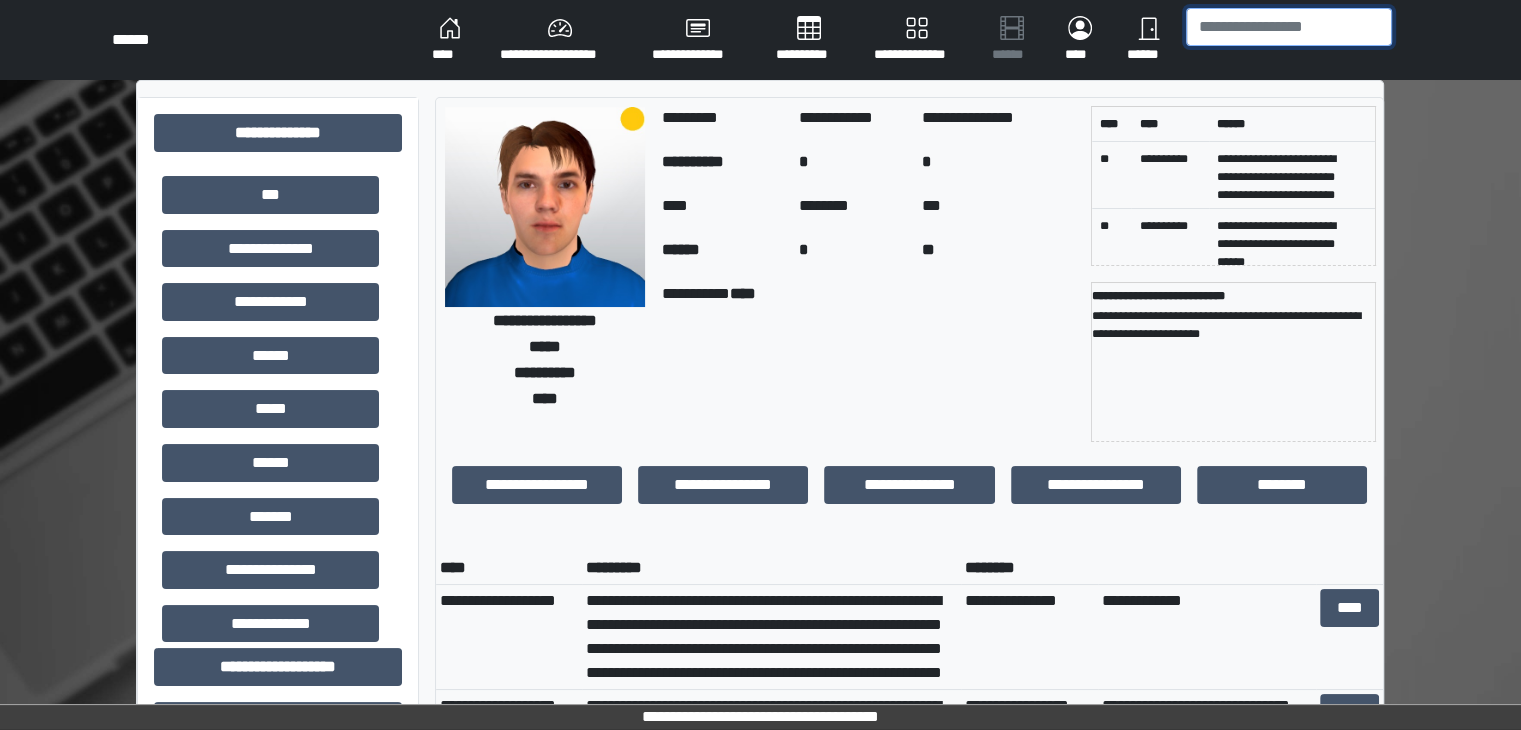 click at bounding box center (1289, 27) 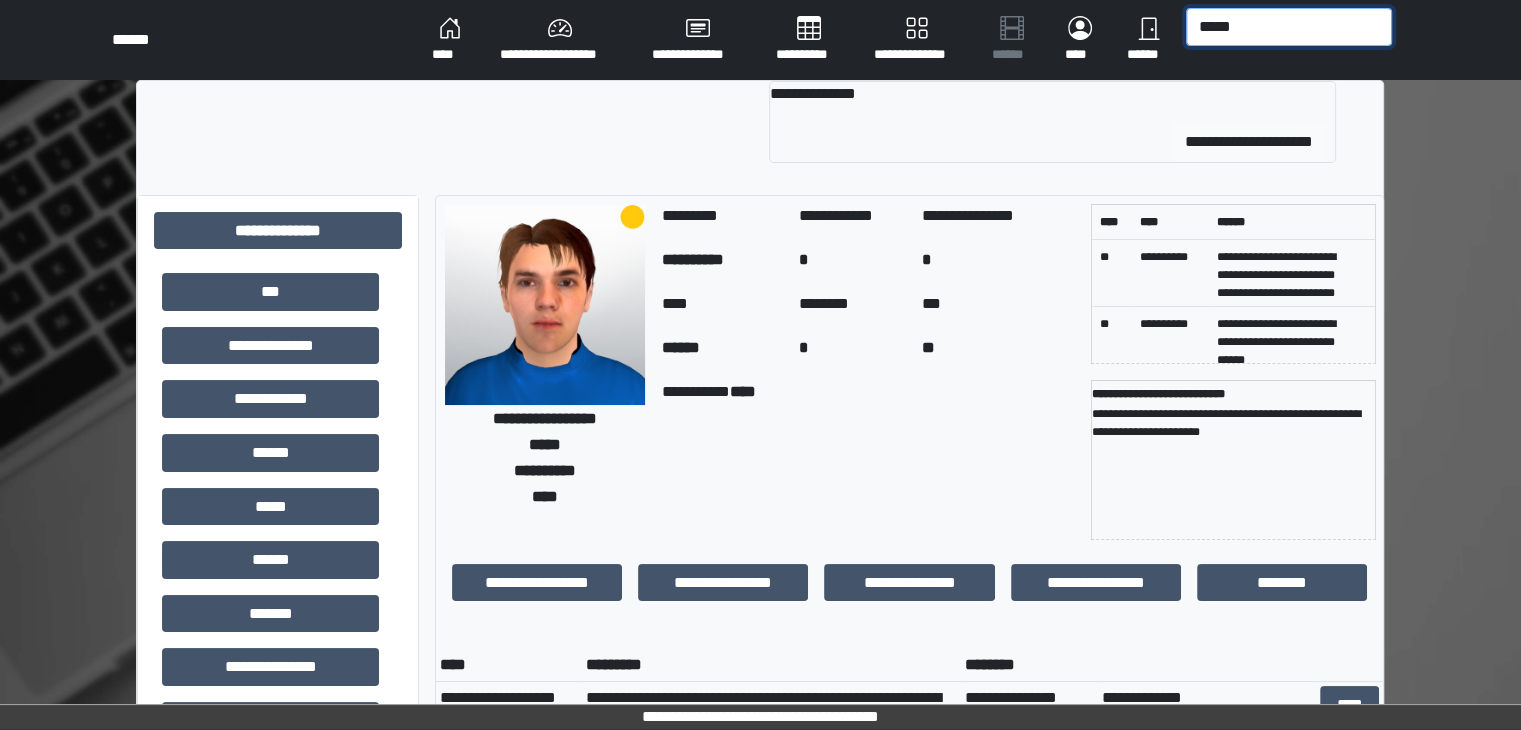 type on "*****" 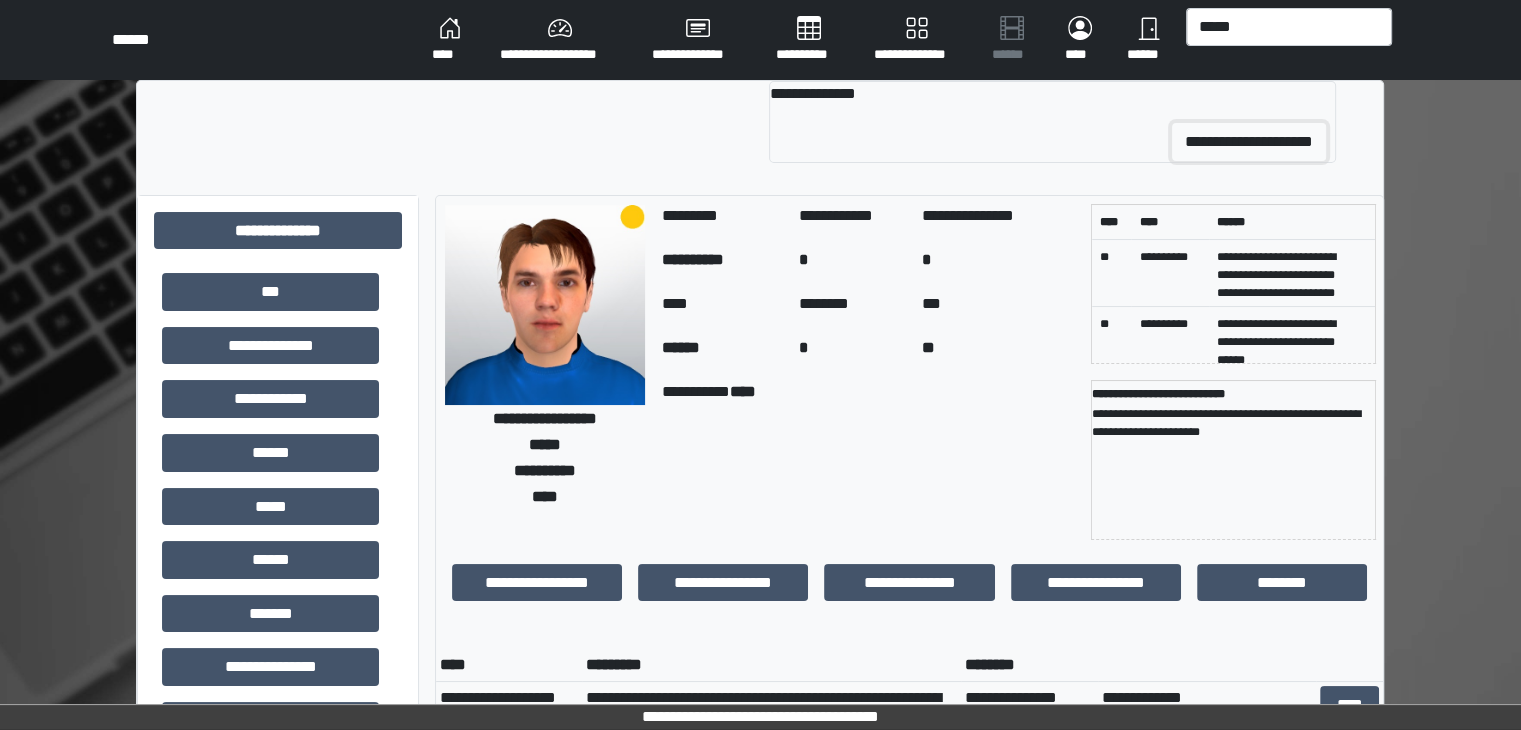 click on "**********" at bounding box center [1249, 142] 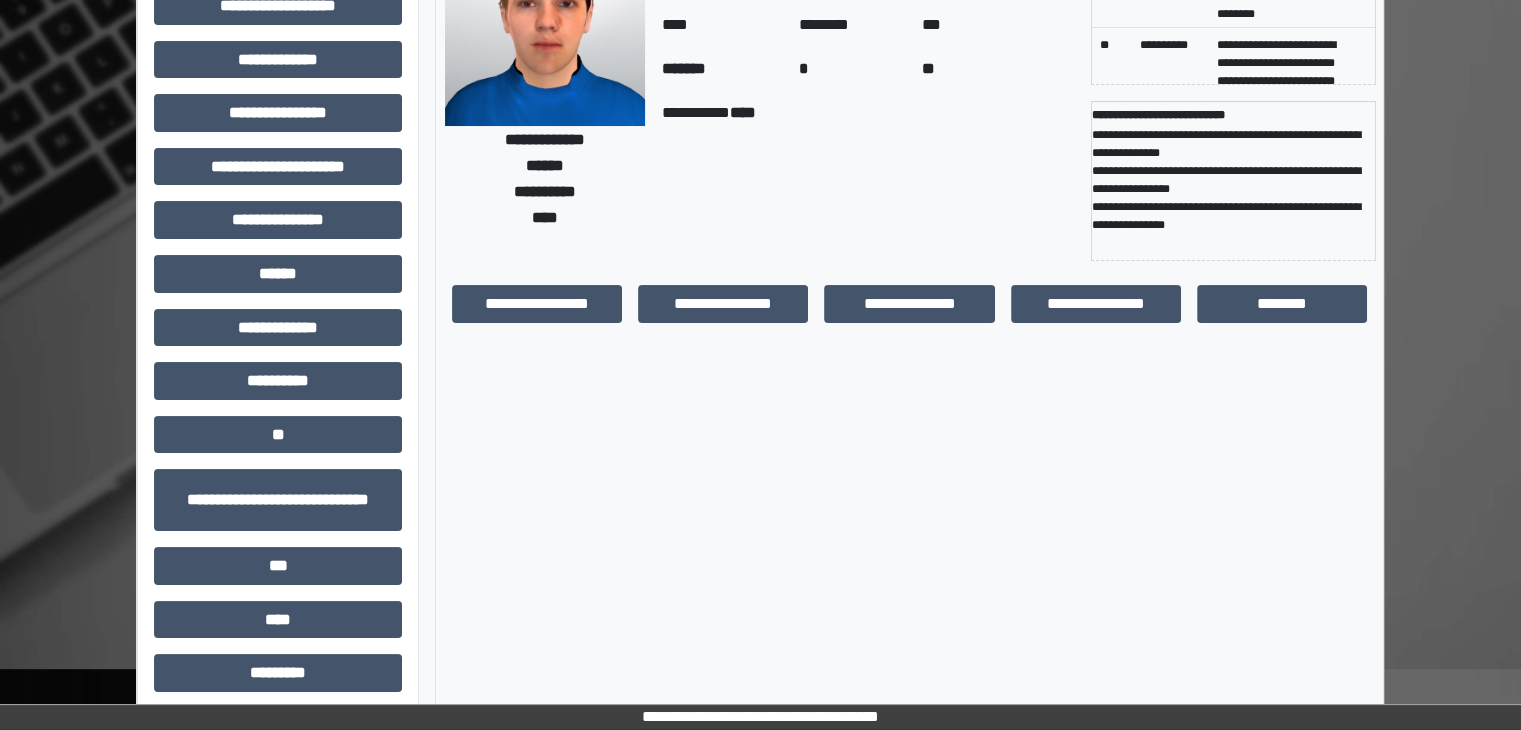 scroll, scrollTop: 192, scrollLeft: 0, axis: vertical 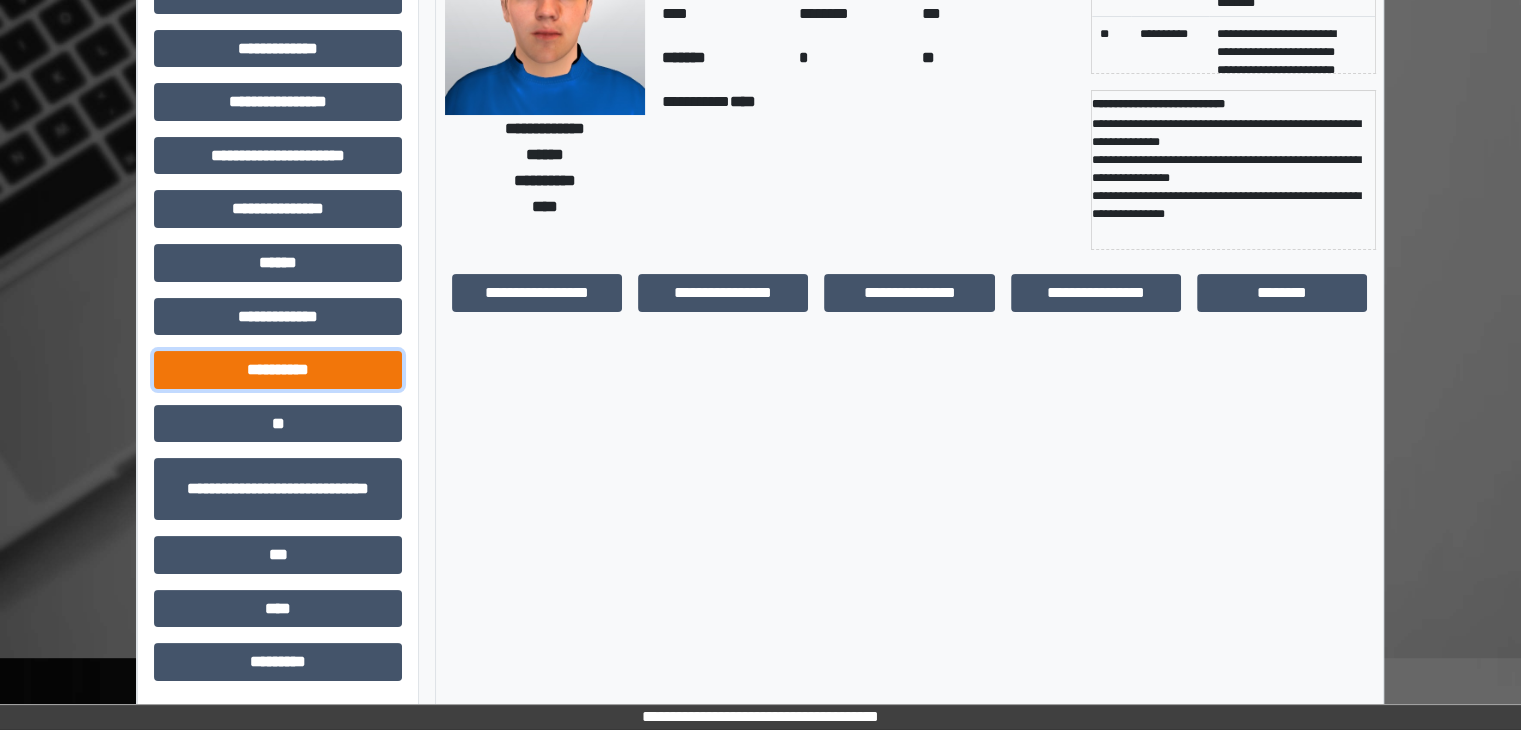 click on "**********" at bounding box center (278, 370) 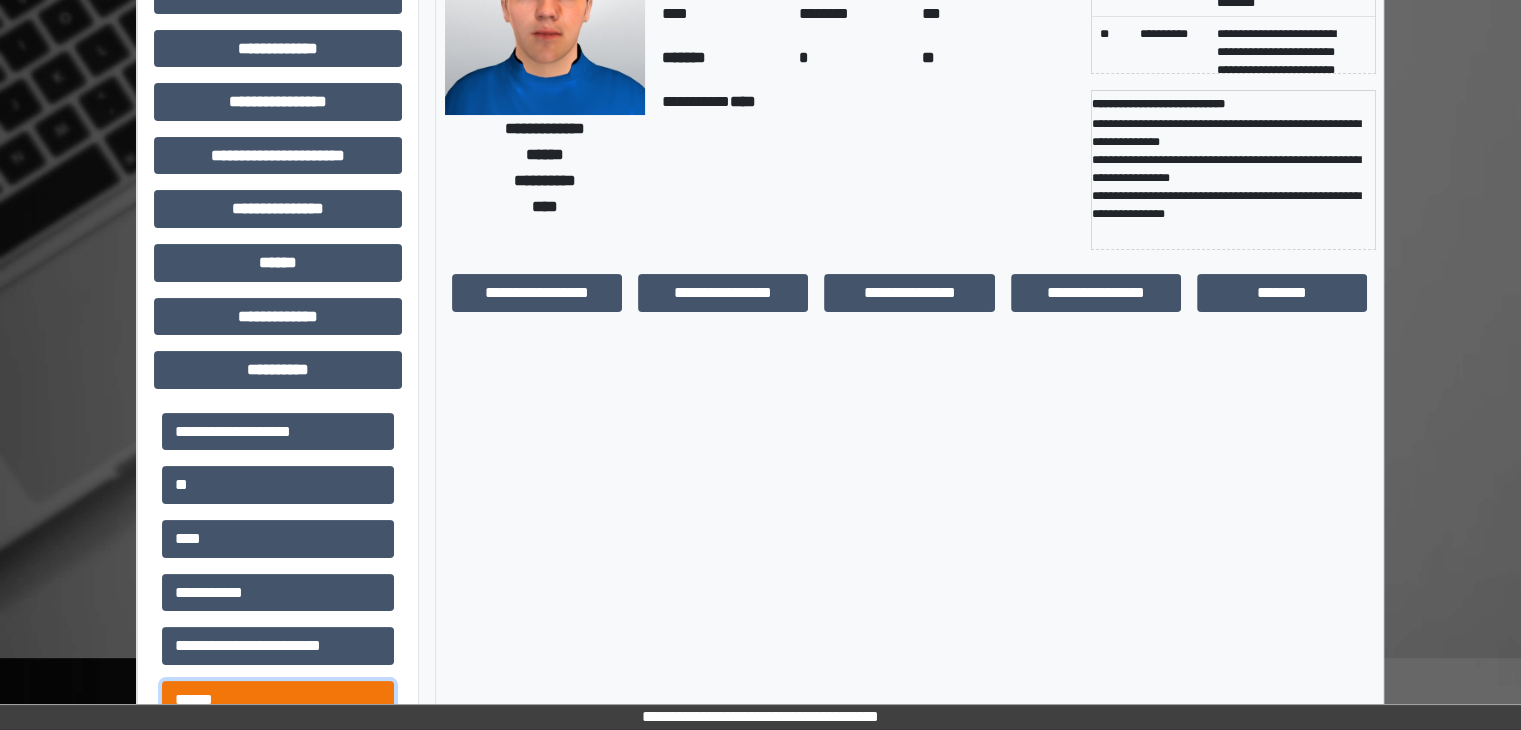click on "******" at bounding box center (278, 700) 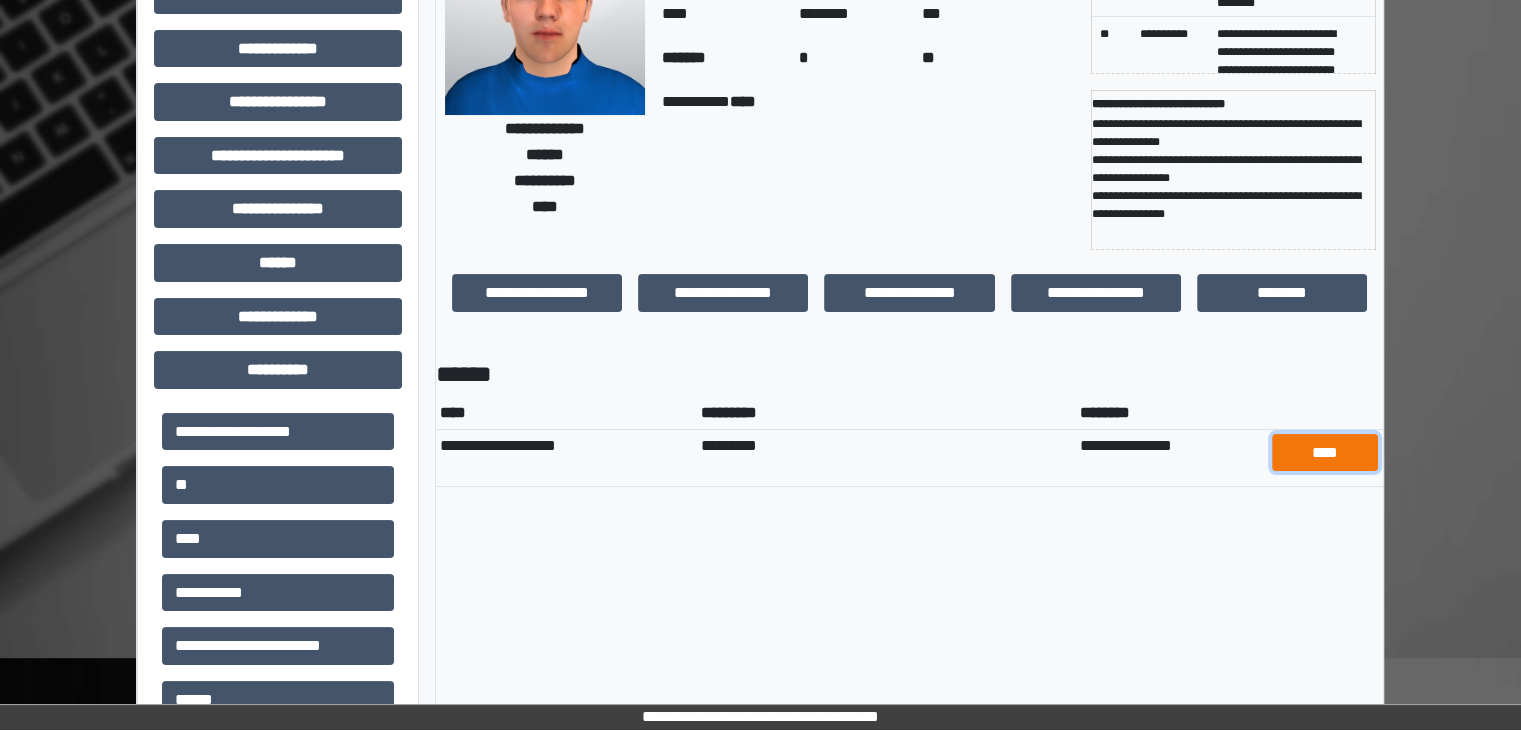 click on "****" at bounding box center [1325, 453] 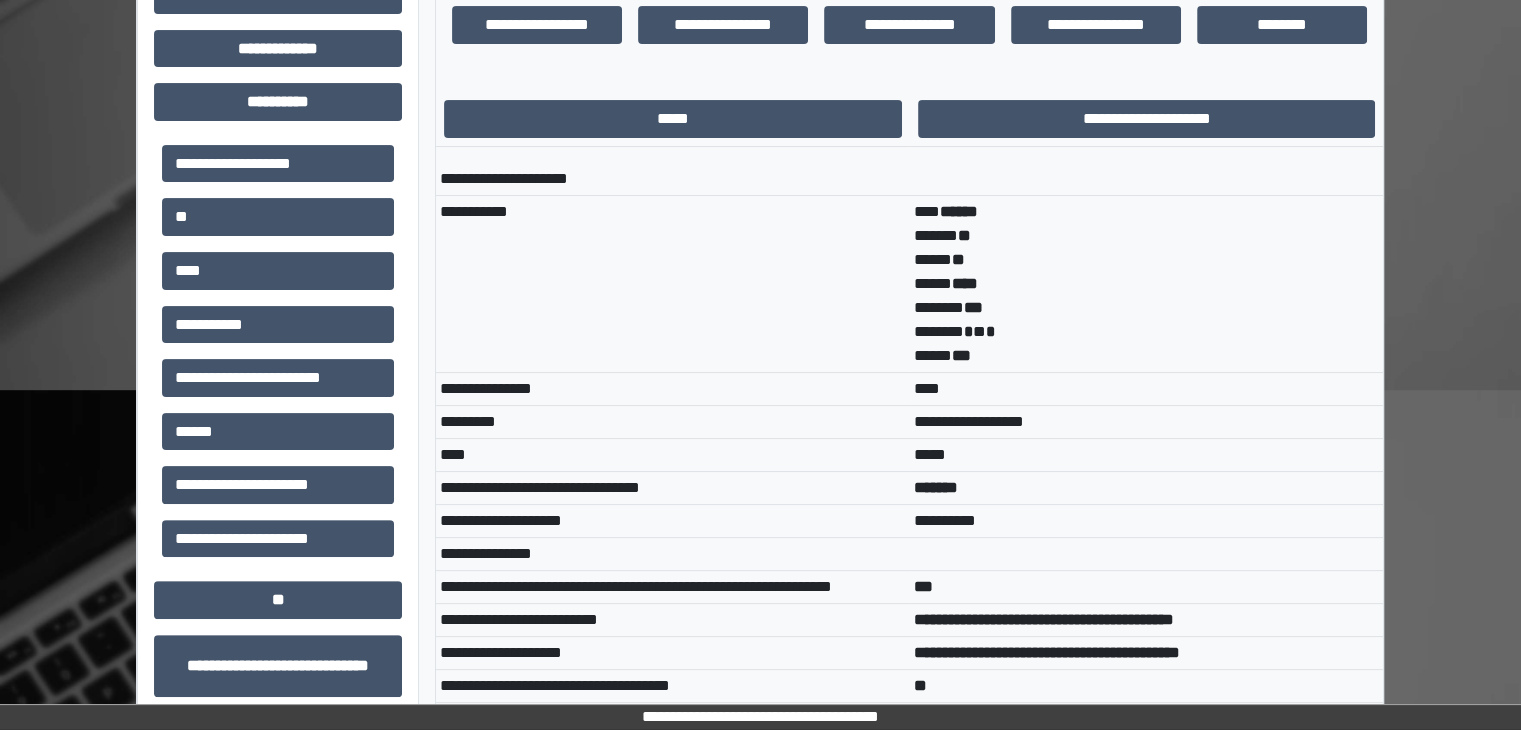 scroll, scrollTop: 0, scrollLeft: 0, axis: both 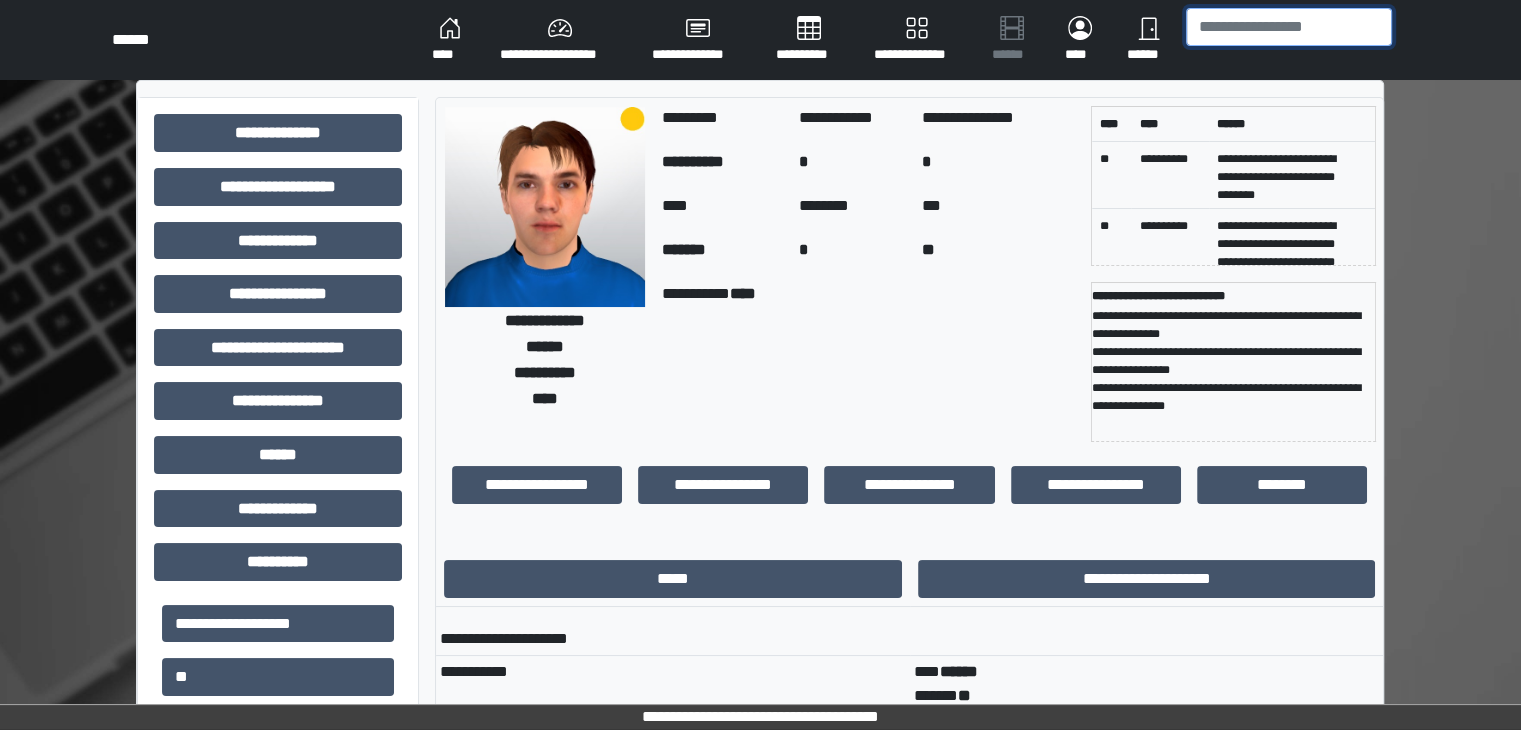 click at bounding box center (1289, 27) 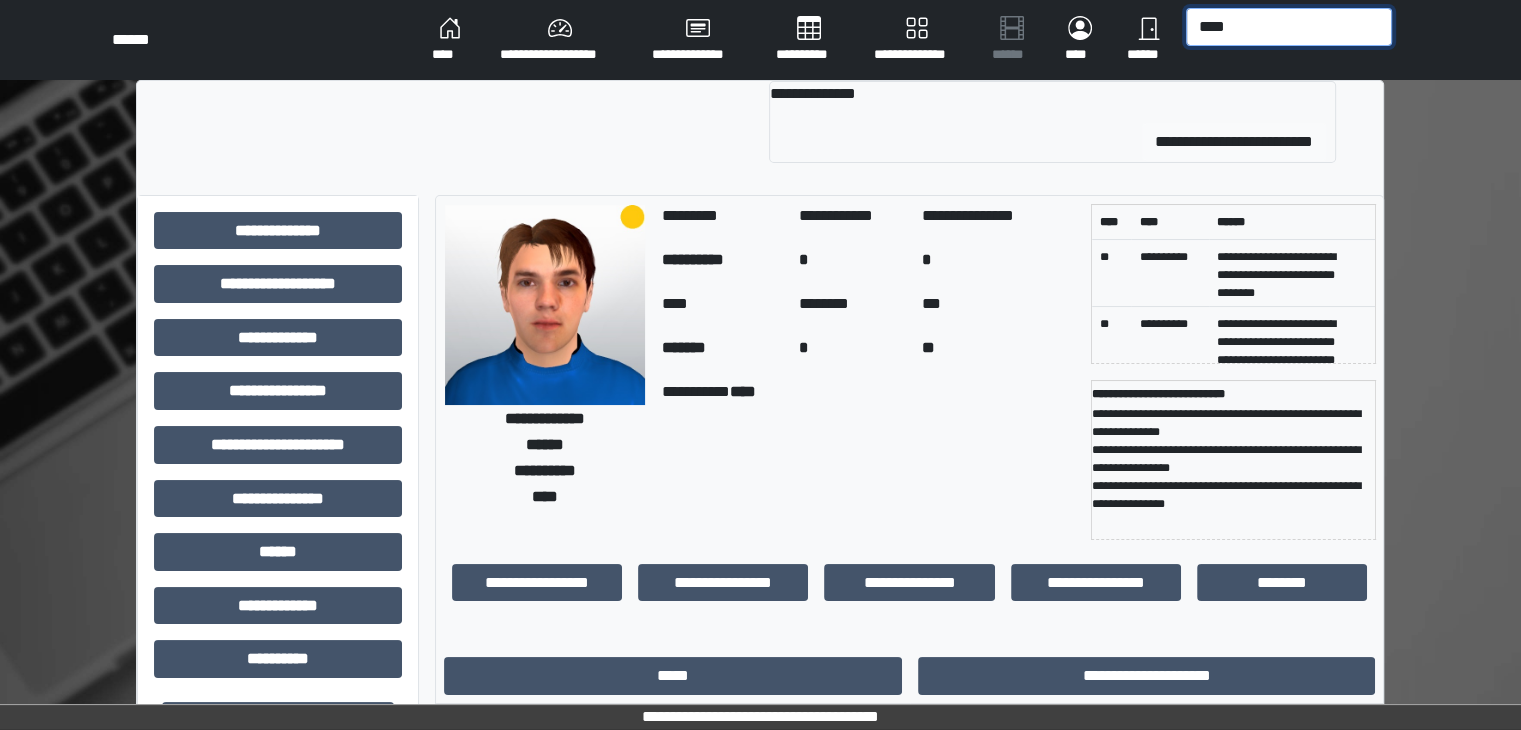type on "****" 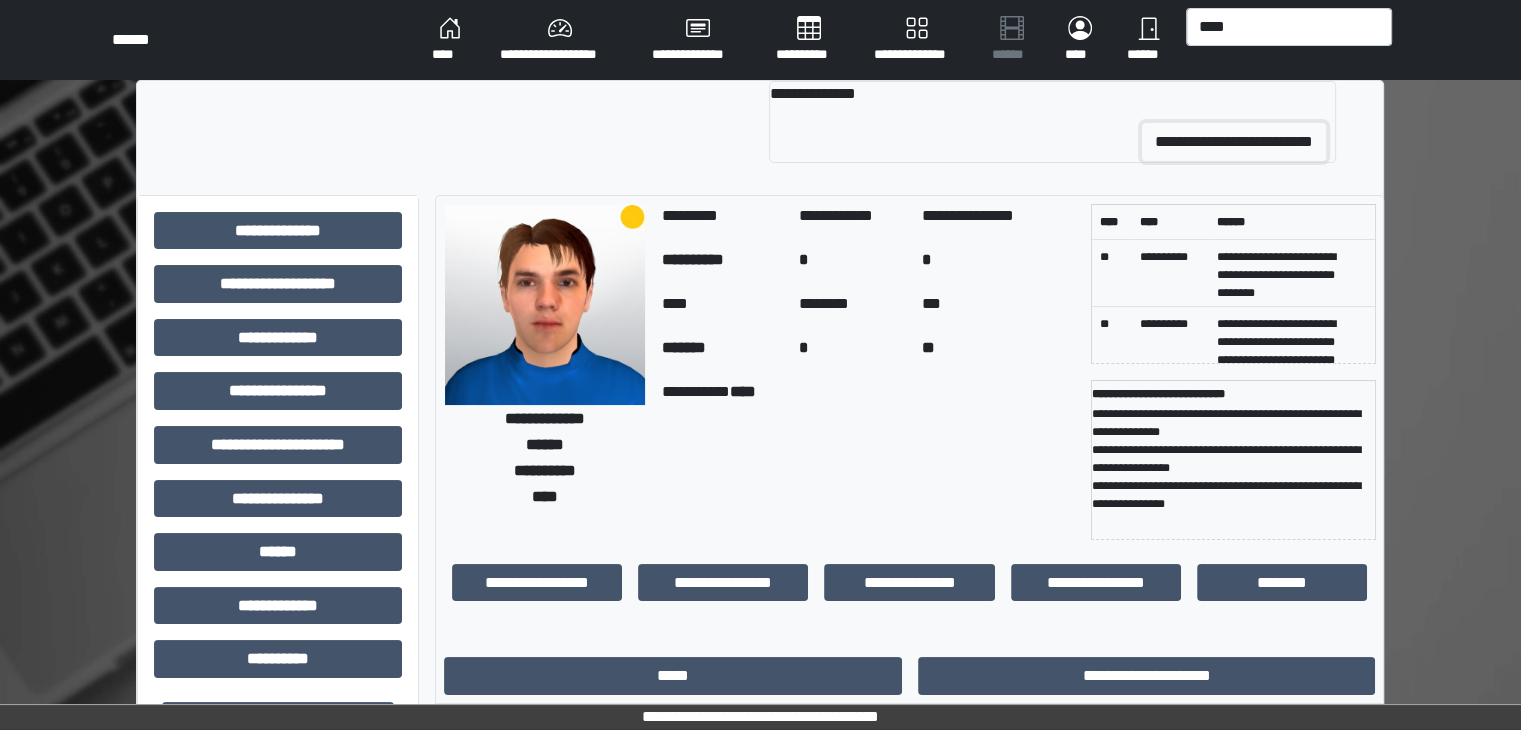 click on "**********" at bounding box center [1234, 142] 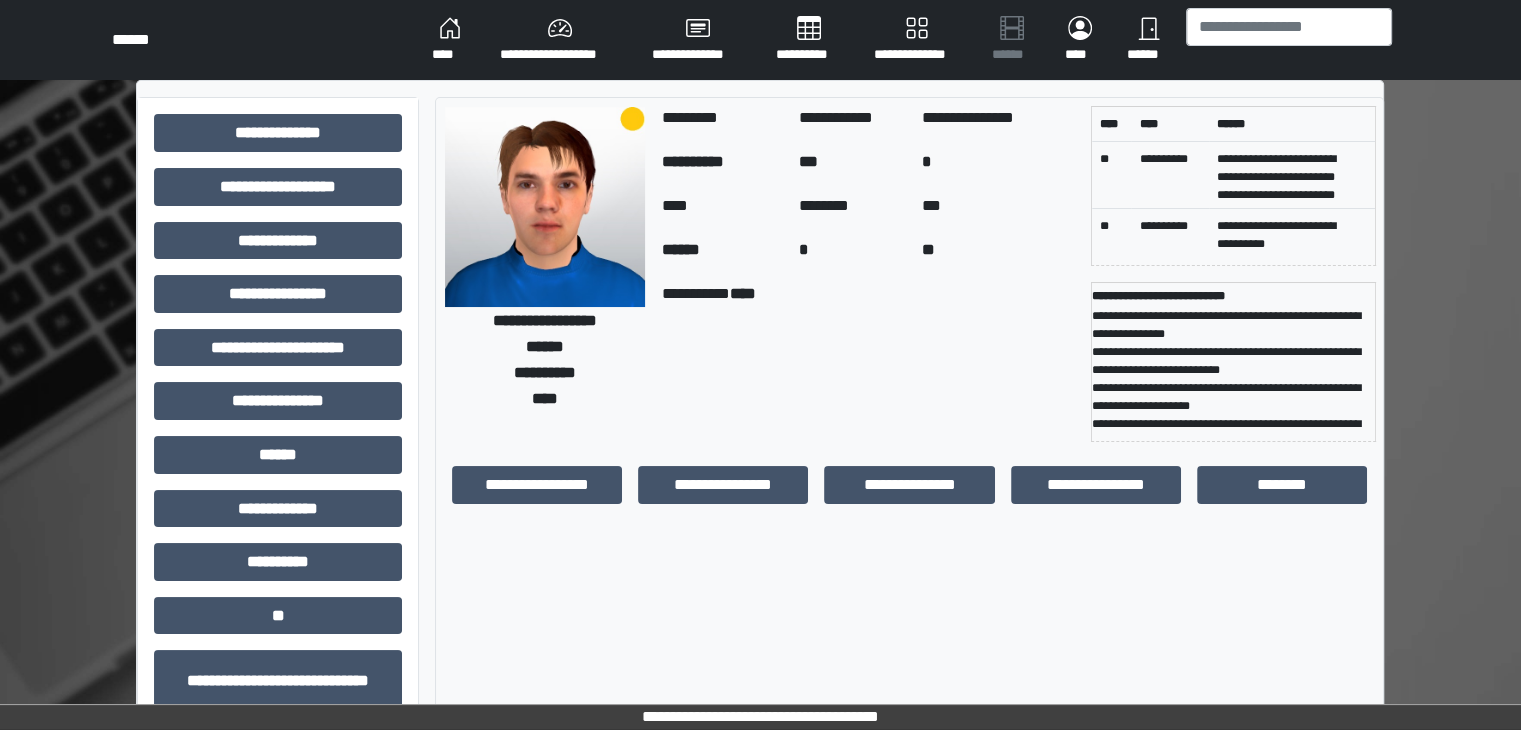 scroll, scrollTop: 40, scrollLeft: 0, axis: vertical 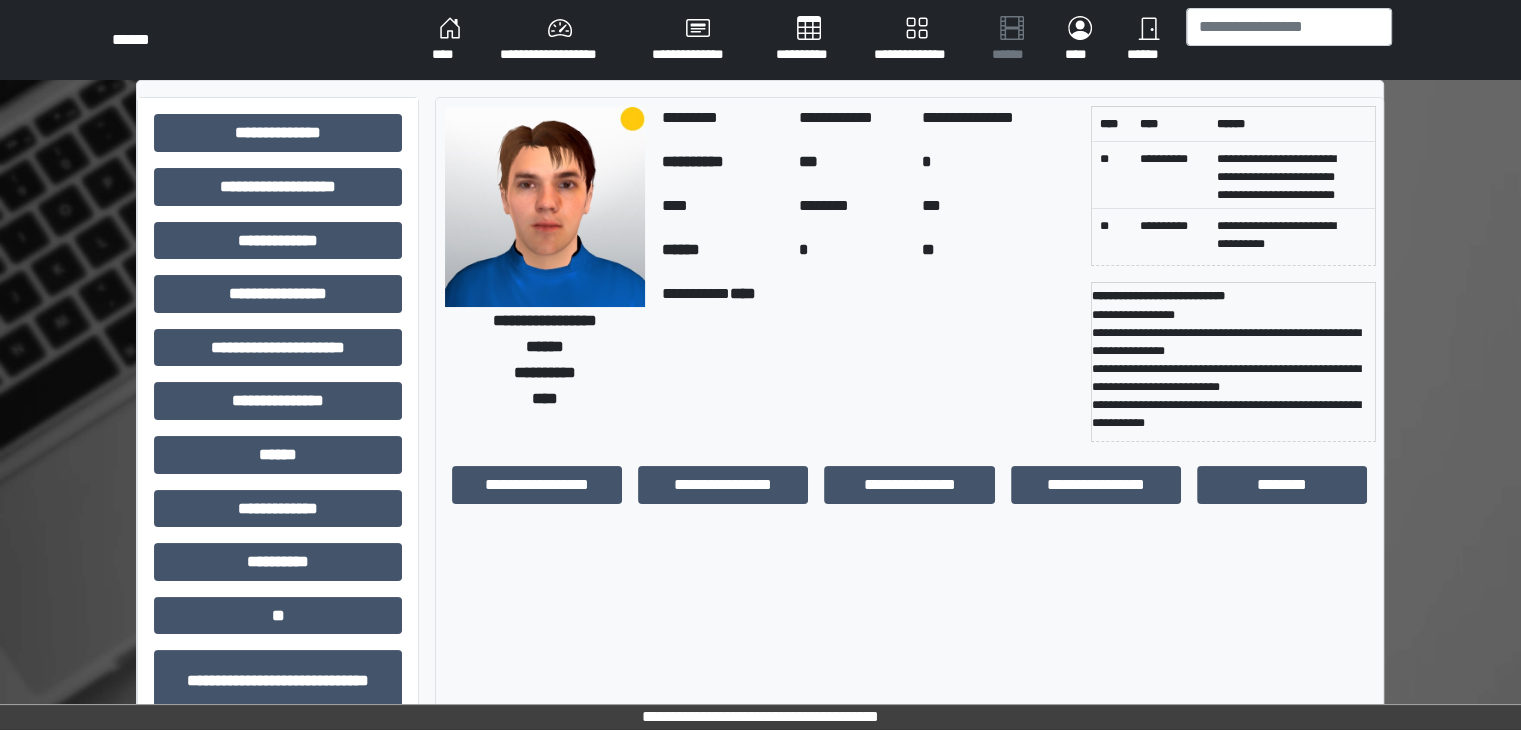 click on "****" at bounding box center [722, 208] 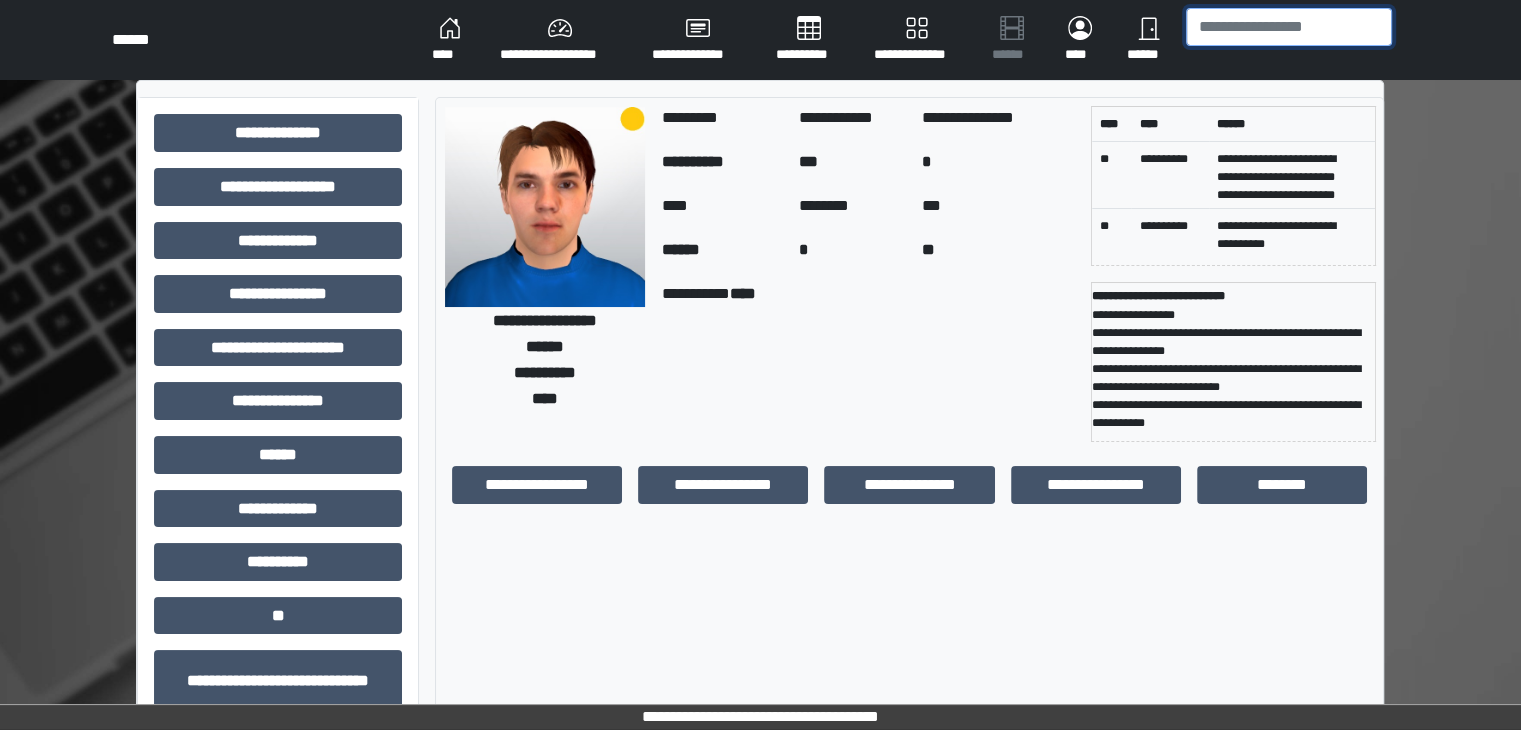 click at bounding box center [1289, 27] 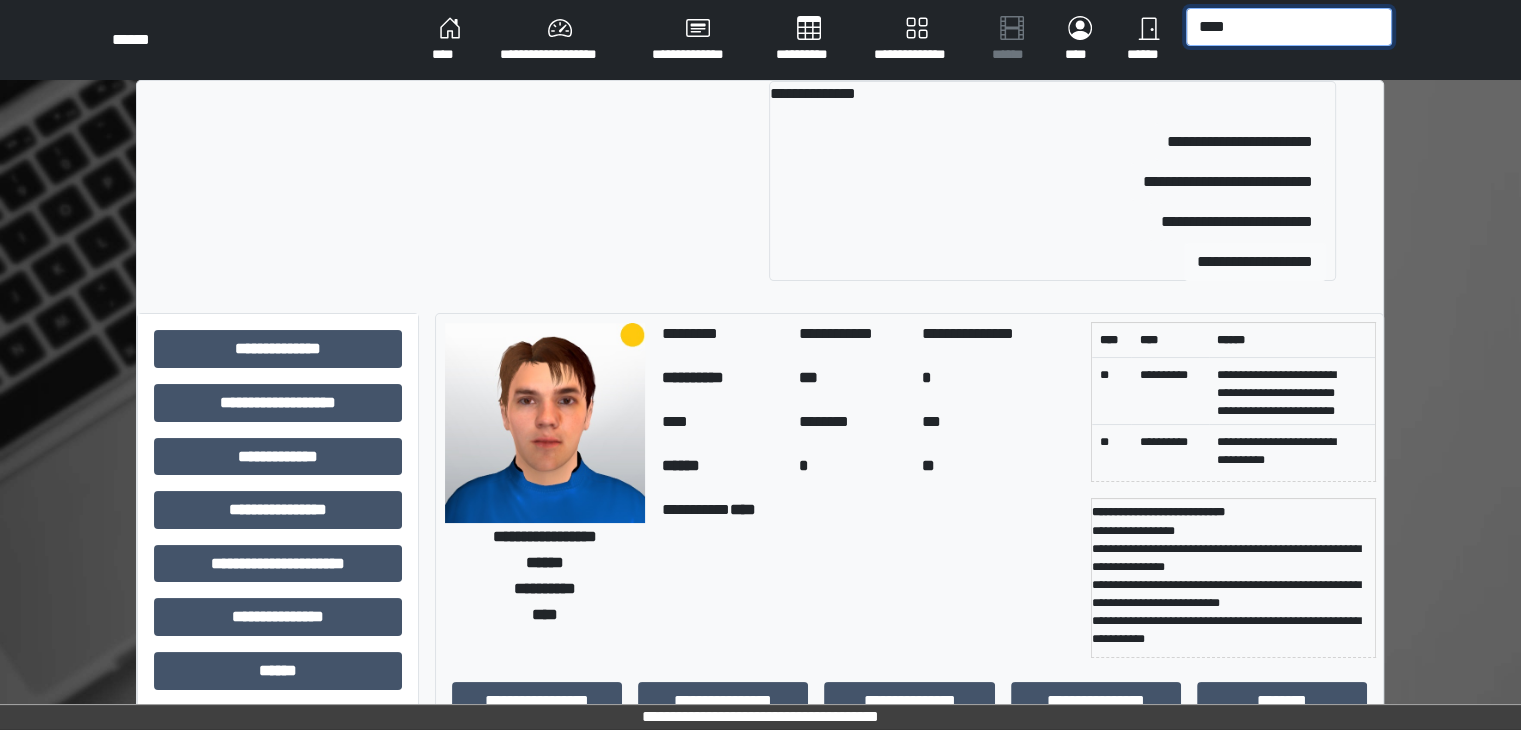 type on "****" 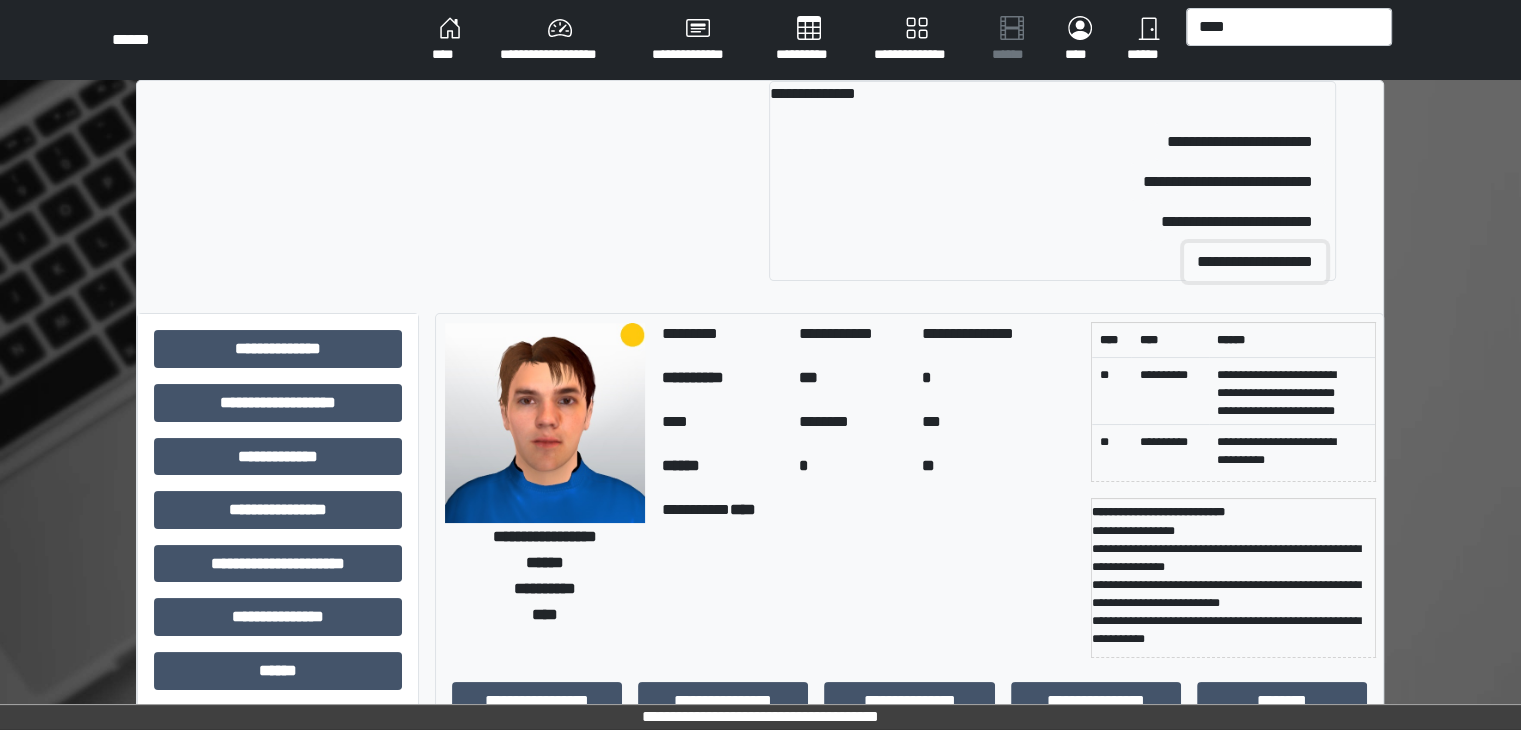 click on "**********" at bounding box center (1255, 262) 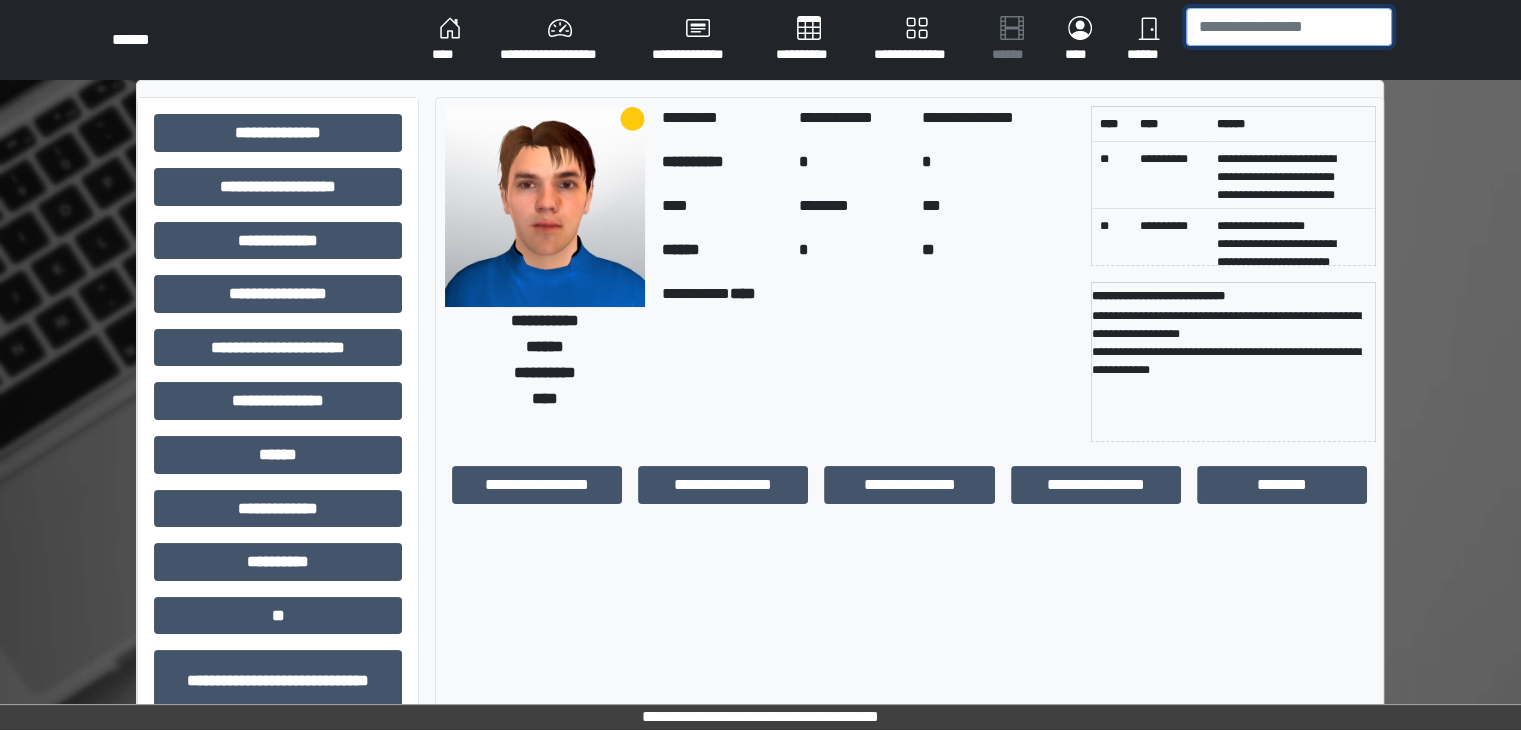 click at bounding box center [1289, 27] 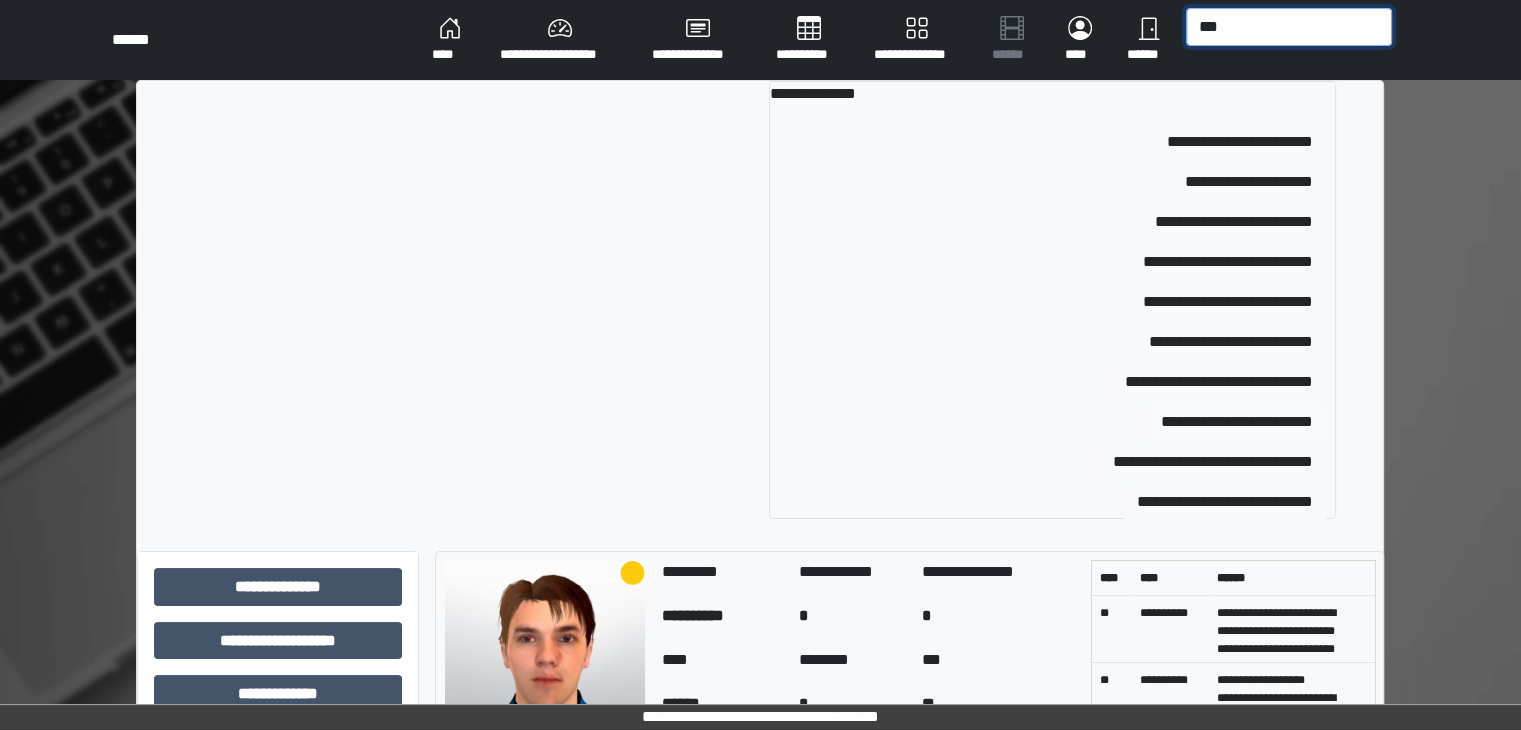 type on "***" 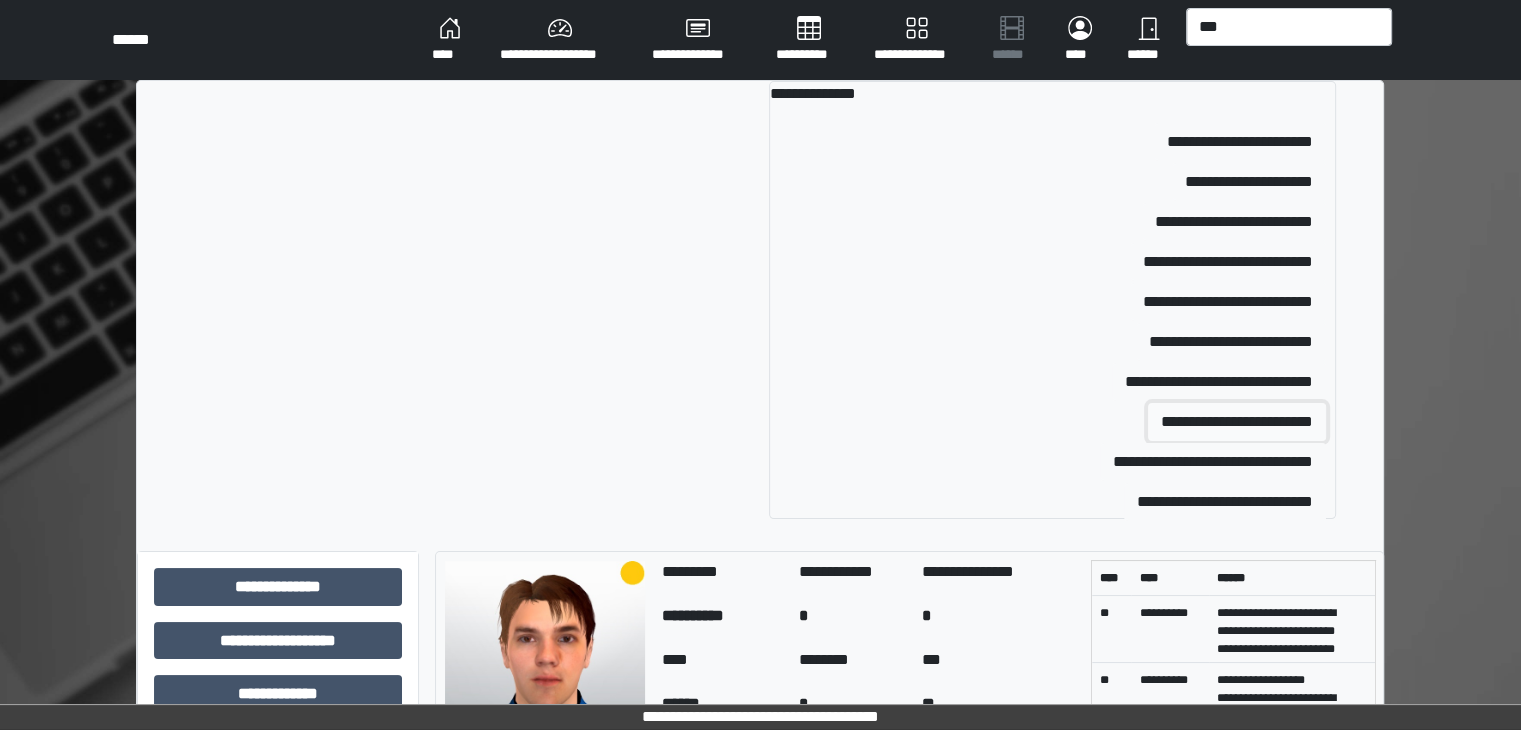 click on "**********" at bounding box center (1237, 422) 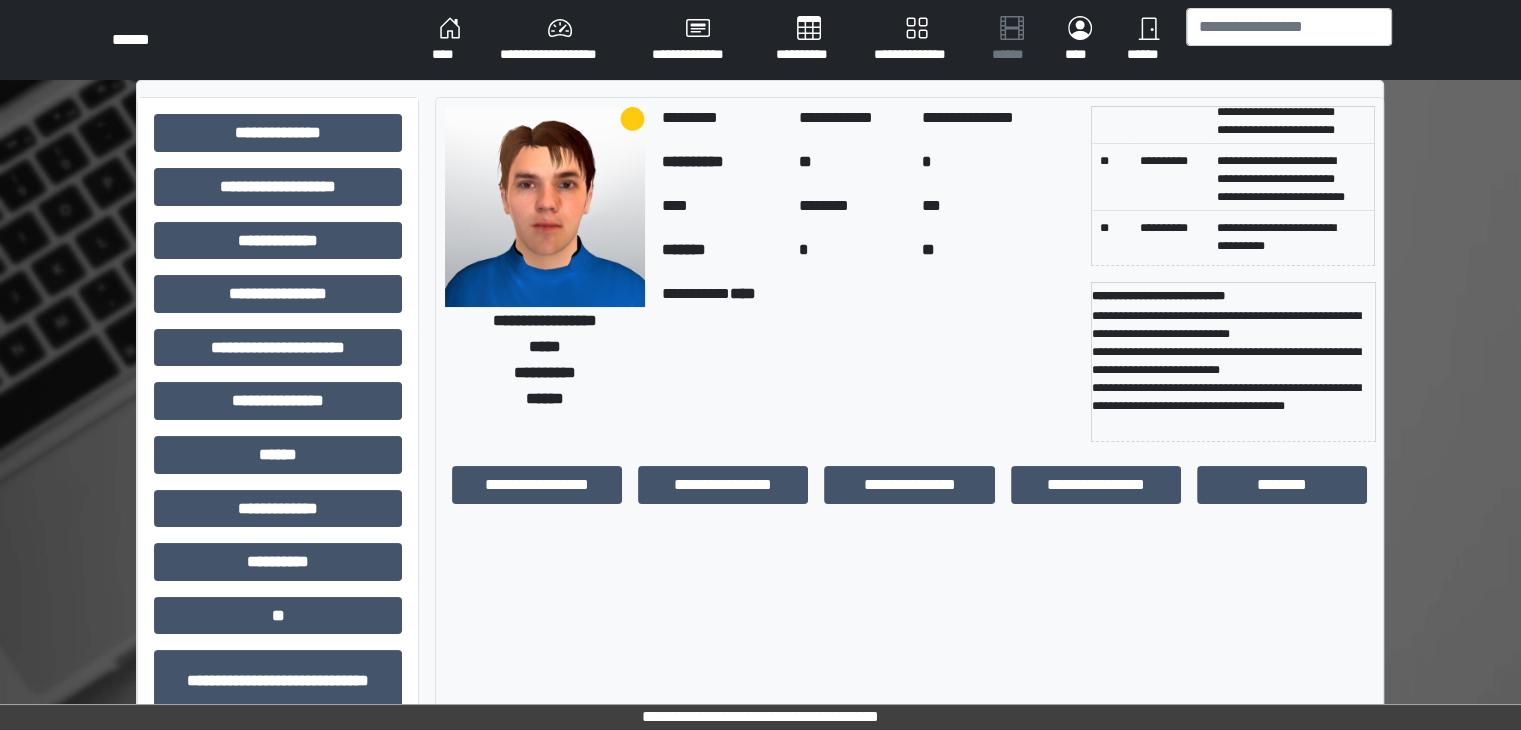 scroll, scrollTop: 135, scrollLeft: 0, axis: vertical 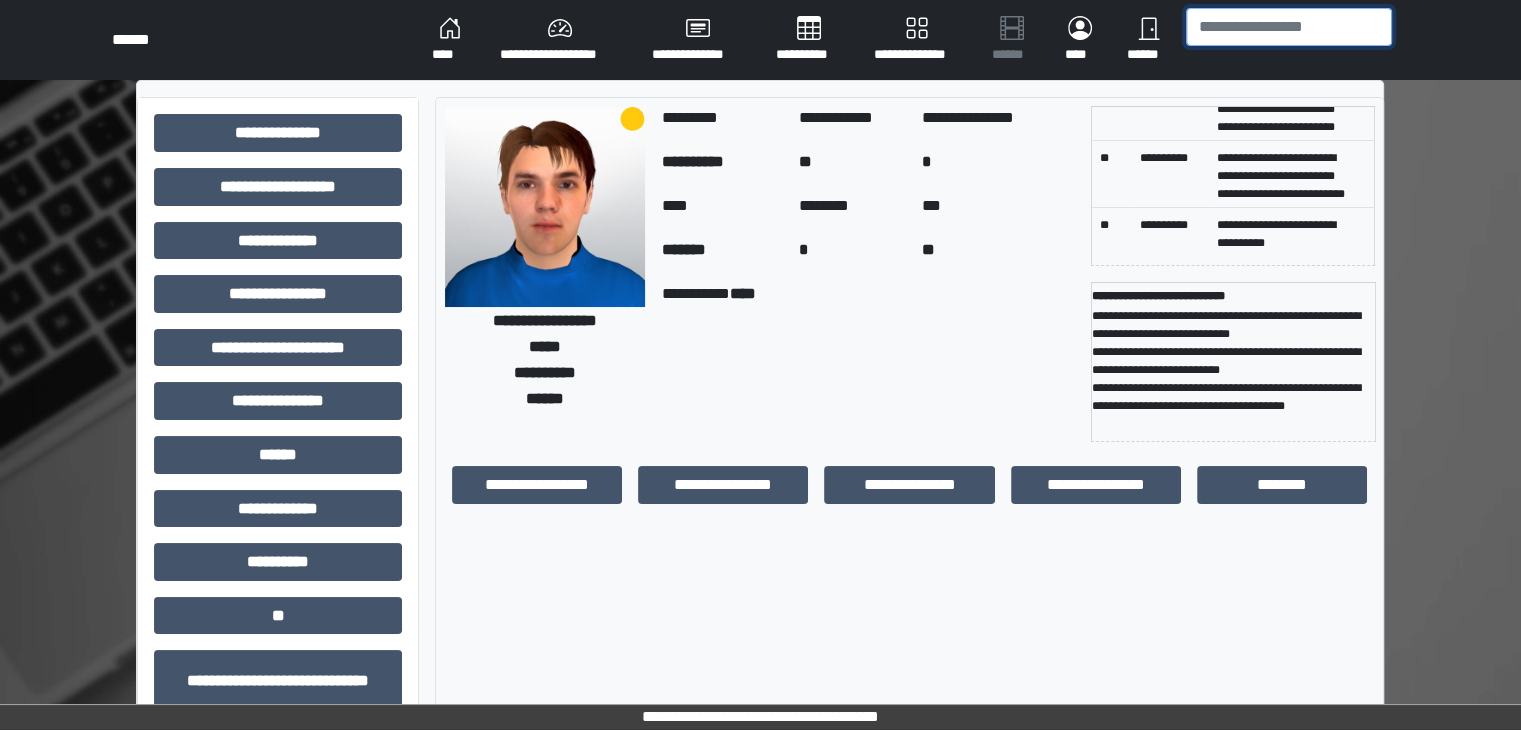 click at bounding box center (1289, 27) 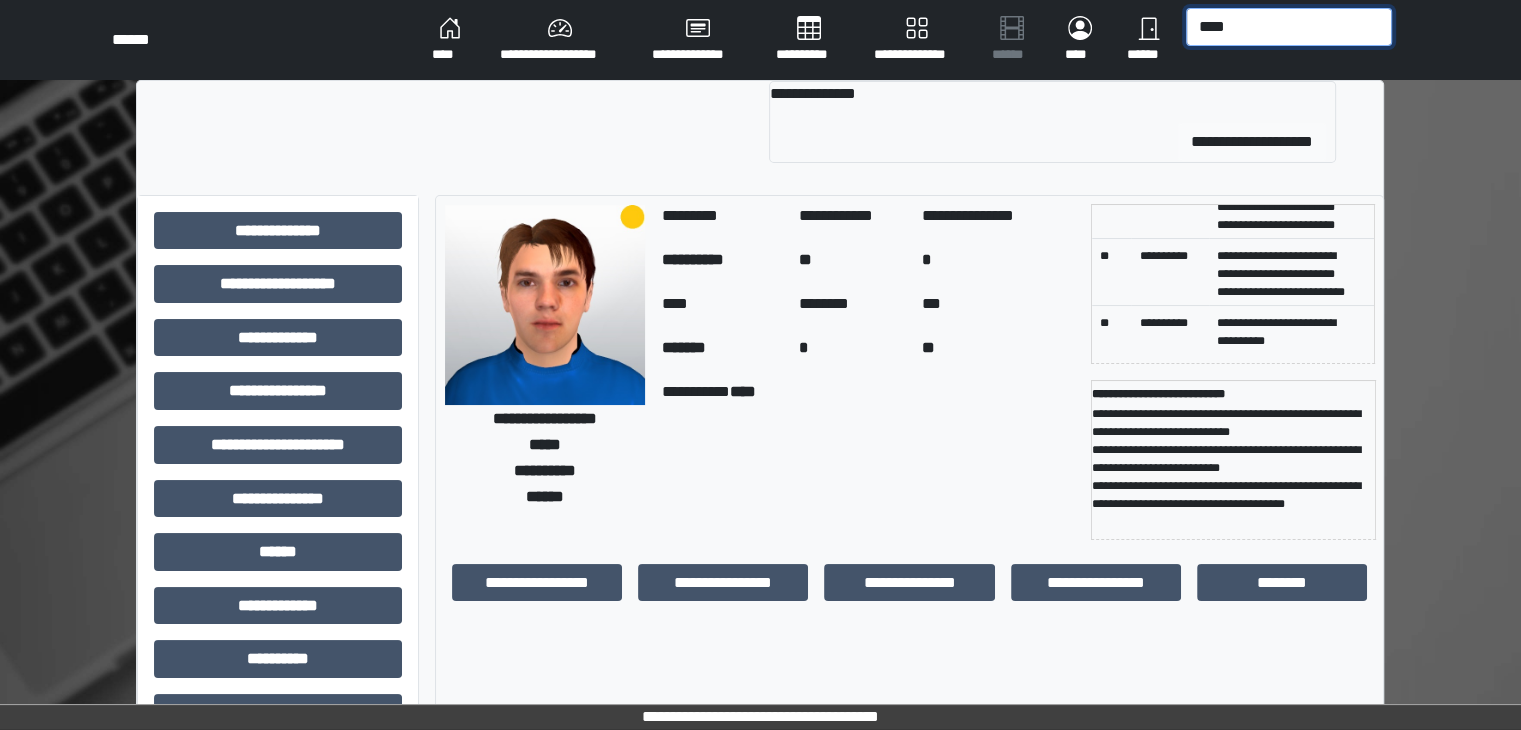 type on "****" 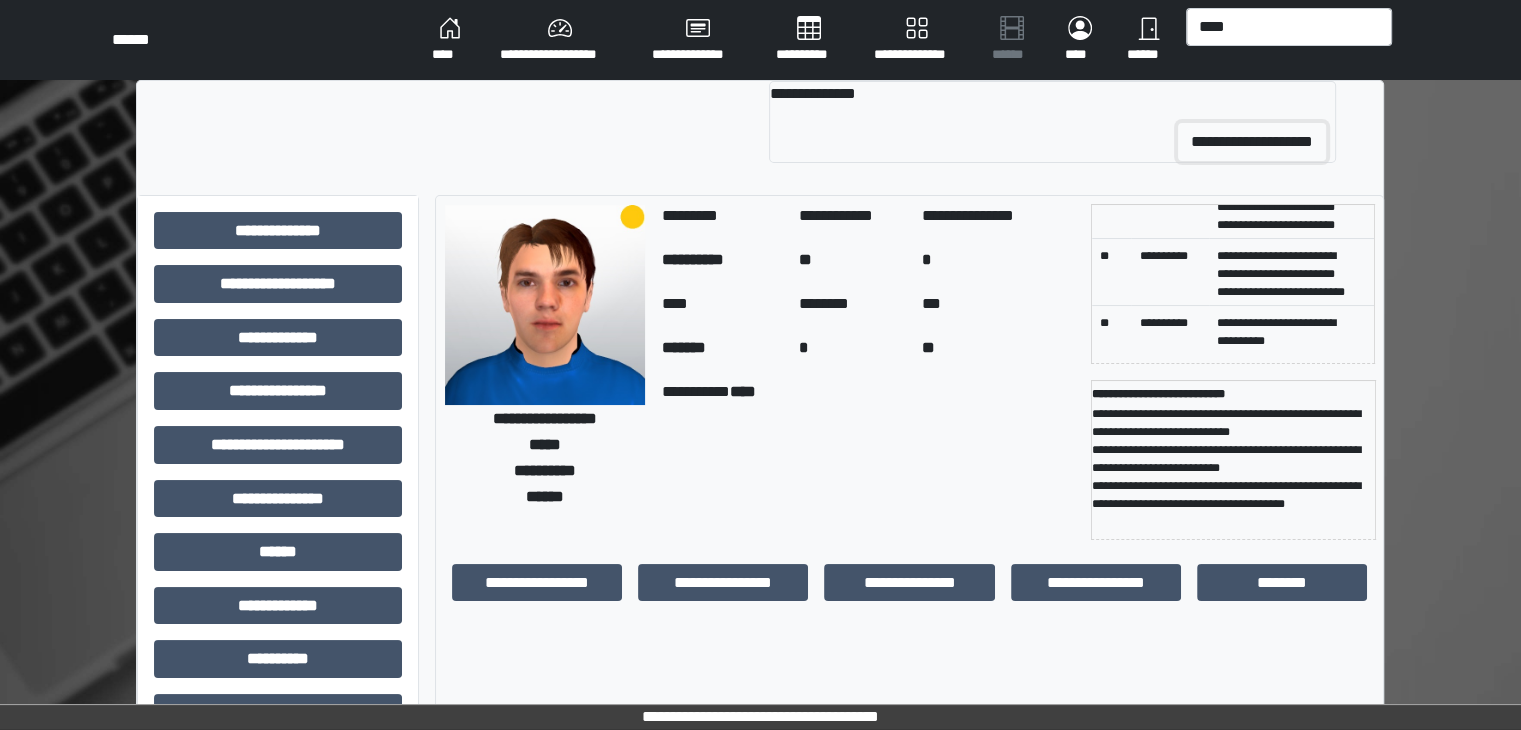 click on "**********" at bounding box center (1252, 142) 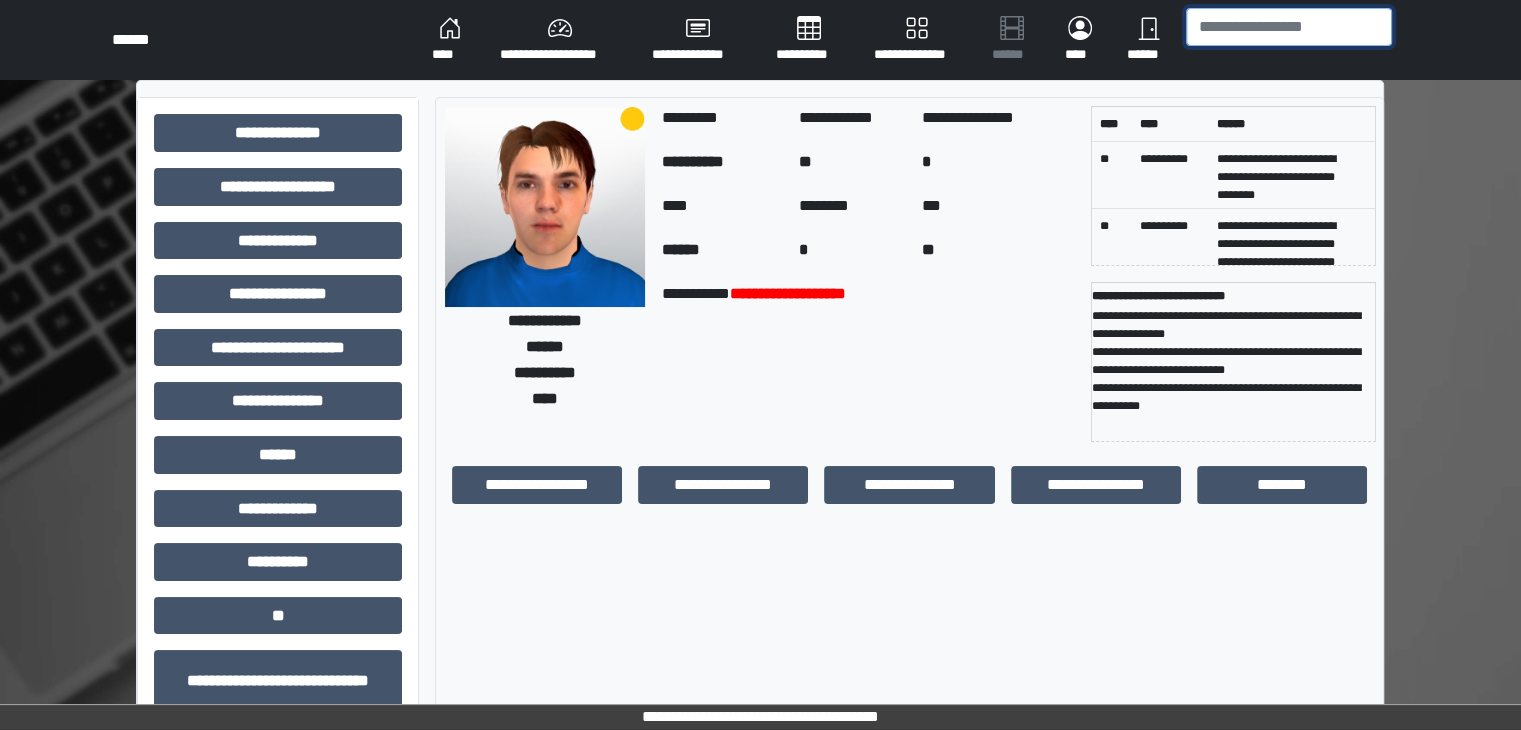 click at bounding box center (1289, 27) 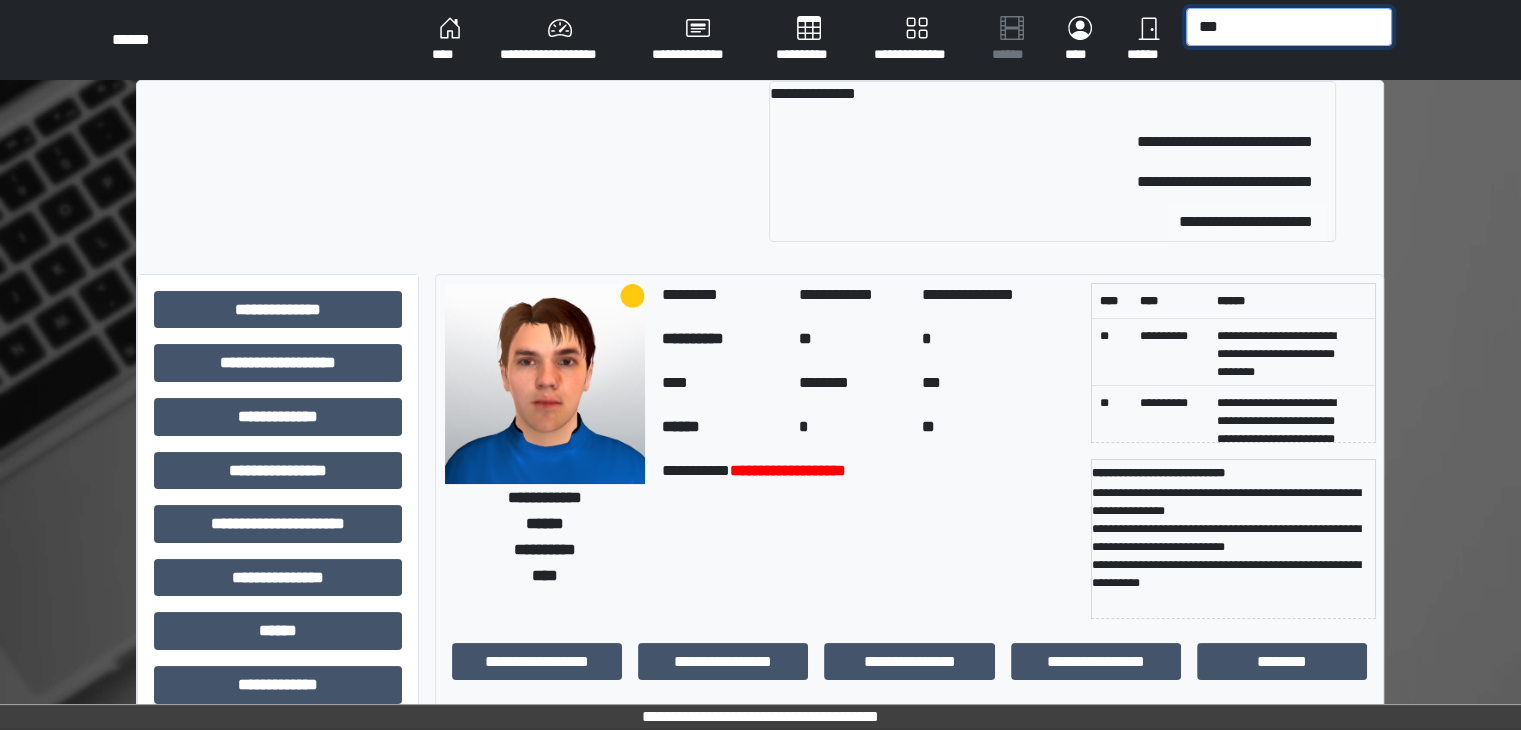 type on "***" 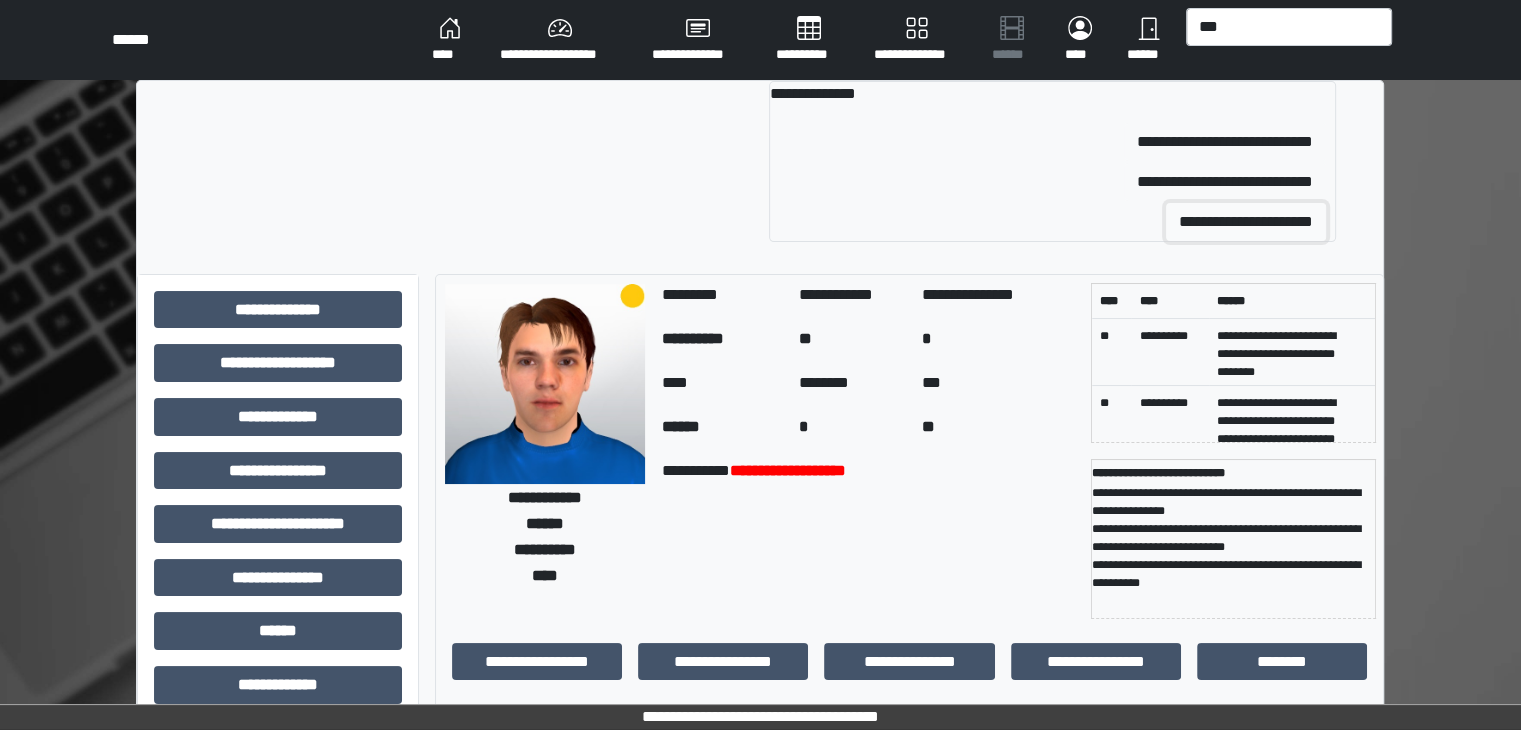 click on "**********" at bounding box center [1246, 222] 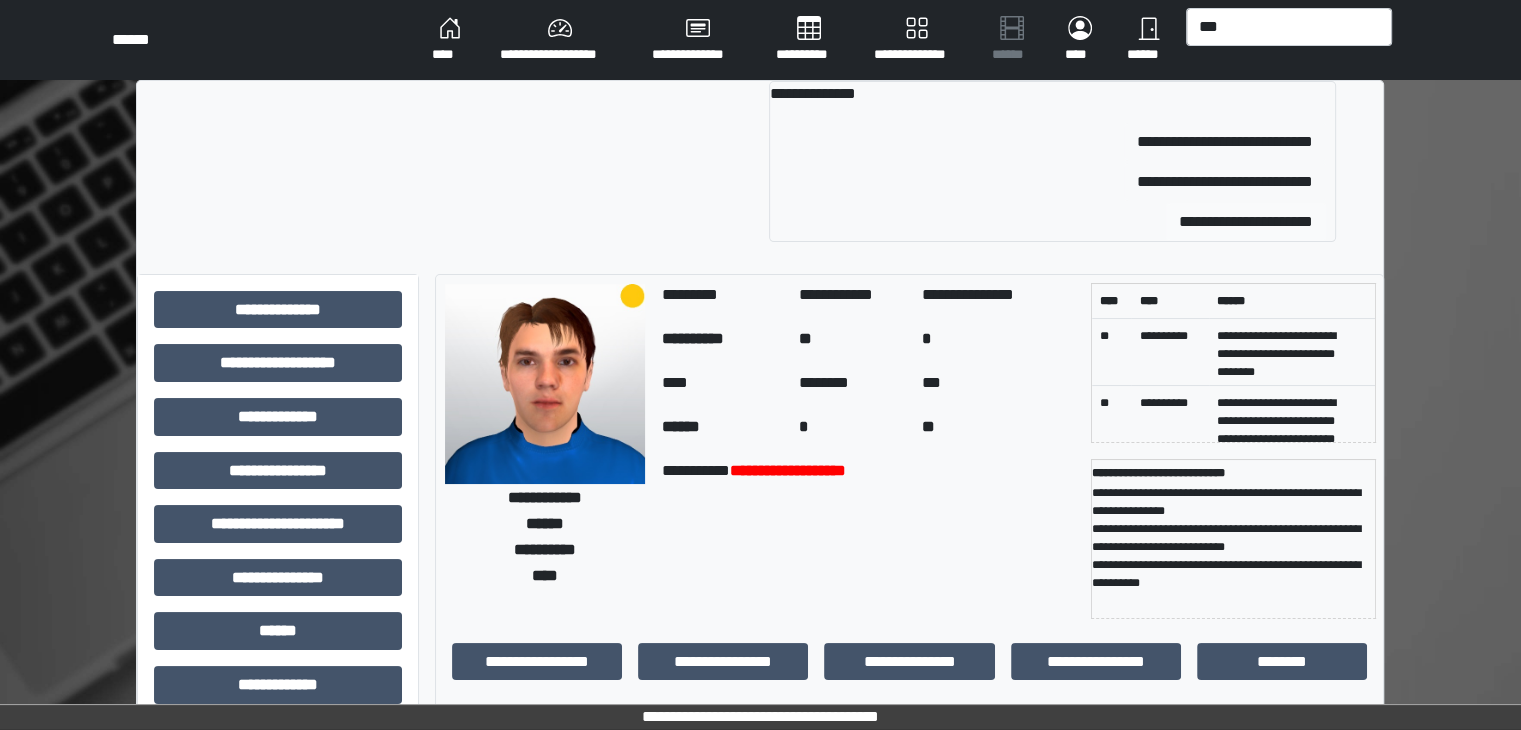 type 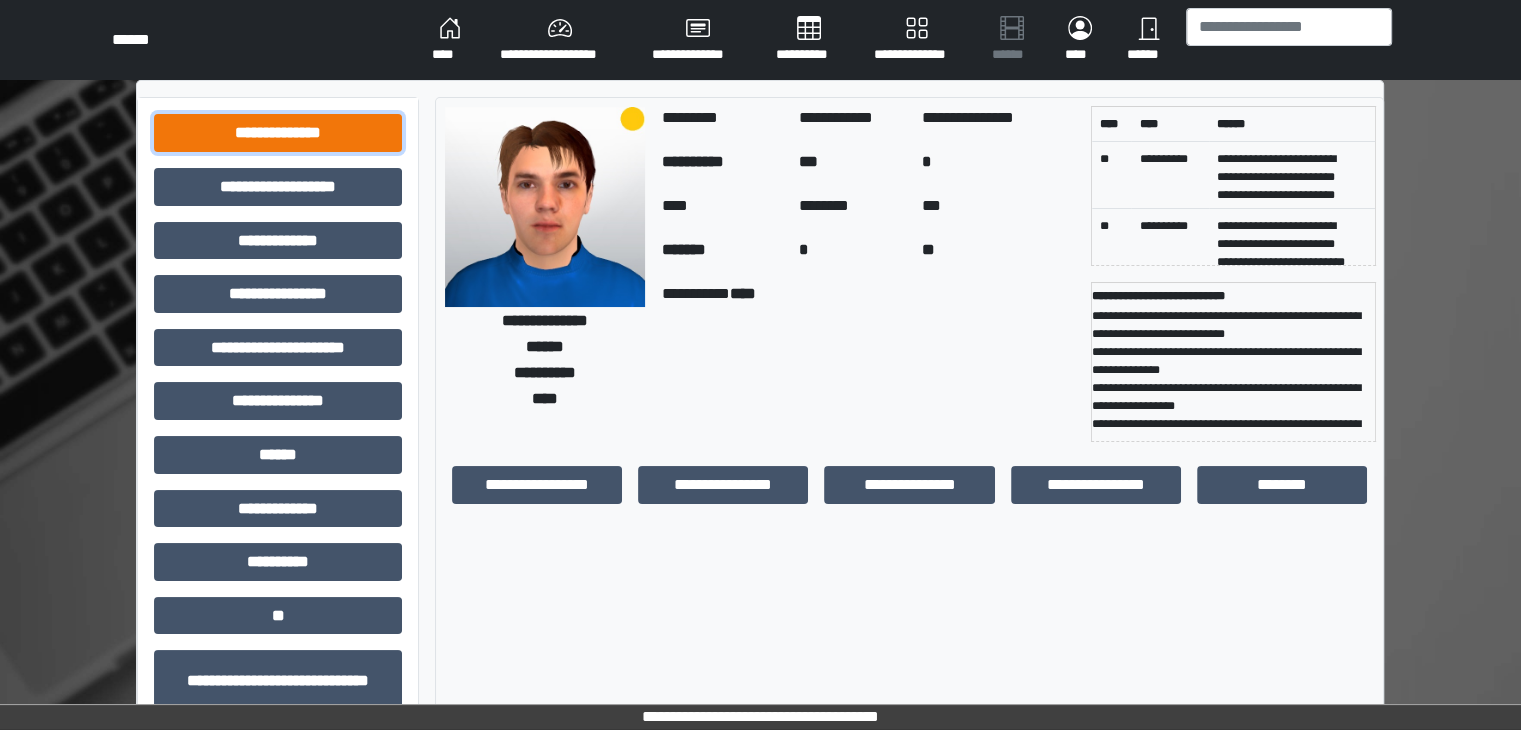 click on "**********" at bounding box center [278, 133] 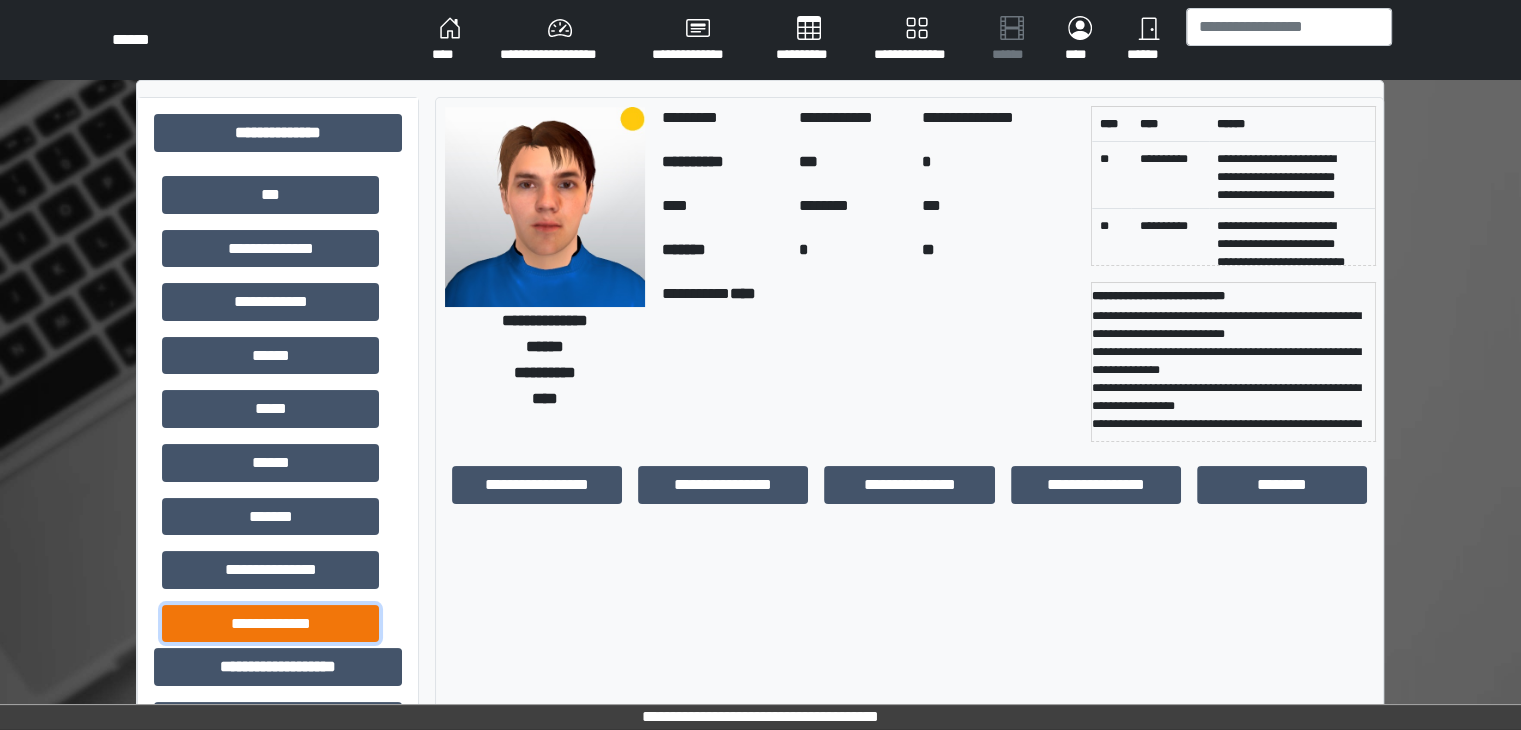 click on "**********" at bounding box center (270, 624) 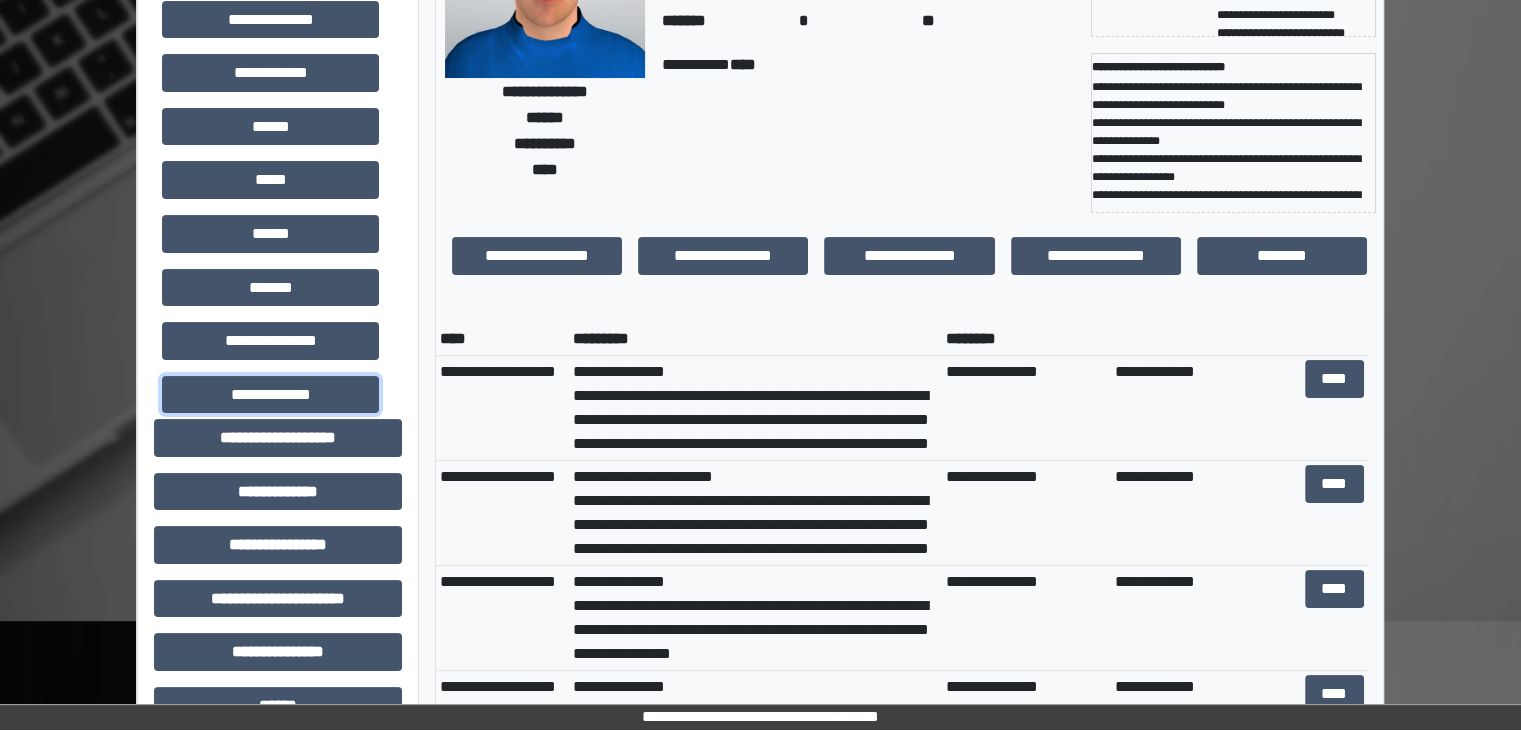 scroll, scrollTop: 231, scrollLeft: 0, axis: vertical 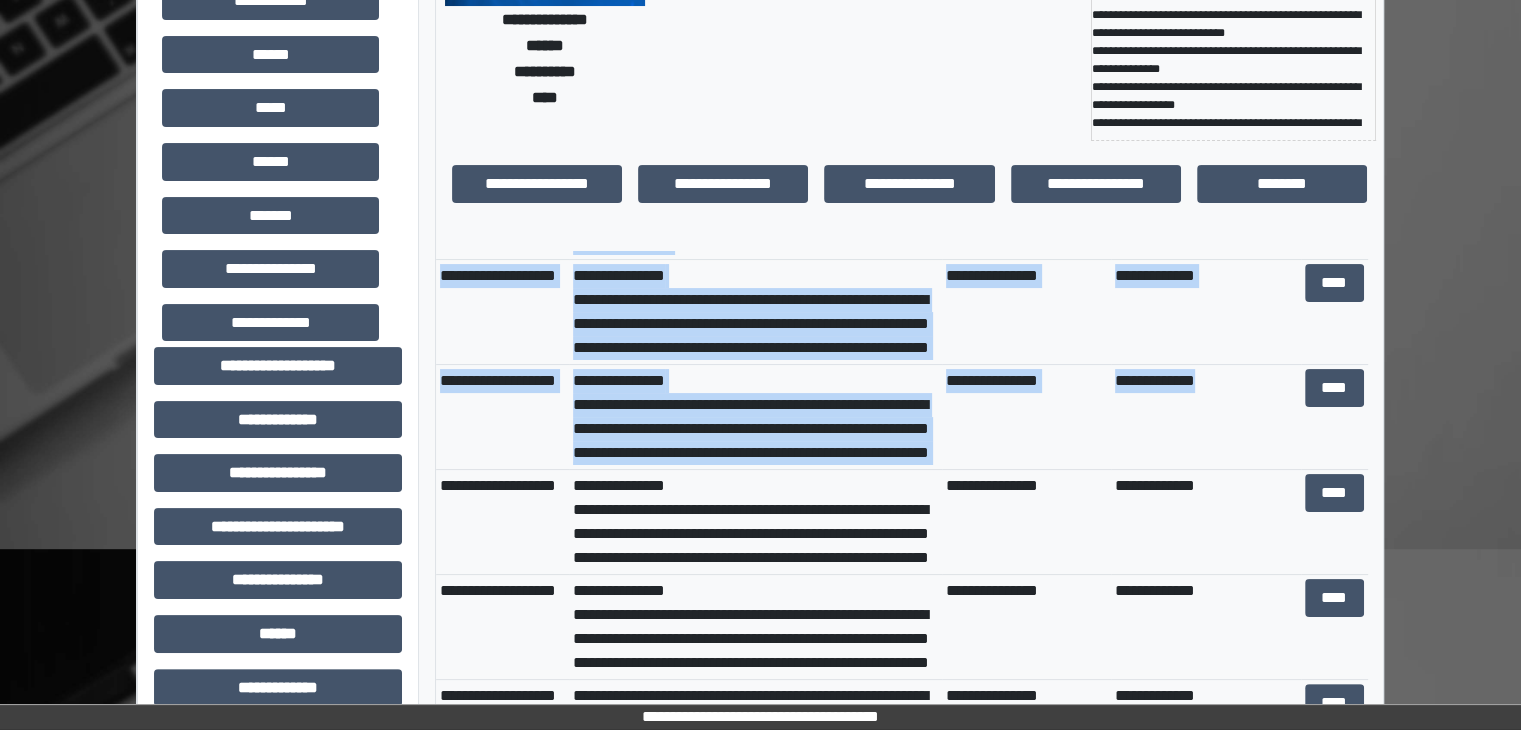 drag, startPoint x: 438, startPoint y: 369, endPoint x: 1277, endPoint y: 379, distance: 839.0596 